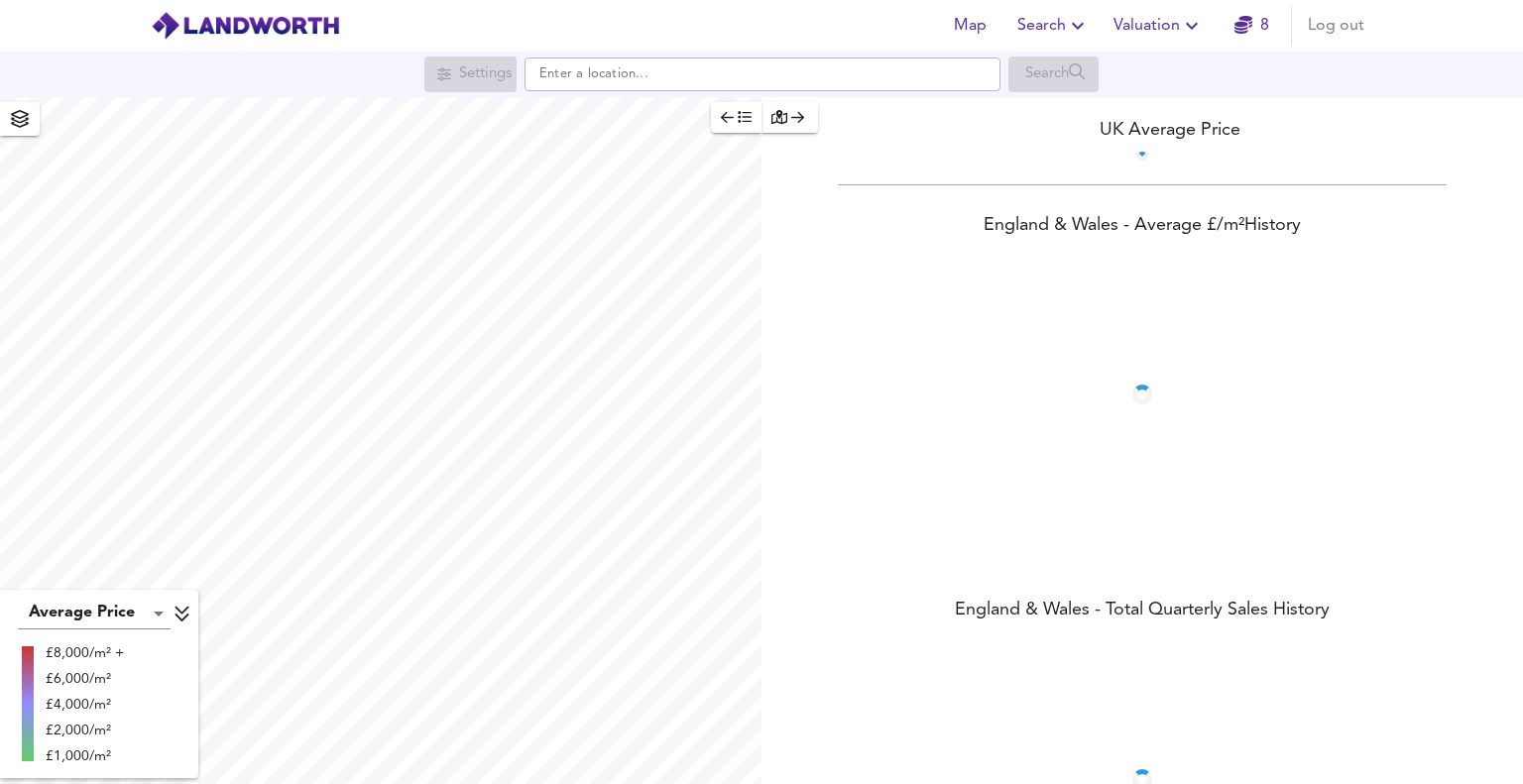 scroll, scrollTop: 0, scrollLeft: 0, axis: both 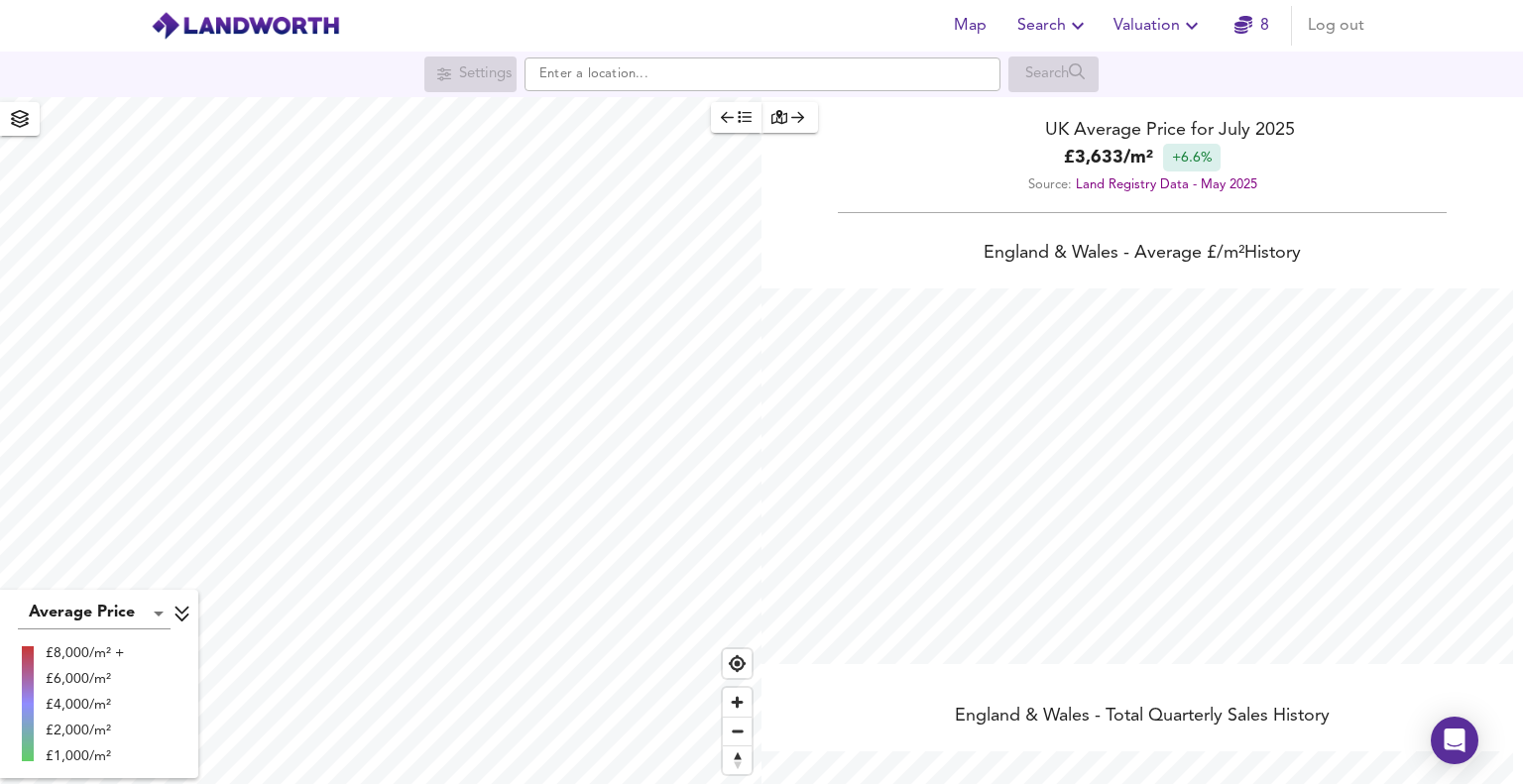 click on "Search" at bounding box center (1053, 26) 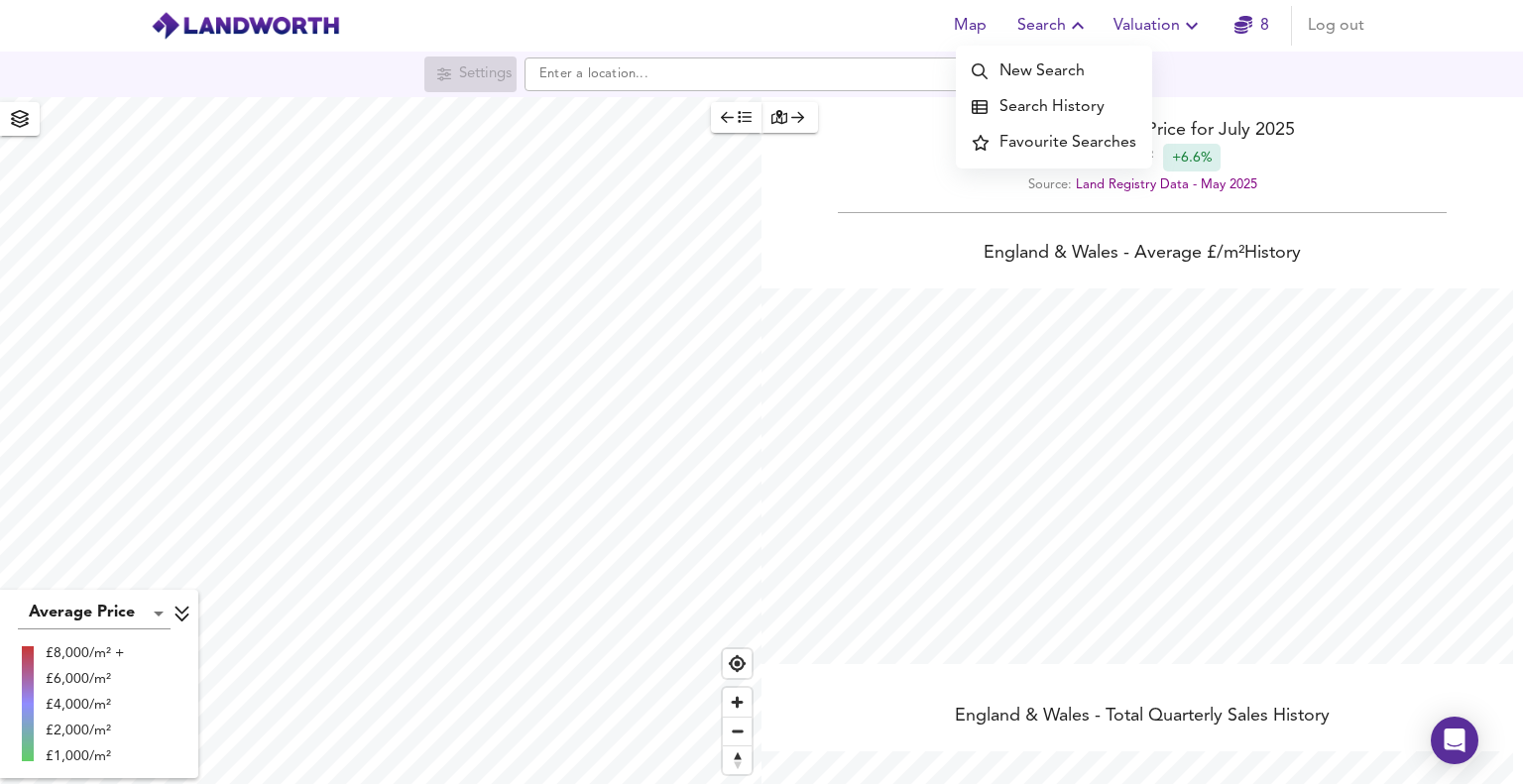 click on "Search History" at bounding box center [1054, 107] 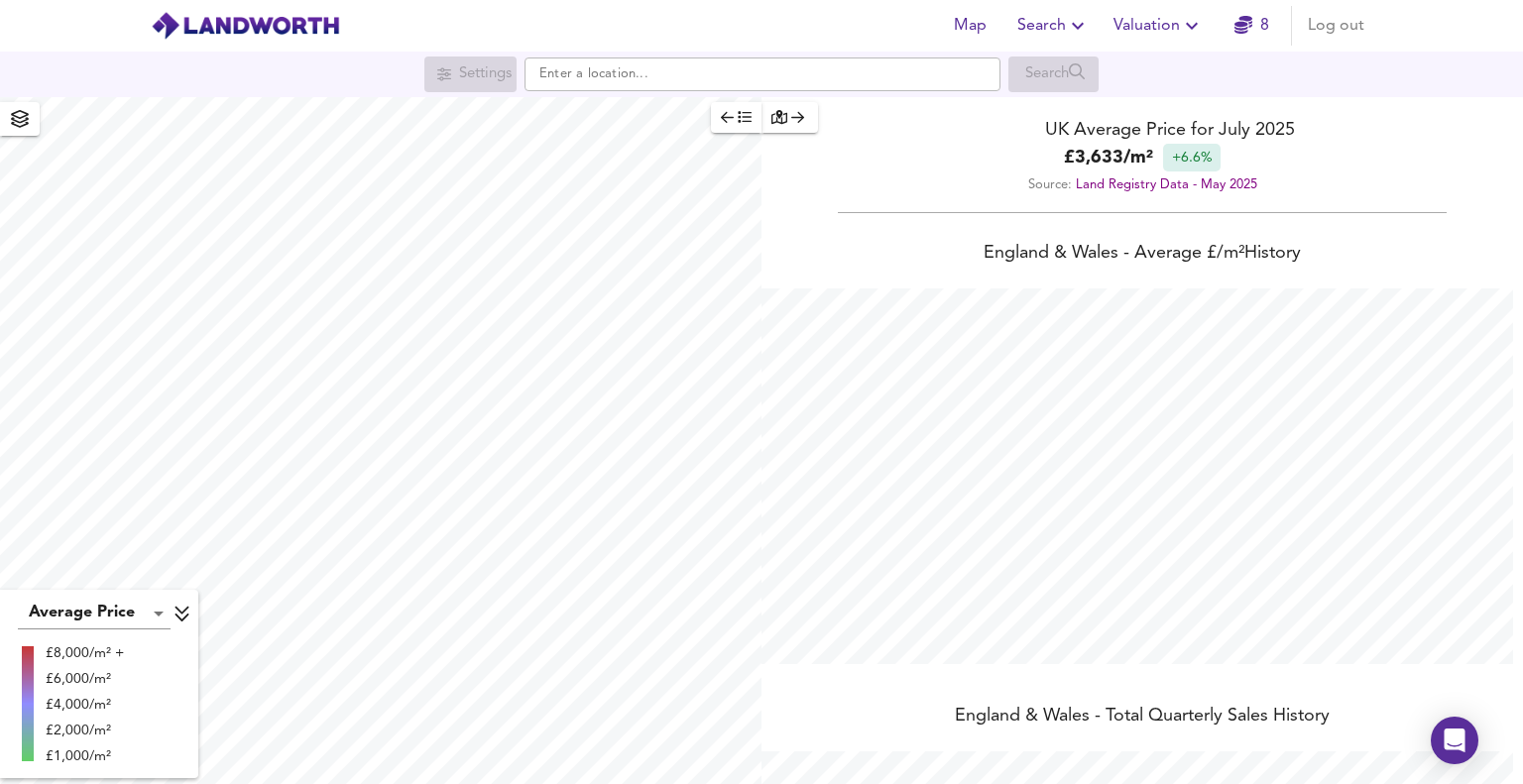 scroll, scrollTop: 990365, scrollLeft: 990013, axis: both 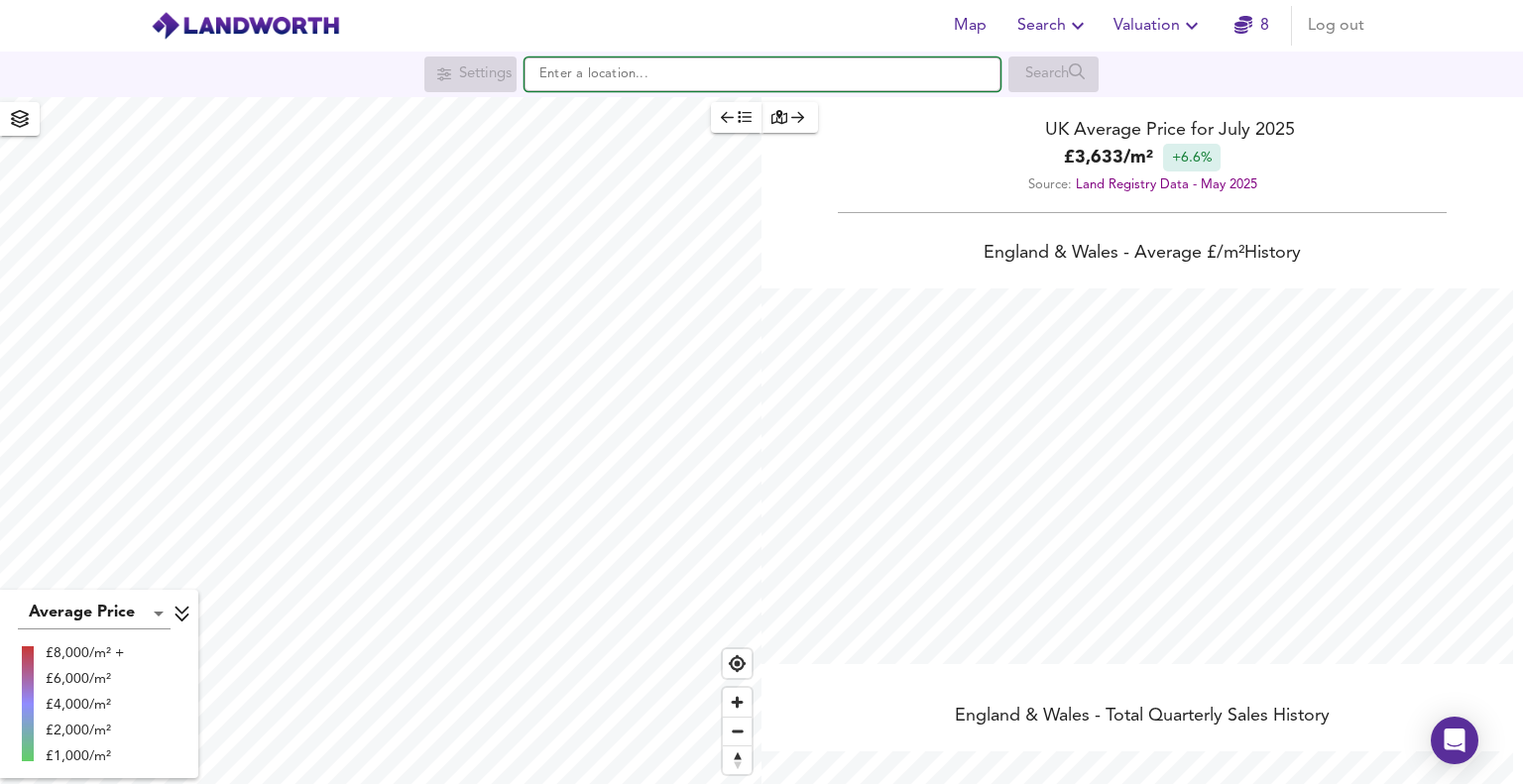 click at bounding box center (762, 74) 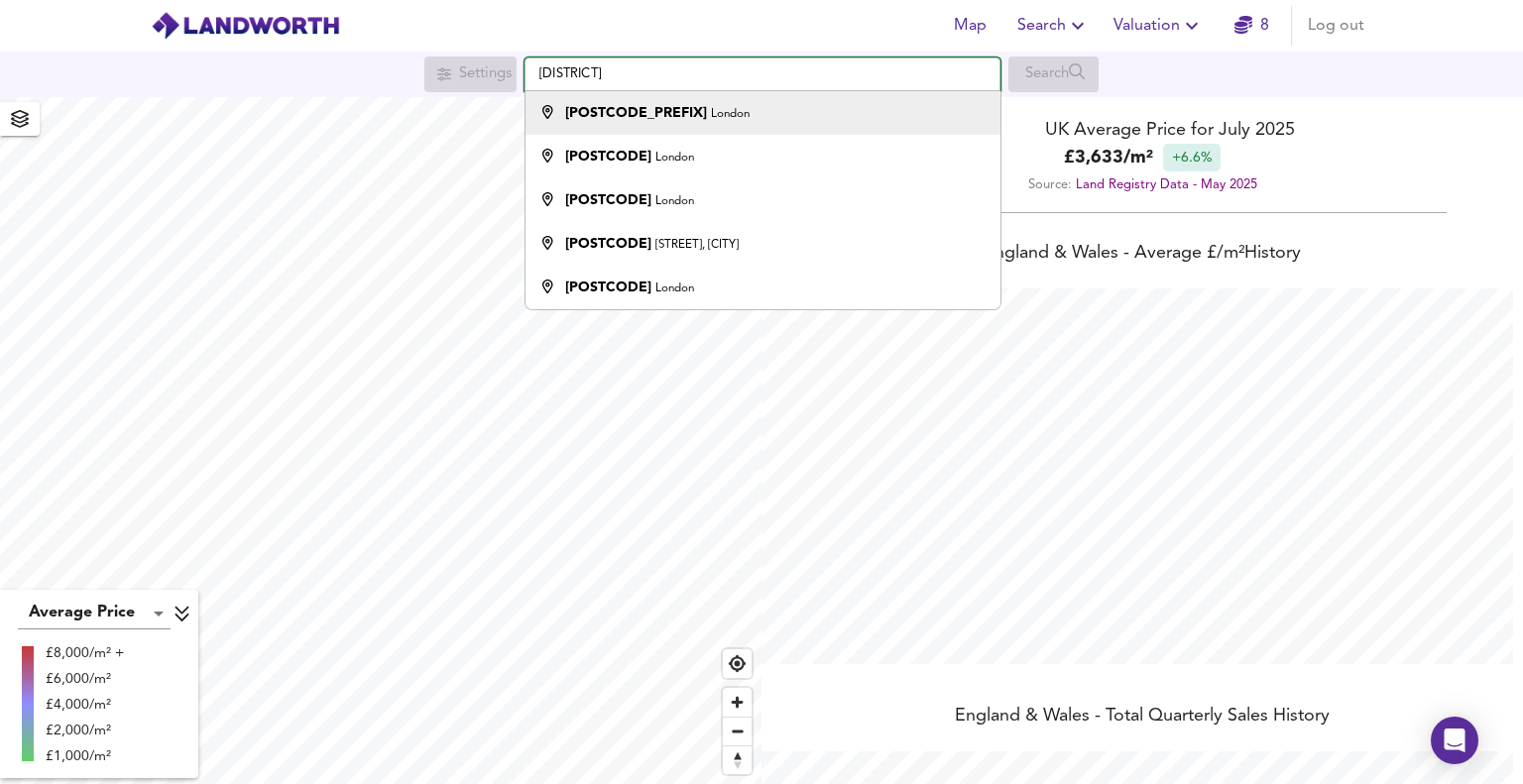 type on "[DISTRICT]" 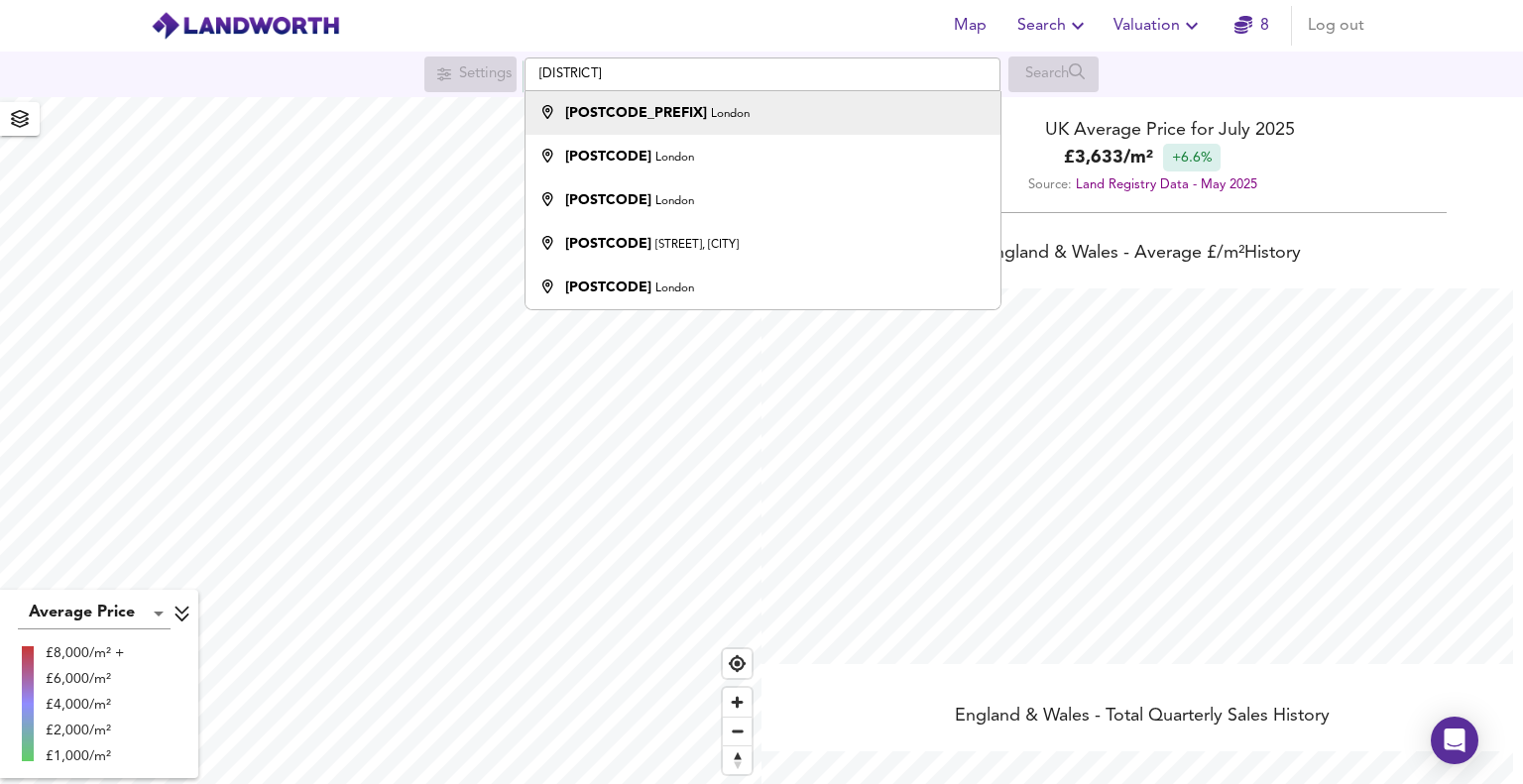 click on "London" at bounding box center [730, 114] 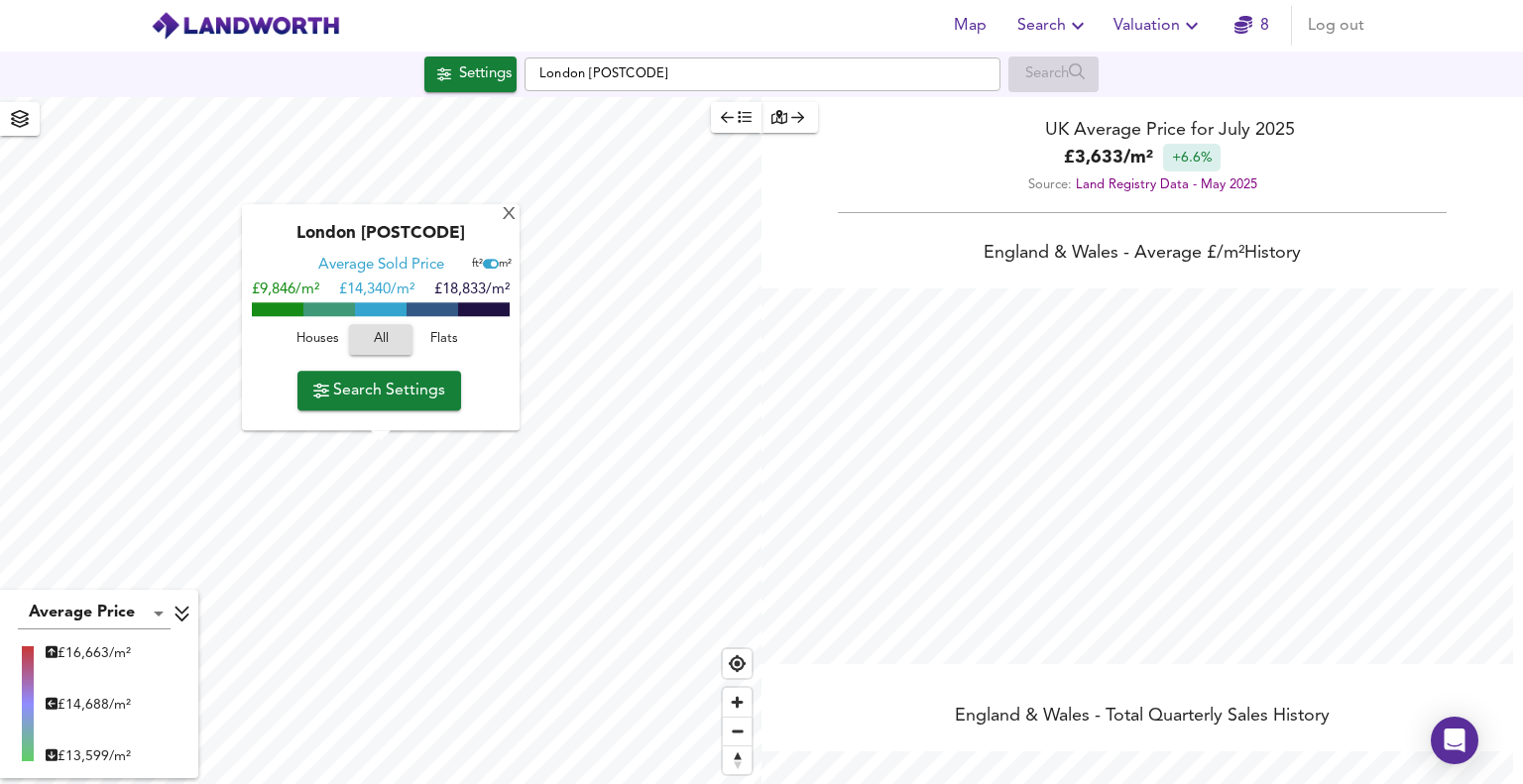 click on "Flats" at bounding box center (317, 340) 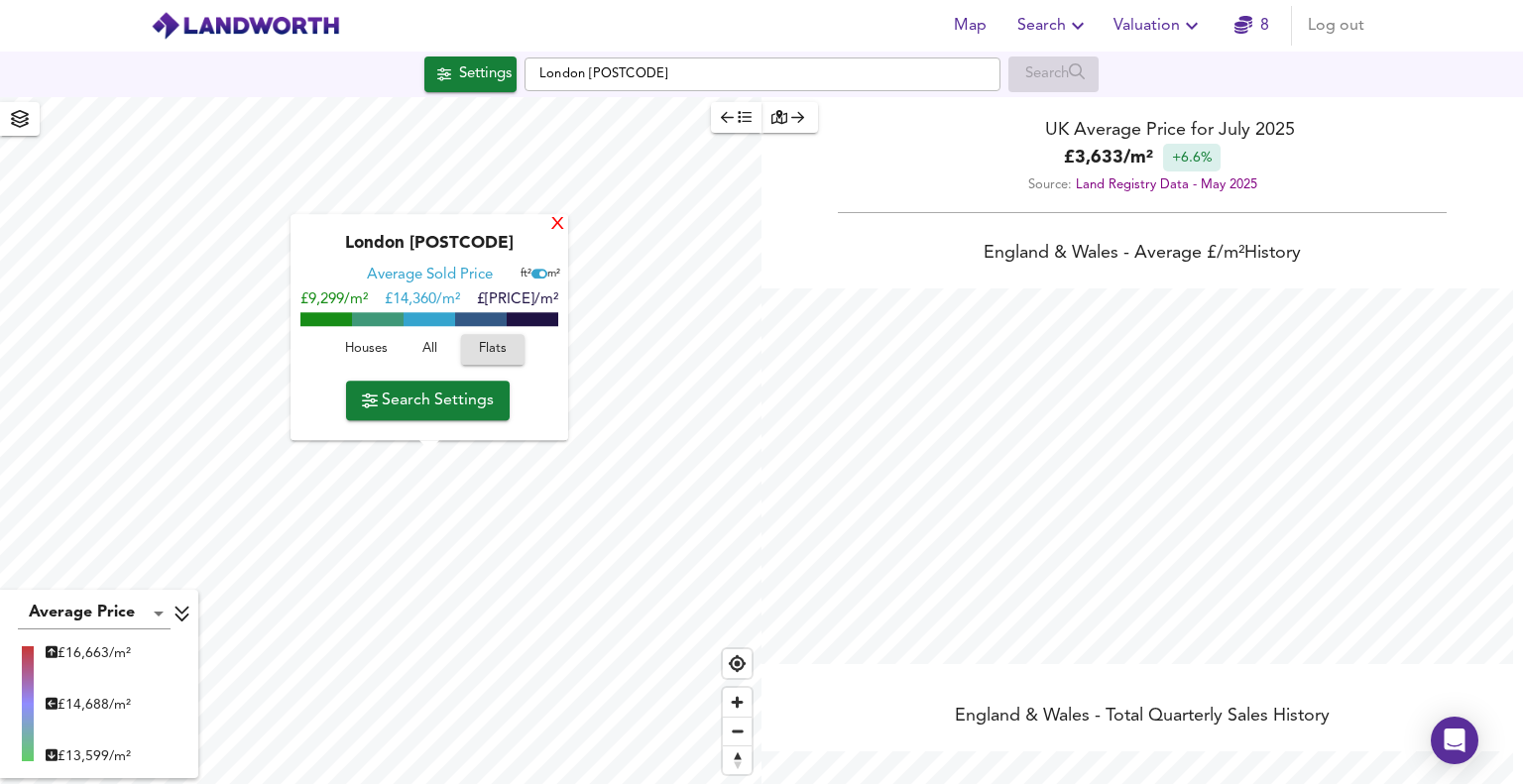 click on "X" at bounding box center (557, 225) 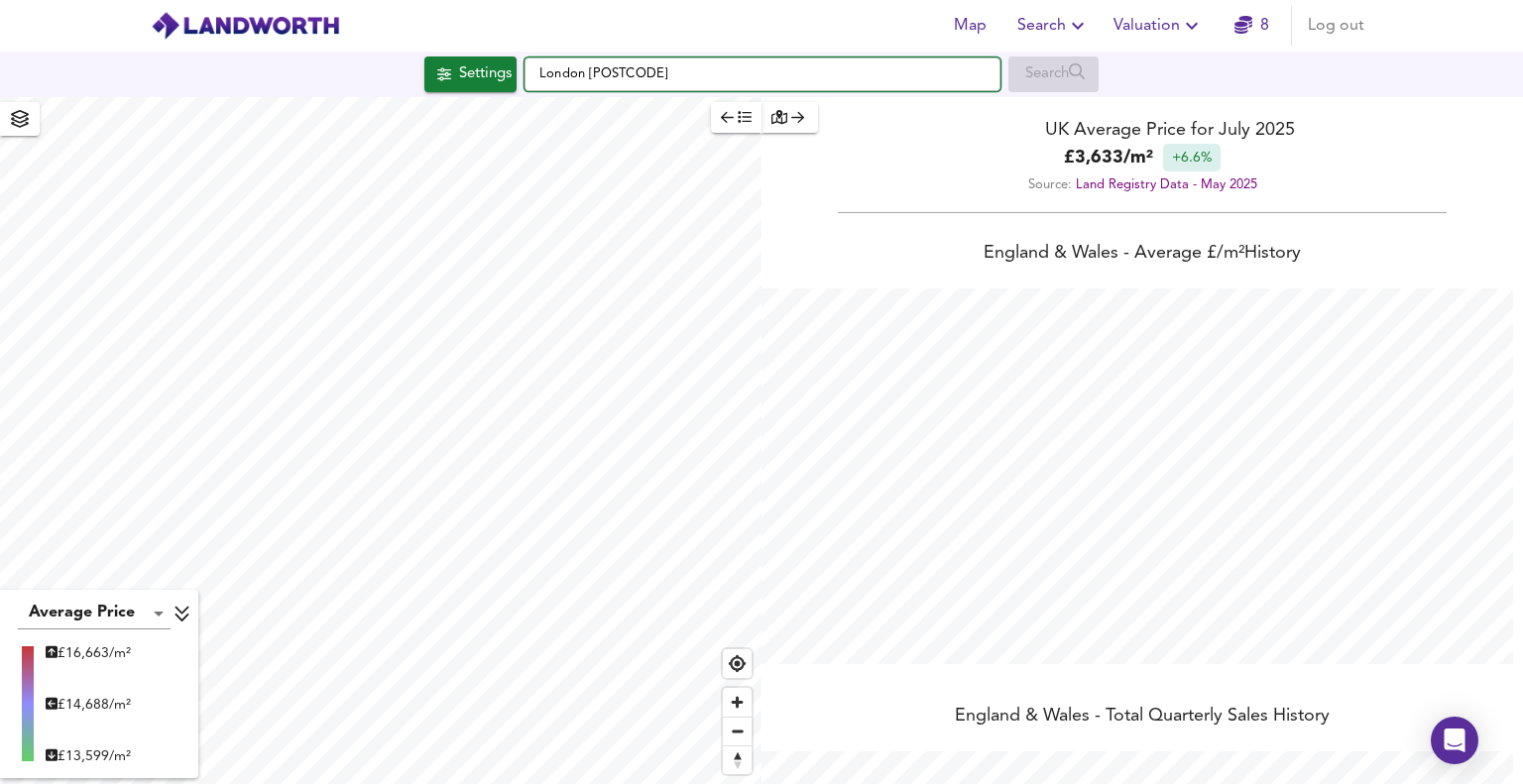 click on "London [POSTCODE]" at bounding box center [762, 74] 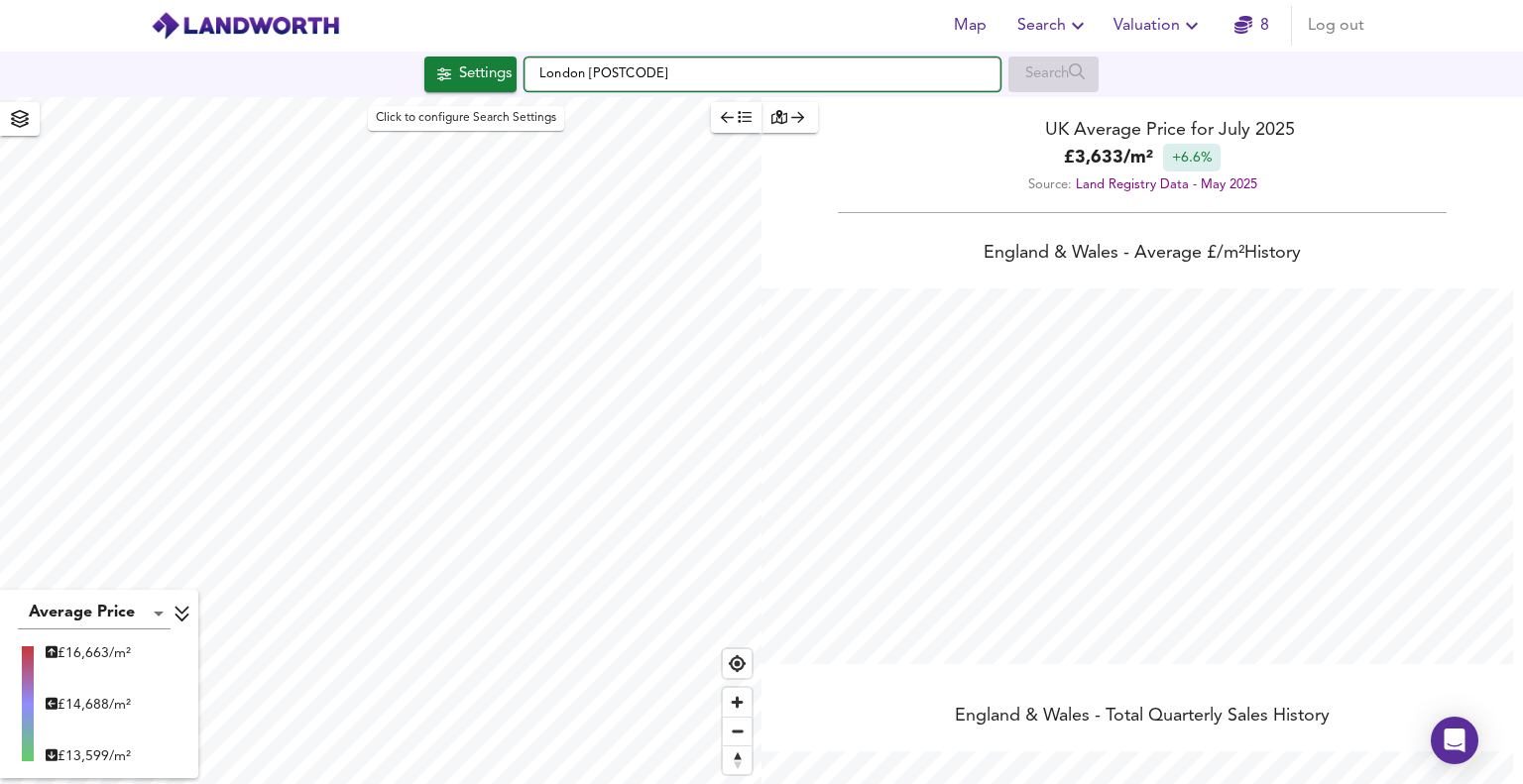 scroll, scrollTop: 784, scrollLeft: 1523, axis: both 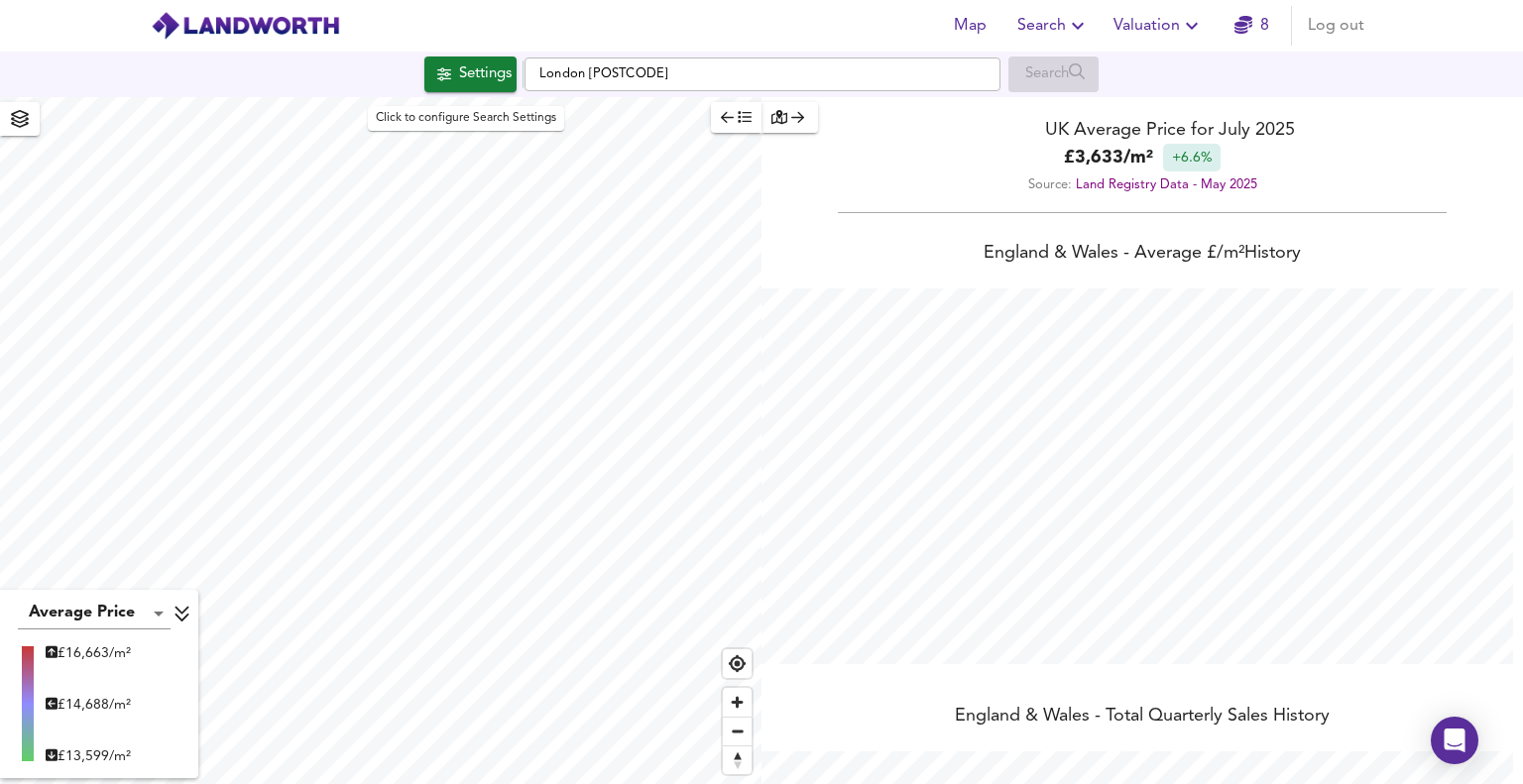 click on "Settings" at bounding box center (485, 74) 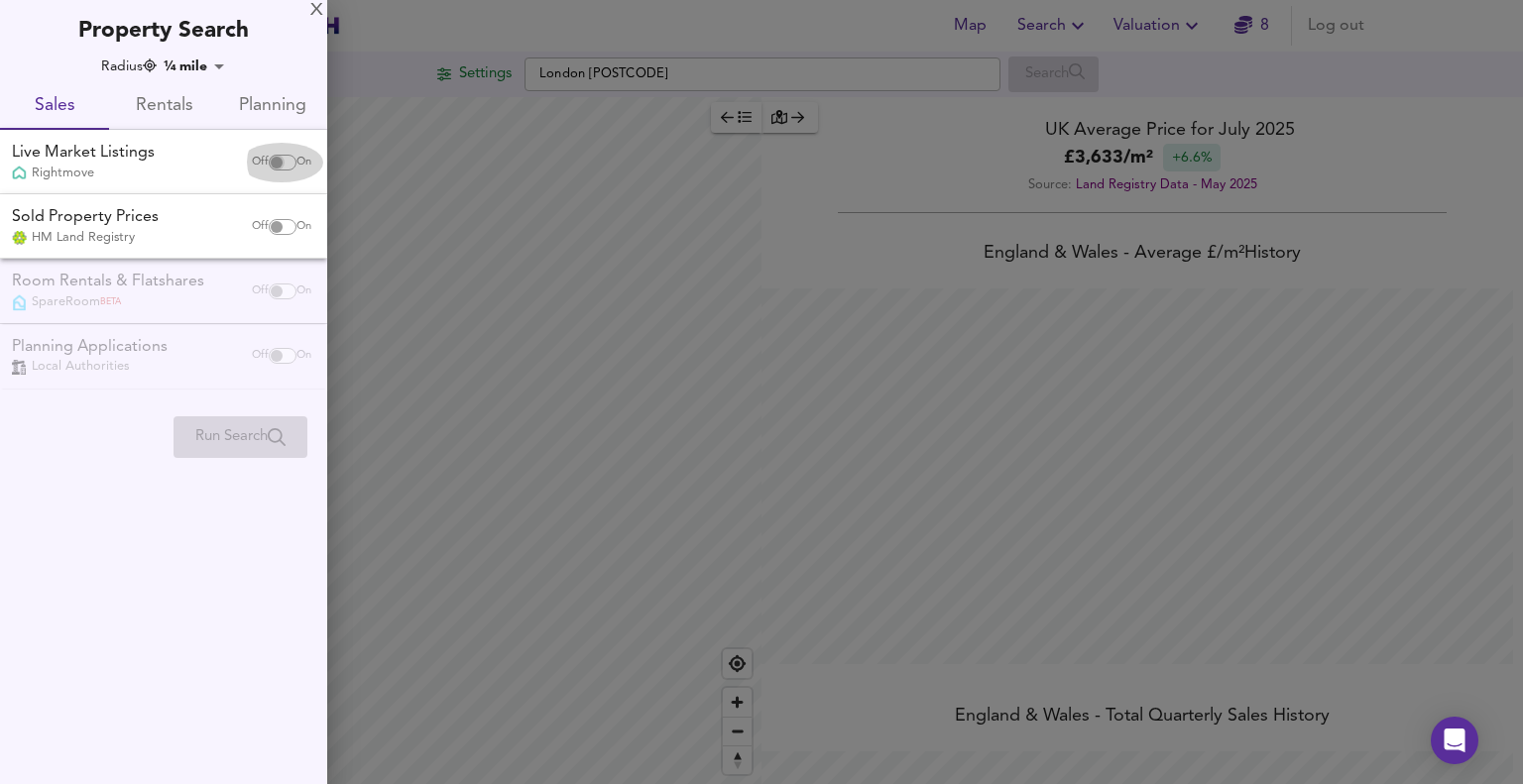 click at bounding box center (277, 163) 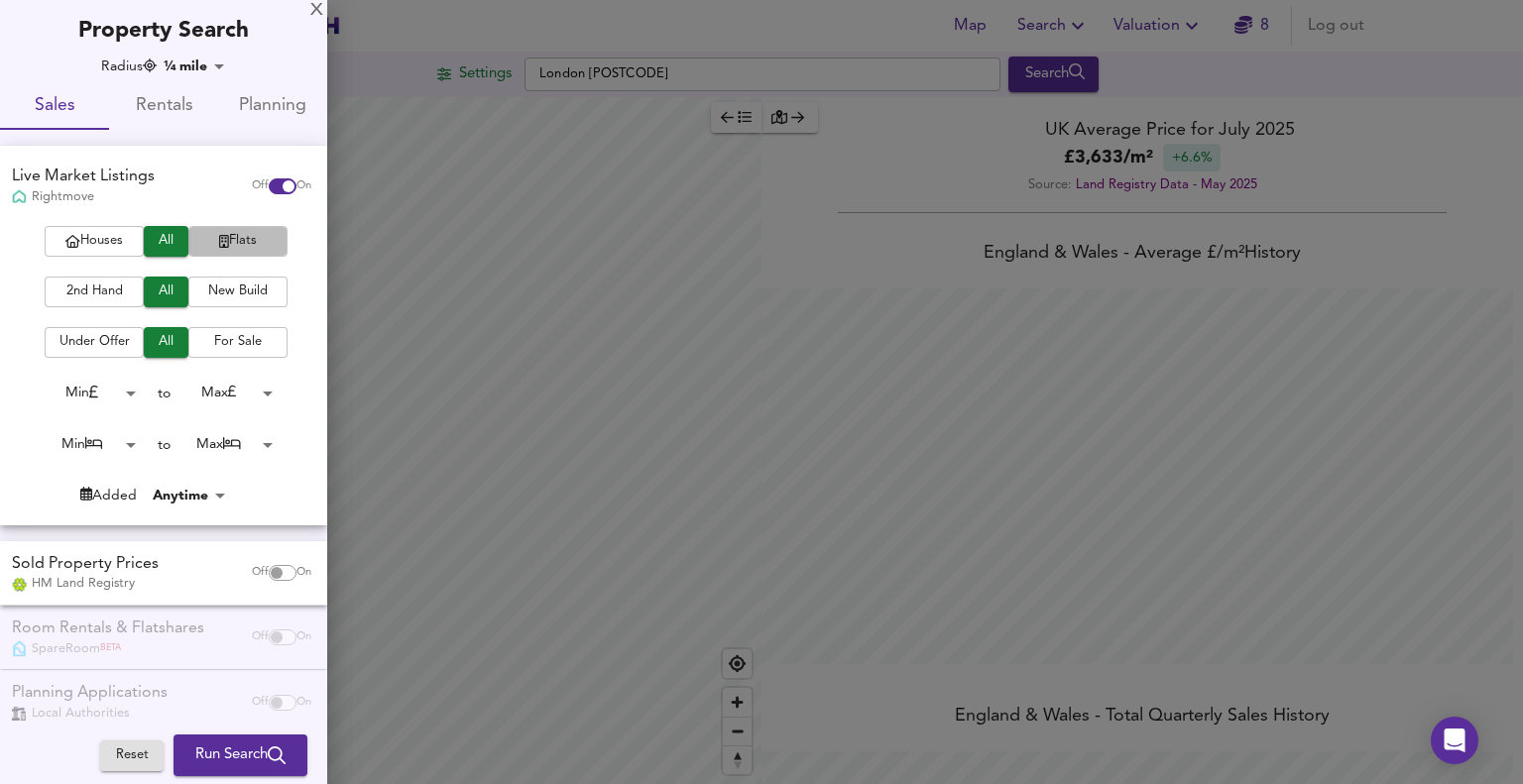 click on "Flats" at bounding box center (238, 241) 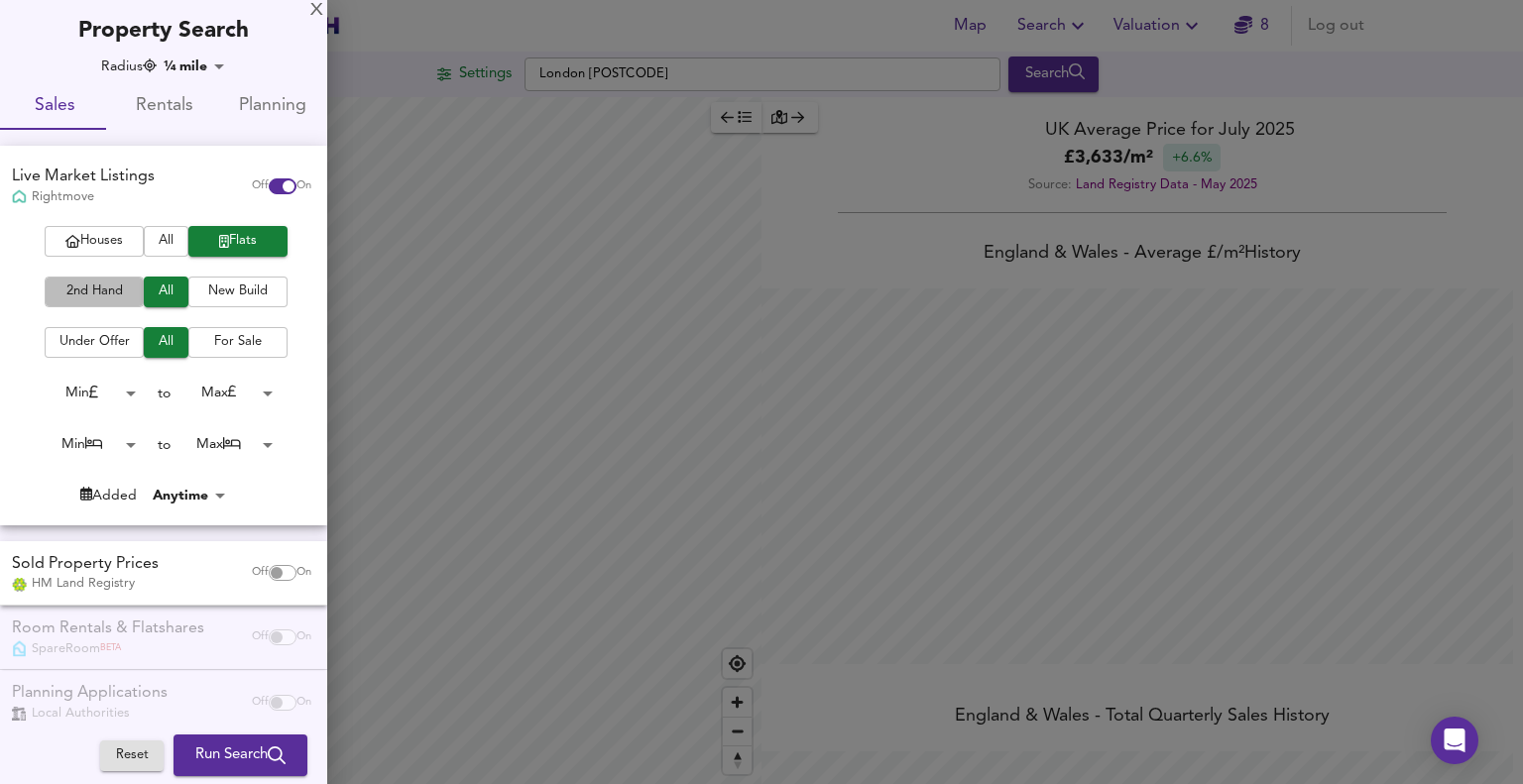 click on "2nd Hand" at bounding box center [94, 291] 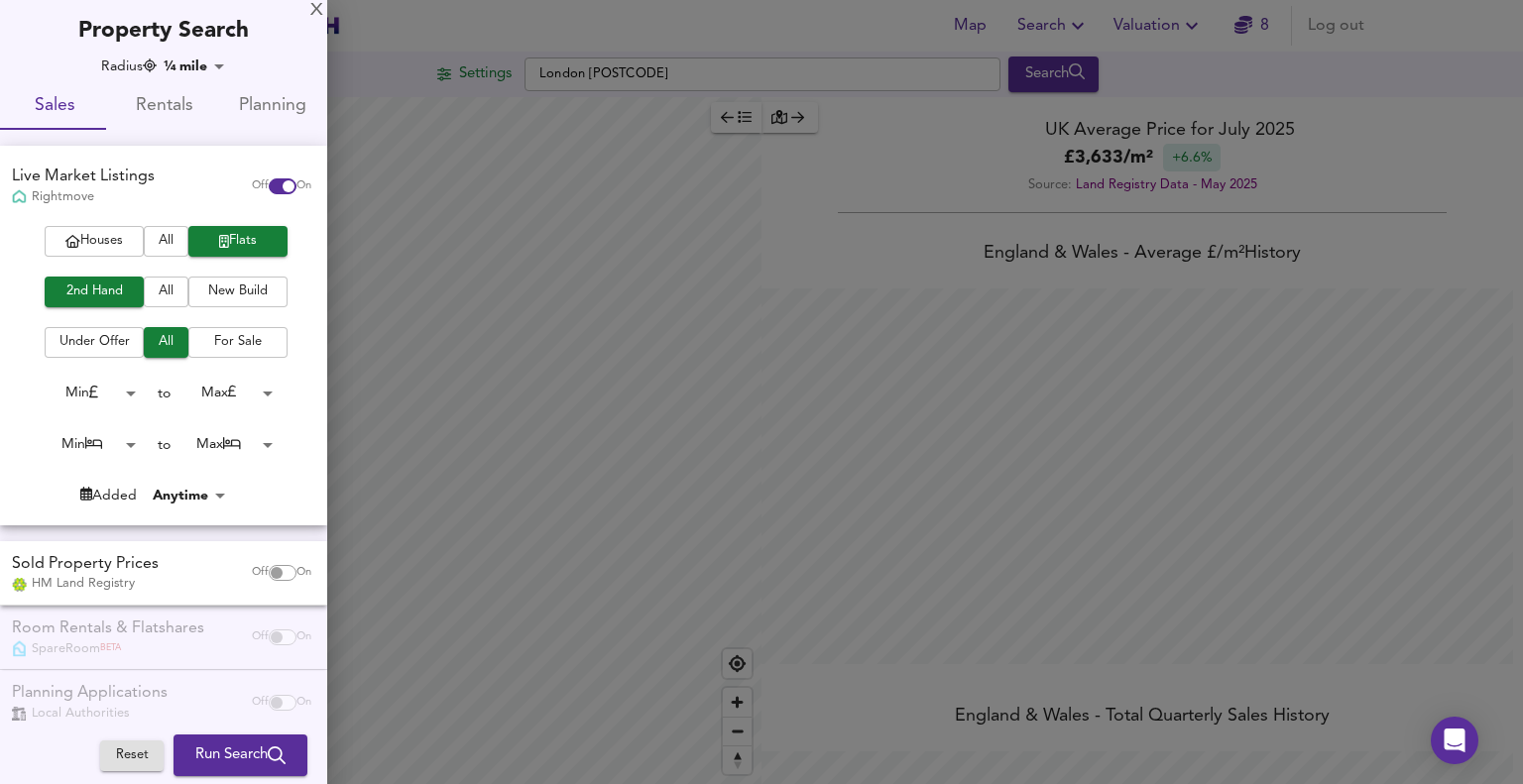 click on "Map Search Valuation    8 Log out        Settings     [CITY] [POSTCODE]        Search              Average Price landworth    £ [PRICE]/m²    £ [PRICE]/m²    £ [PRICE]/m²     UK Average Price   for July 2025 £ [PRICE] / m²      +6.6% Source:   Land Registry Data - May 2025 England & Wales - Average £/ m²  History England & Wales - Total Quarterly Sales History
X Map Settings Basemap          Default hybrid Heatmap          Average Price landworth 2D   View Dynamic Heatmap   On Show Postcodes Show Boroughs 2D 3D Find Me X Property Search Radius   ¼ mile 402 Sales Rentals Planning    Live Market Listings   Rightmove Off   On    Houses All   Flats 2nd Hand All New Build Under Offer All For Sale Min   0 to Max   200000000   Min   0 to Max   50   Added Anytime -1    Sold Property Prices   HM Land Registry Off   On     Room Rentals & Flatshares   SpareRoom   BETA Off   On     Planning Applications Local Authorities Off" at bounding box center (762, 392) 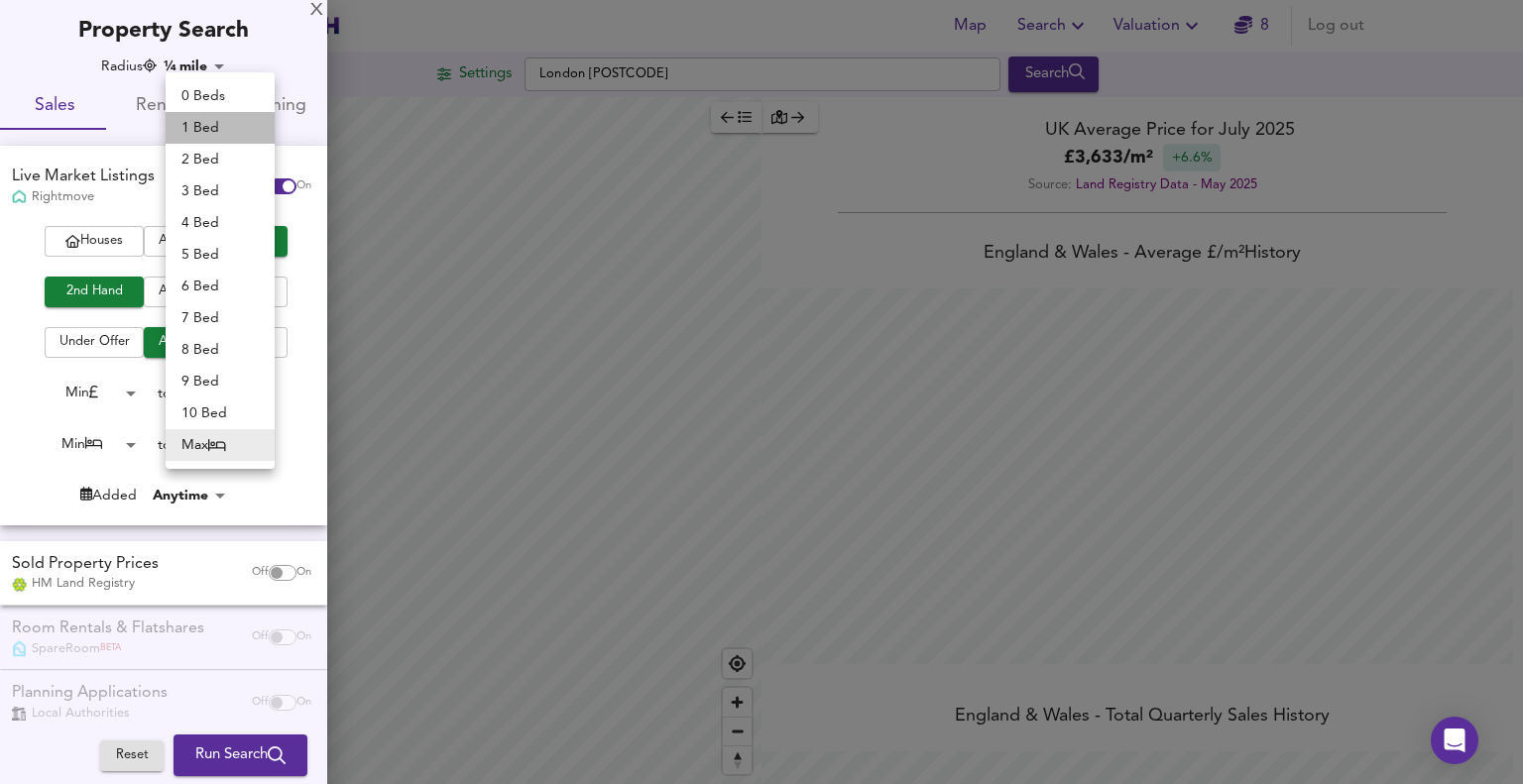 click on "1 Bed" at bounding box center (220, 128) 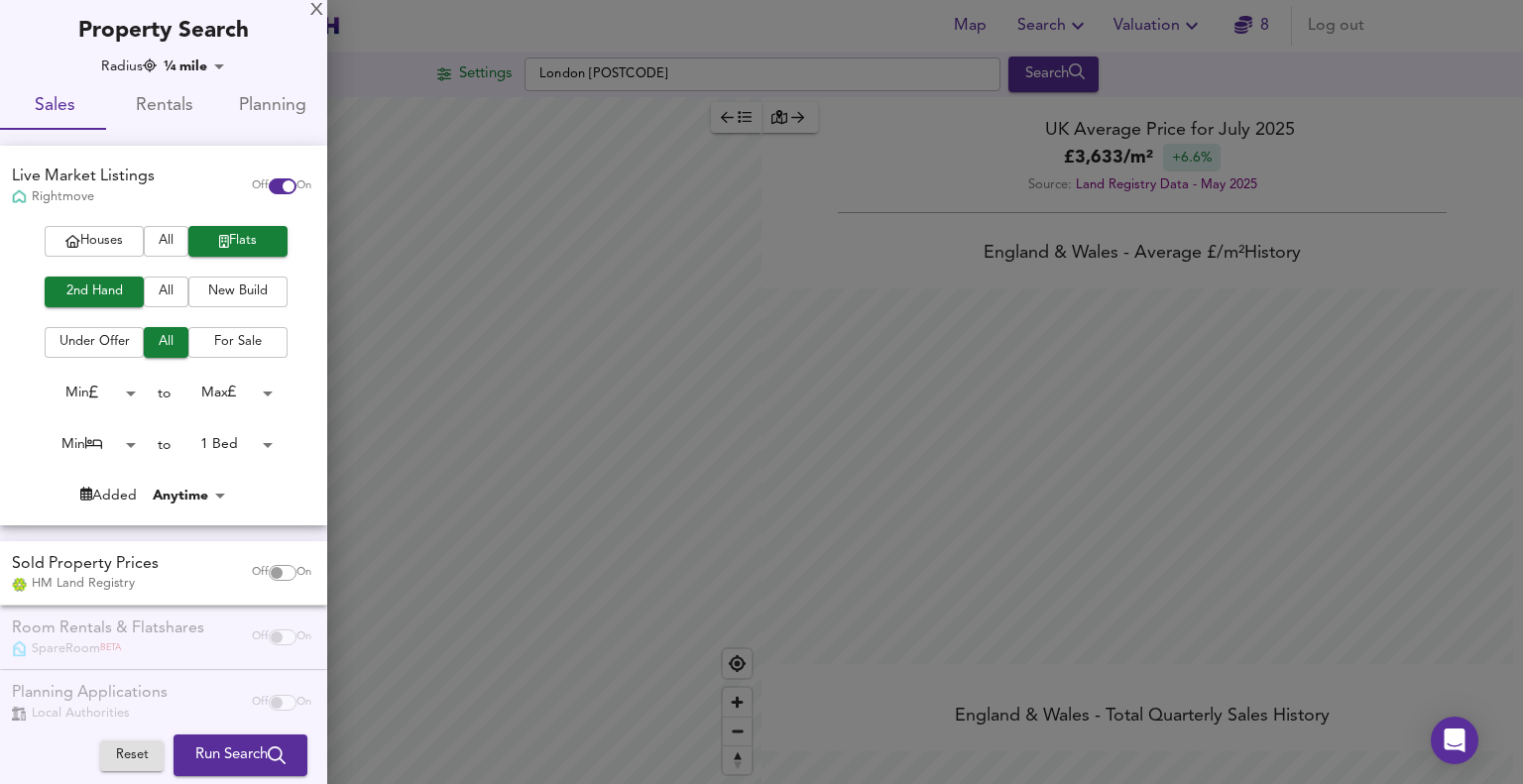 click on "Map Search Valuation    8 Log out        Settings     London [POSTCODE]        Search               Average Price landworth  £ 16,663/m²   £ 14,688/m²   £ 13,599/m²    UK Average Price   for [MONTH] [YEAR] £ 3,633 / m²      +6.6% Source:   Land Registry Data - [MONTH] [YEAR] England & Wales - Average £/ m²   History England & Wales - Total Quarterly Sales History
X Map Settings Basemap           Default hybrid Heatmap           Average Price landworth 2D   View Dynamic Heatmap   On Show Postcodes Show Boroughs 2D 3D Find Me X Property Search Radius   ¼ mile 402 Sales Rentals Planning    Live Market Listings   Rightmove Off   On    Houses All   Flats 2nd Hand All New Build Under Offer All For Sale Min   0 to Max   200000000   Min   0 to 1 Bed 1   Added Anytime -1    Sold Property Prices   HM Land Registry Off   On     Room Rentals & Flatshares   SpareRoom   BETA Off   On     Planning Applications Local Authorities Off   On" at bounding box center (762, 392) 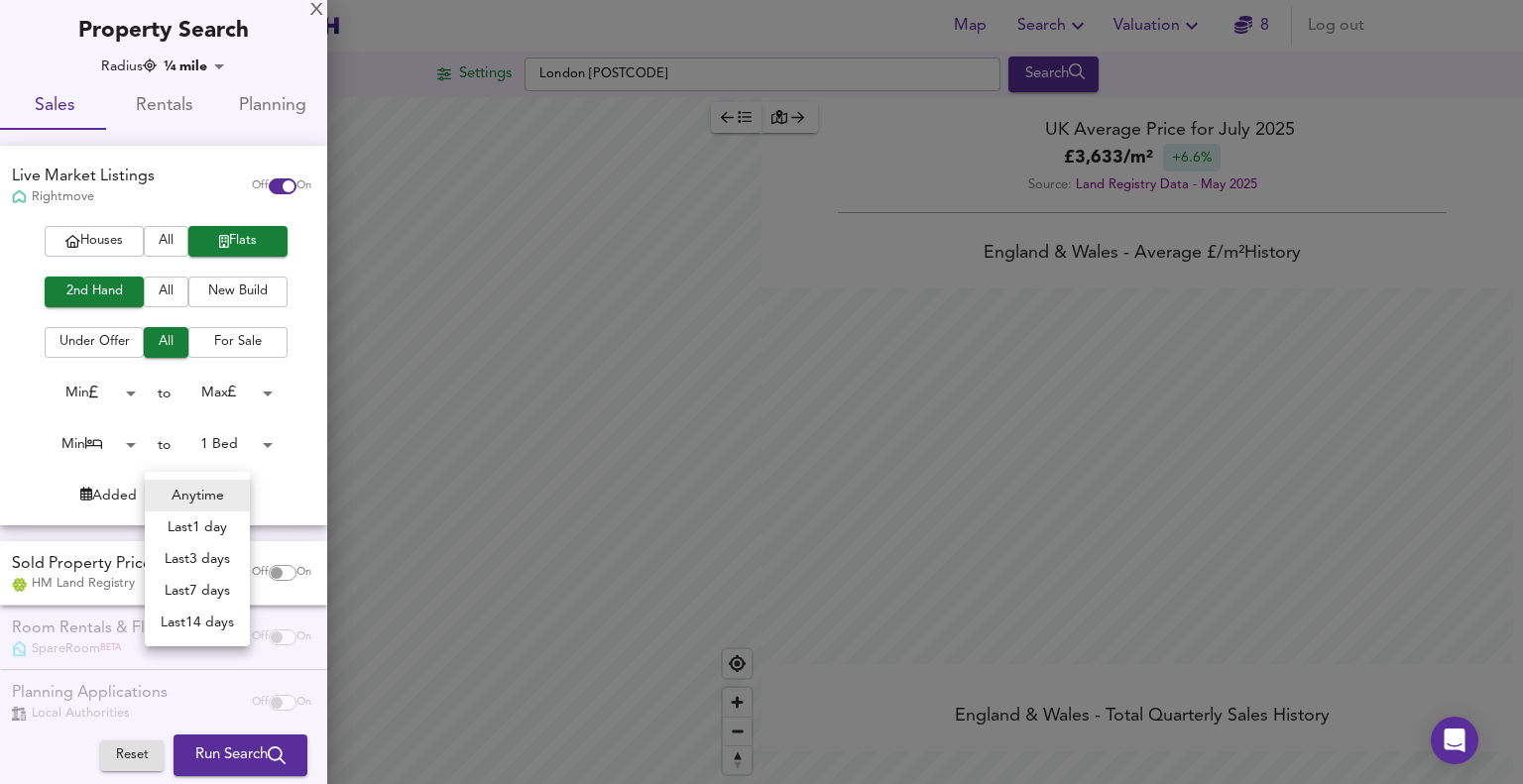 click at bounding box center [762, 392] 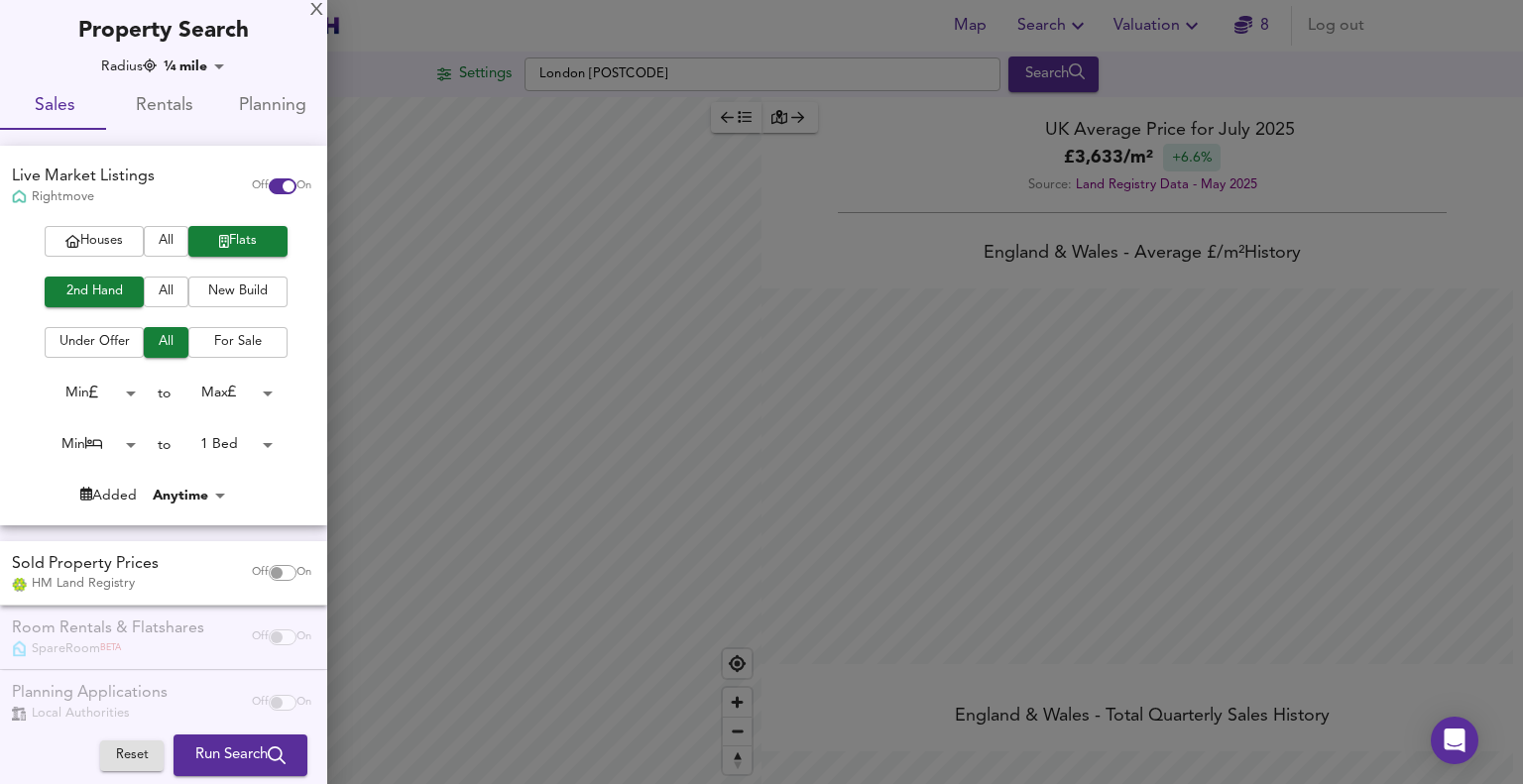click at bounding box center [277, 573] 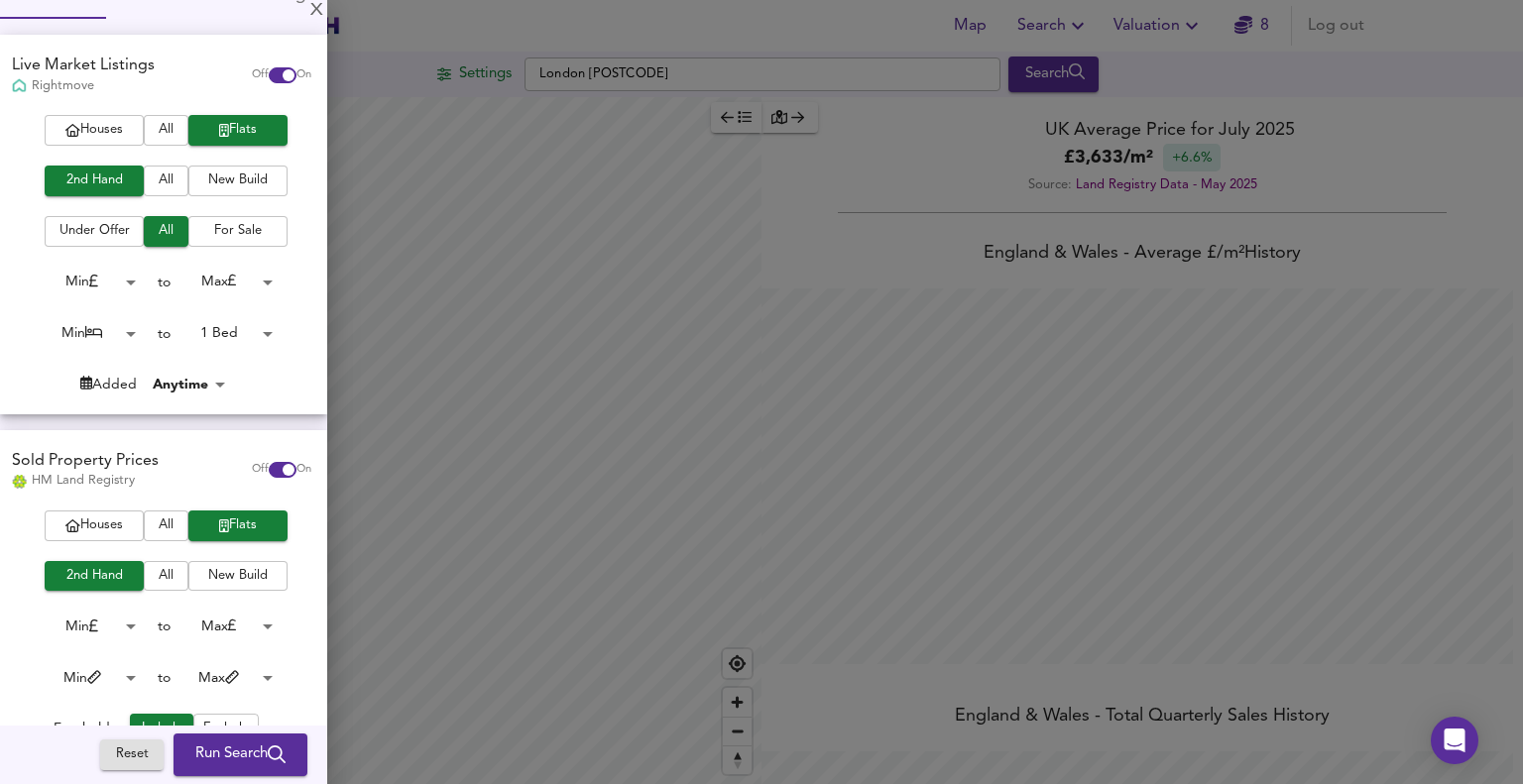 scroll, scrollTop: 0, scrollLeft: 0, axis: both 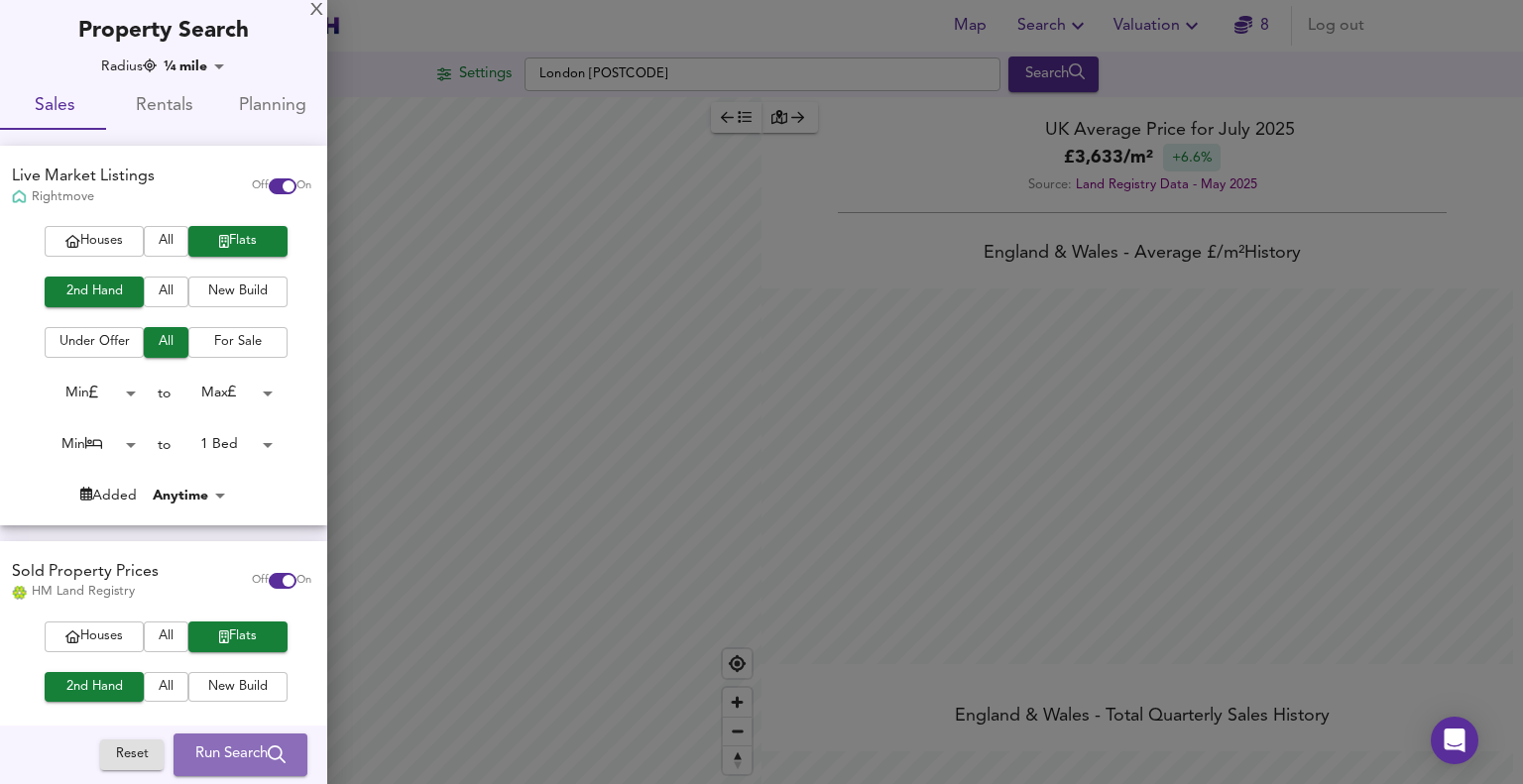 click on "Run Search" at bounding box center (240, 755) 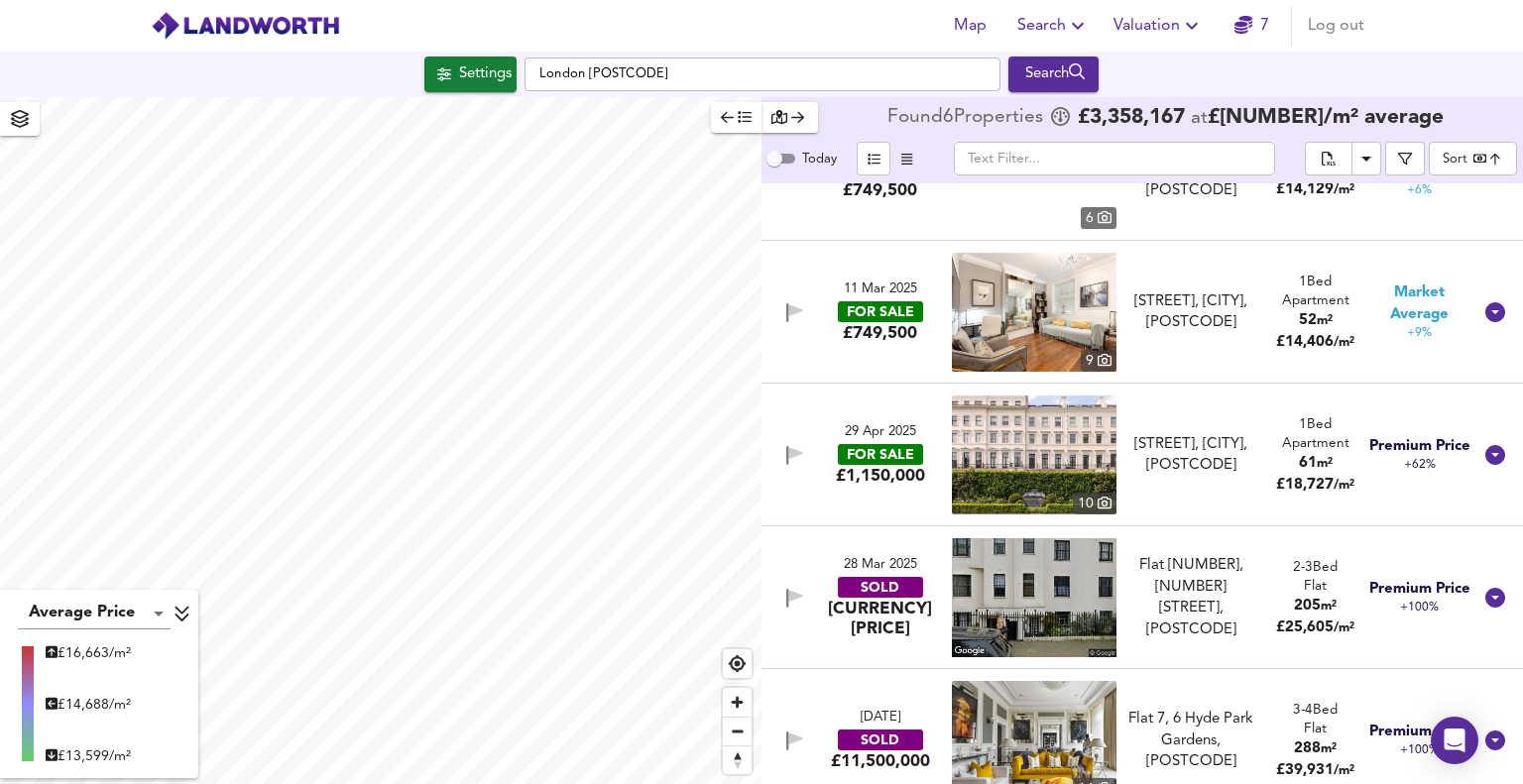 scroll, scrollTop: 256, scrollLeft: 0, axis: vertical 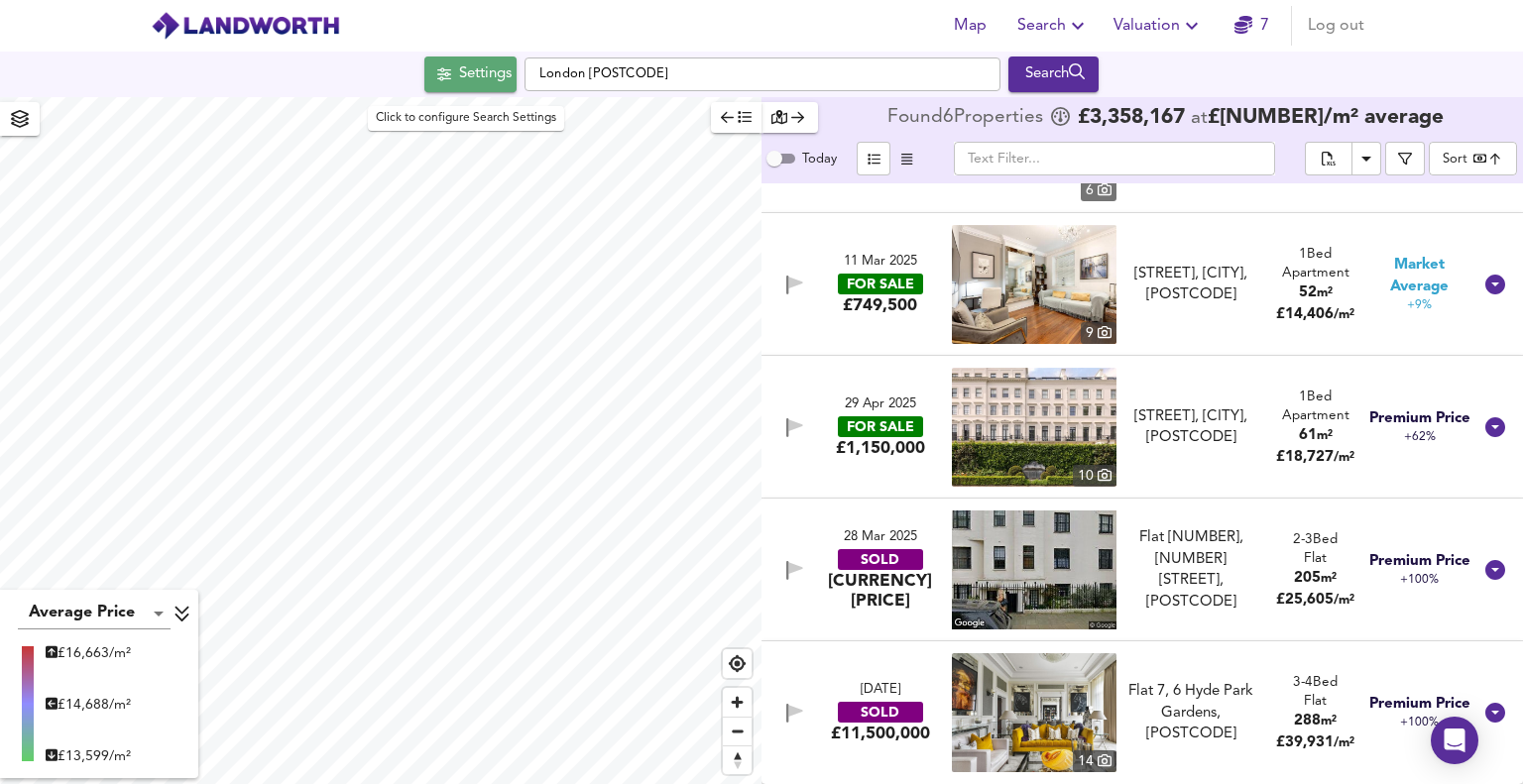 click on "Settings" at bounding box center (485, 74) 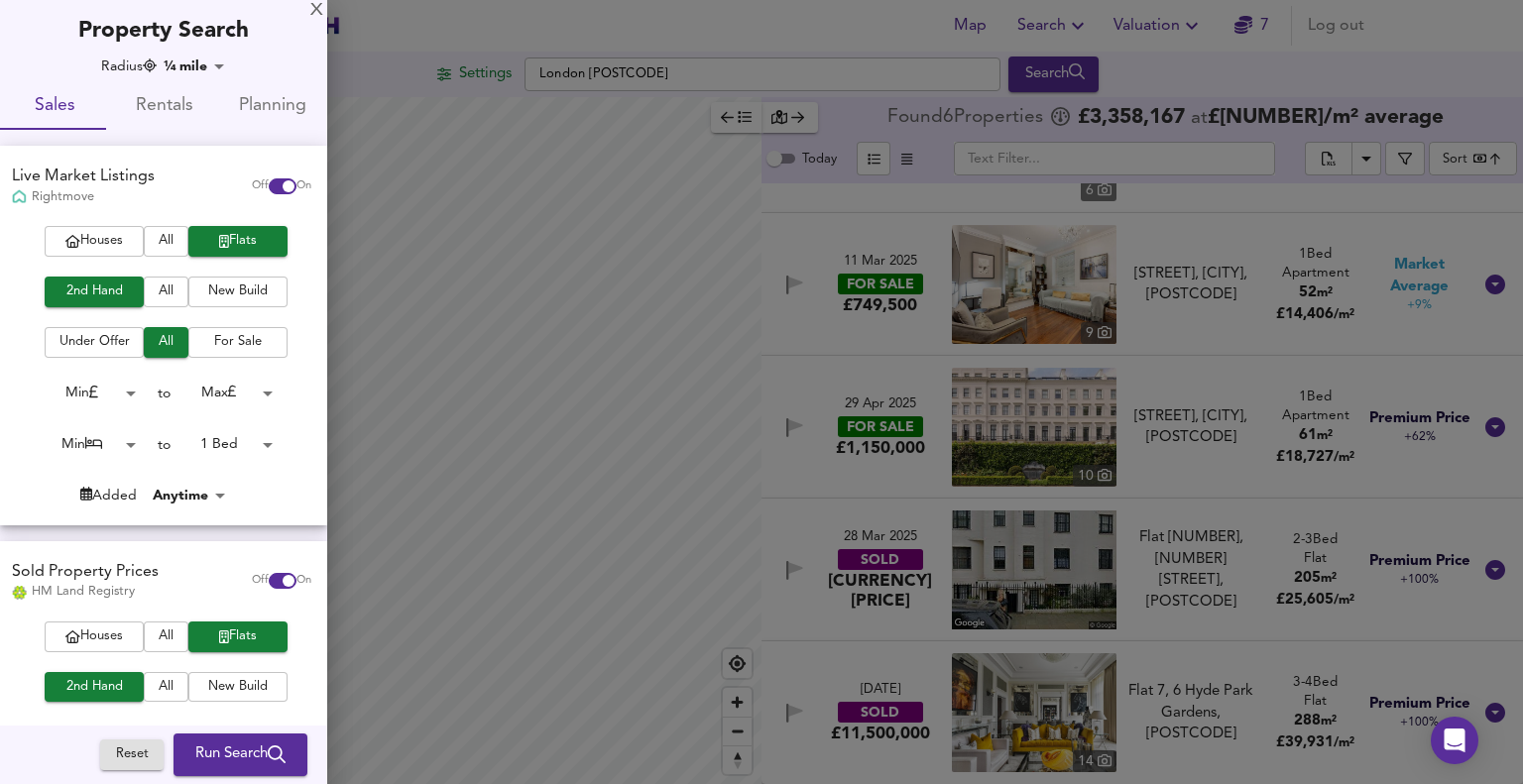 drag, startPoint x: 321, startPoint y: 8, endPoint x: 434, endPoint y: 423, distance: 430.1093 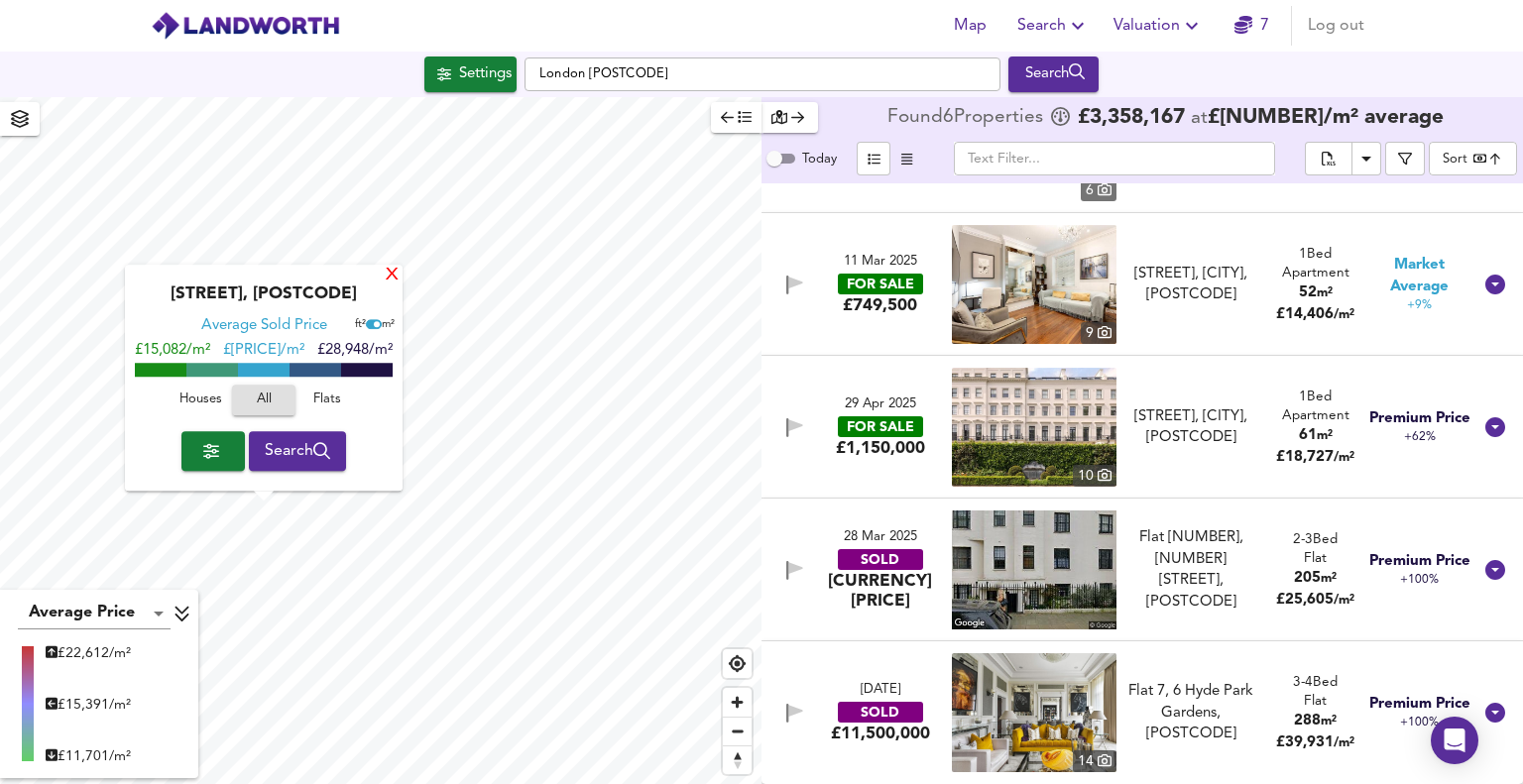 click on "X" at bounding box center [392, 276] 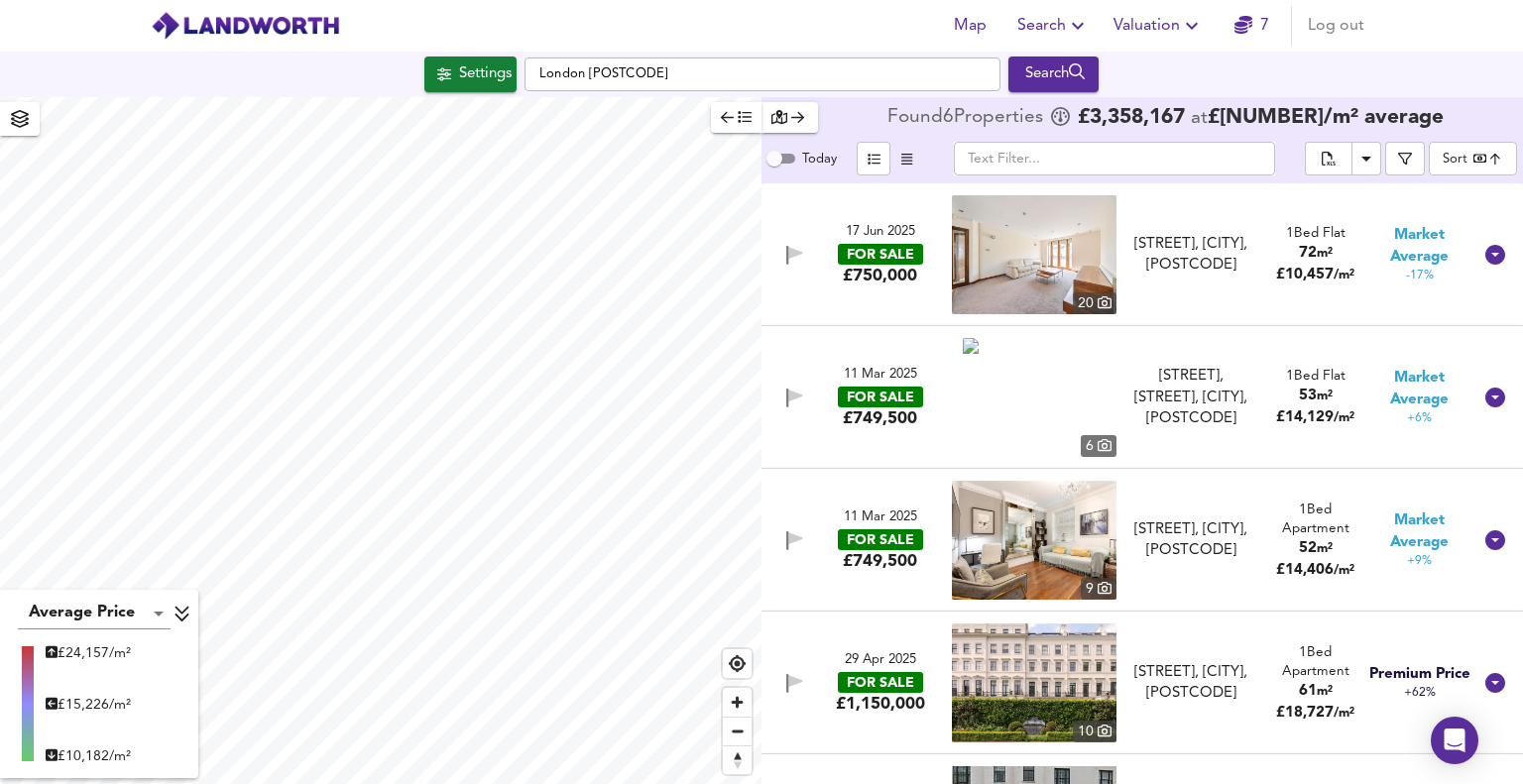 scroll, scrollTop: 256, scrollLeft: 0, axis: vertical 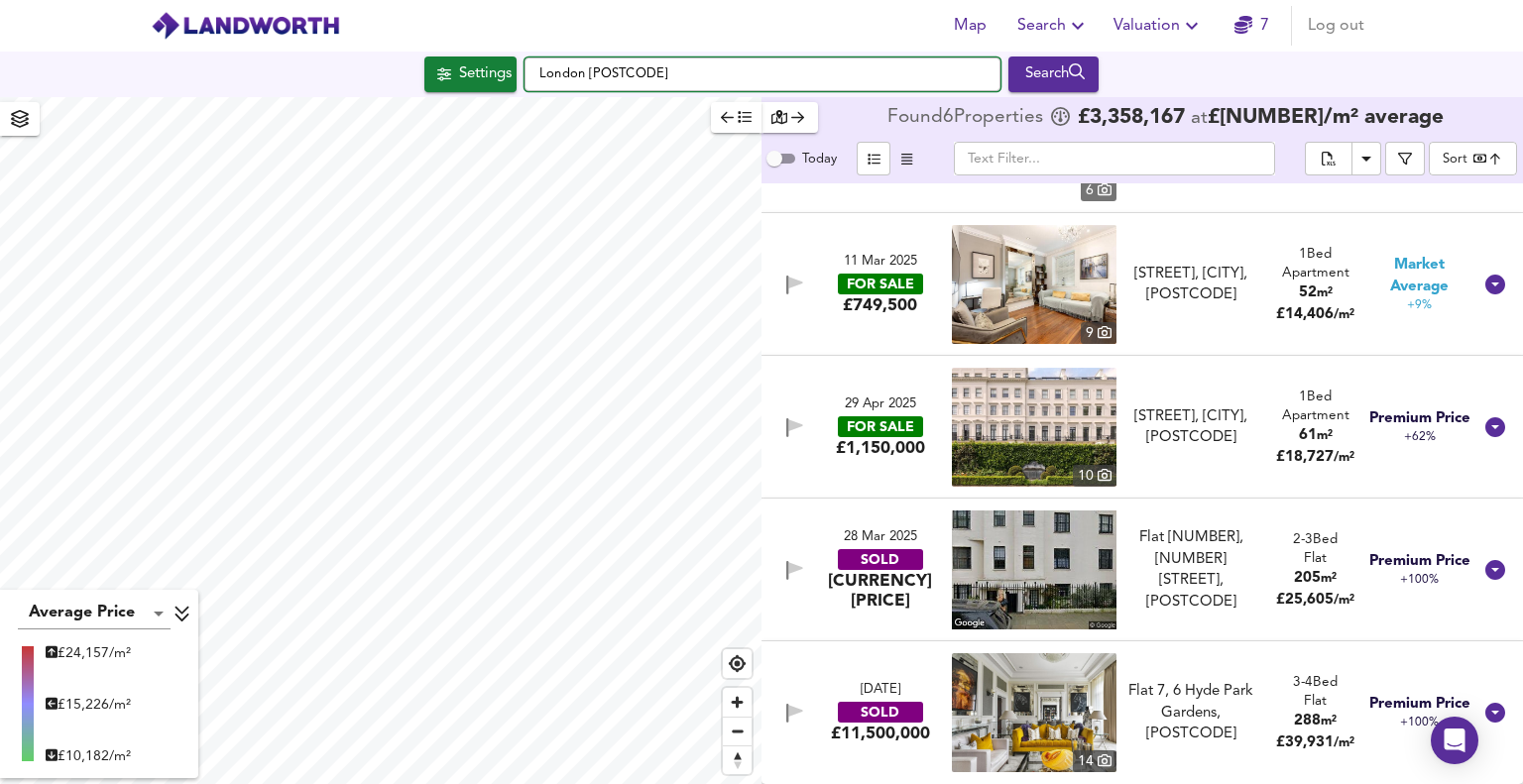 drag, startPoint x: 625, startPoint y: 78, endPoint x: 468, endPoint y: 68, distance: 157.31815 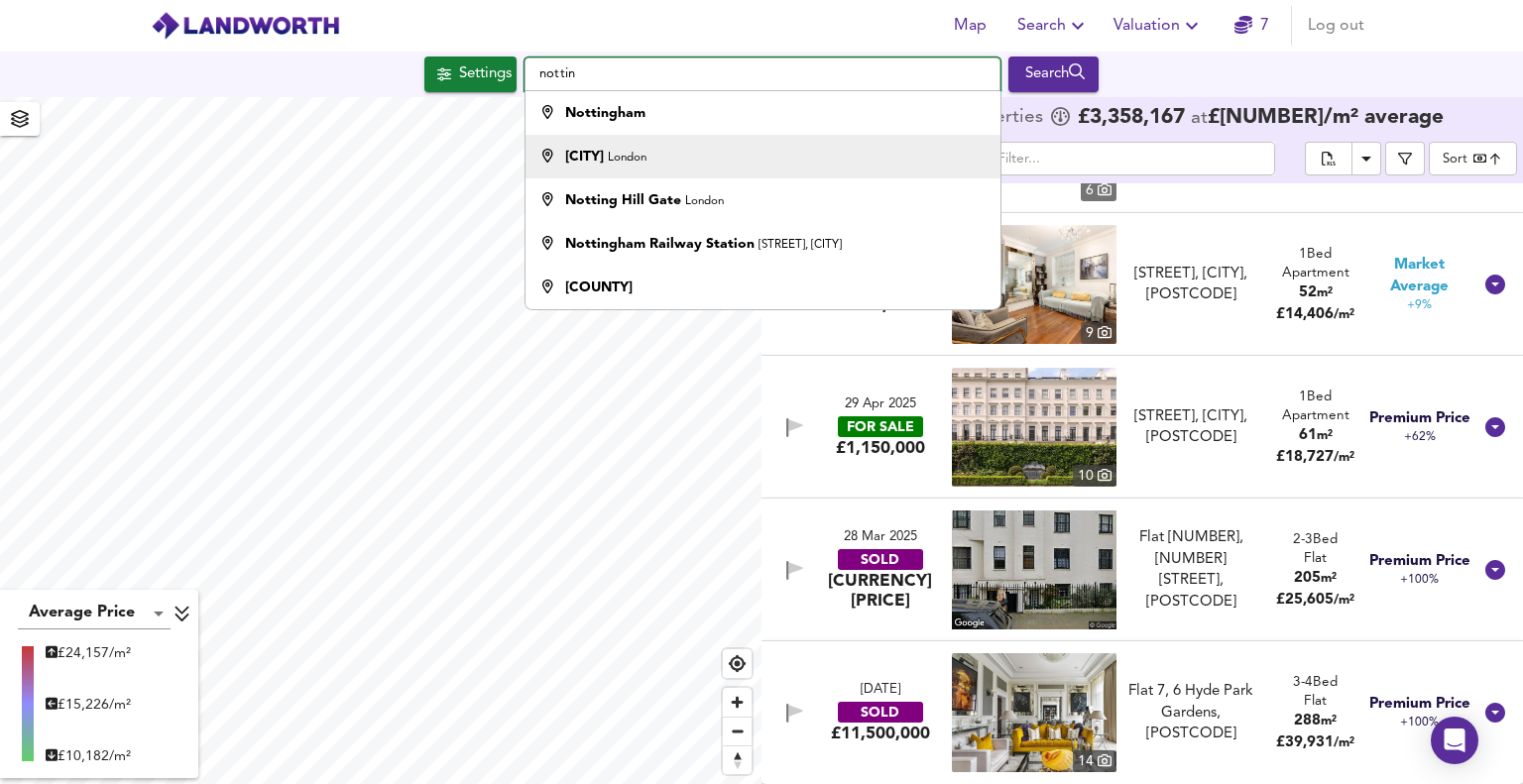 type on "nottin" 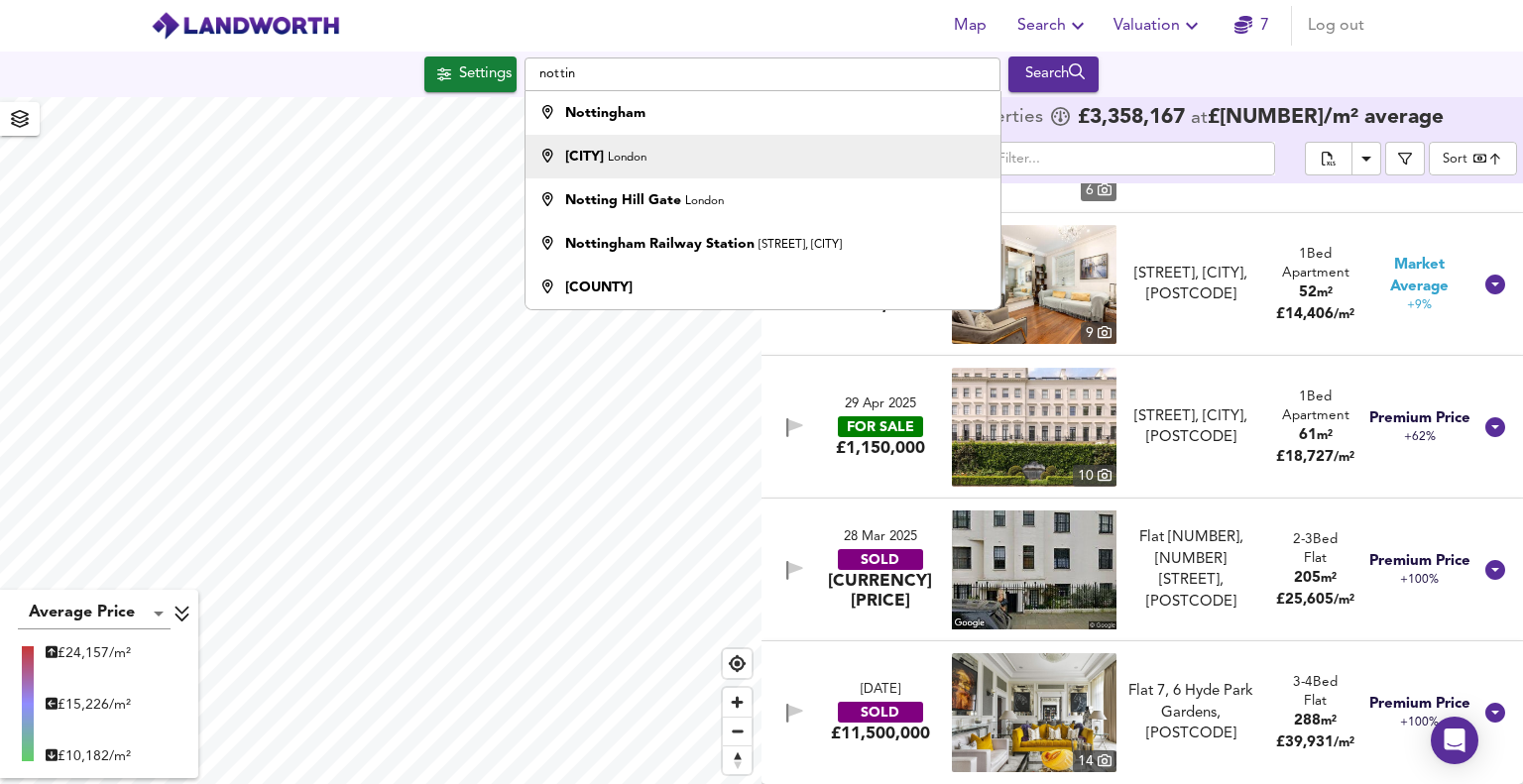 click on "[CITY]" at bounding box center (584, 157) 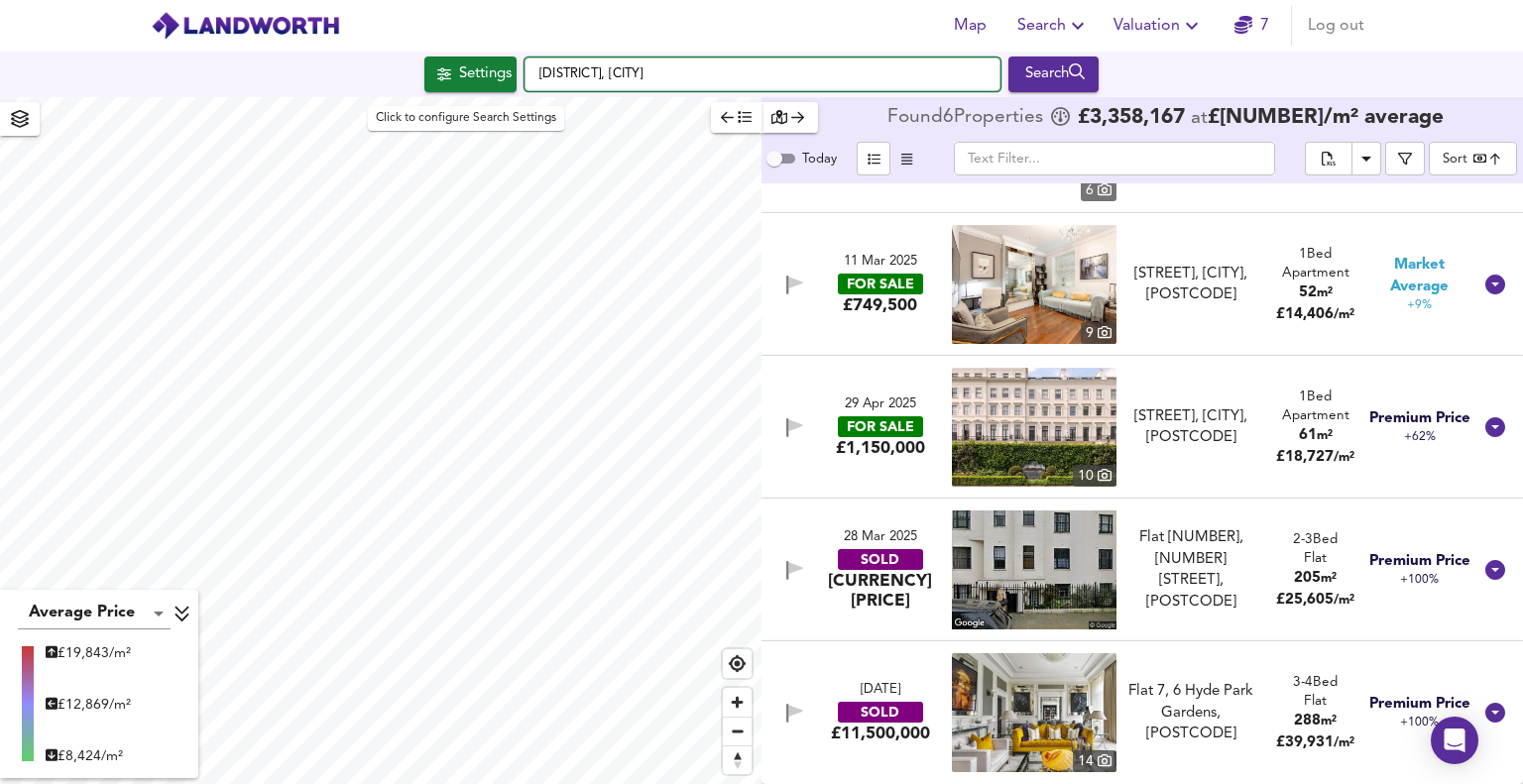 click on "Settings     [DISTRICT], [CITY]        Search" at bounding box center [762, 74] 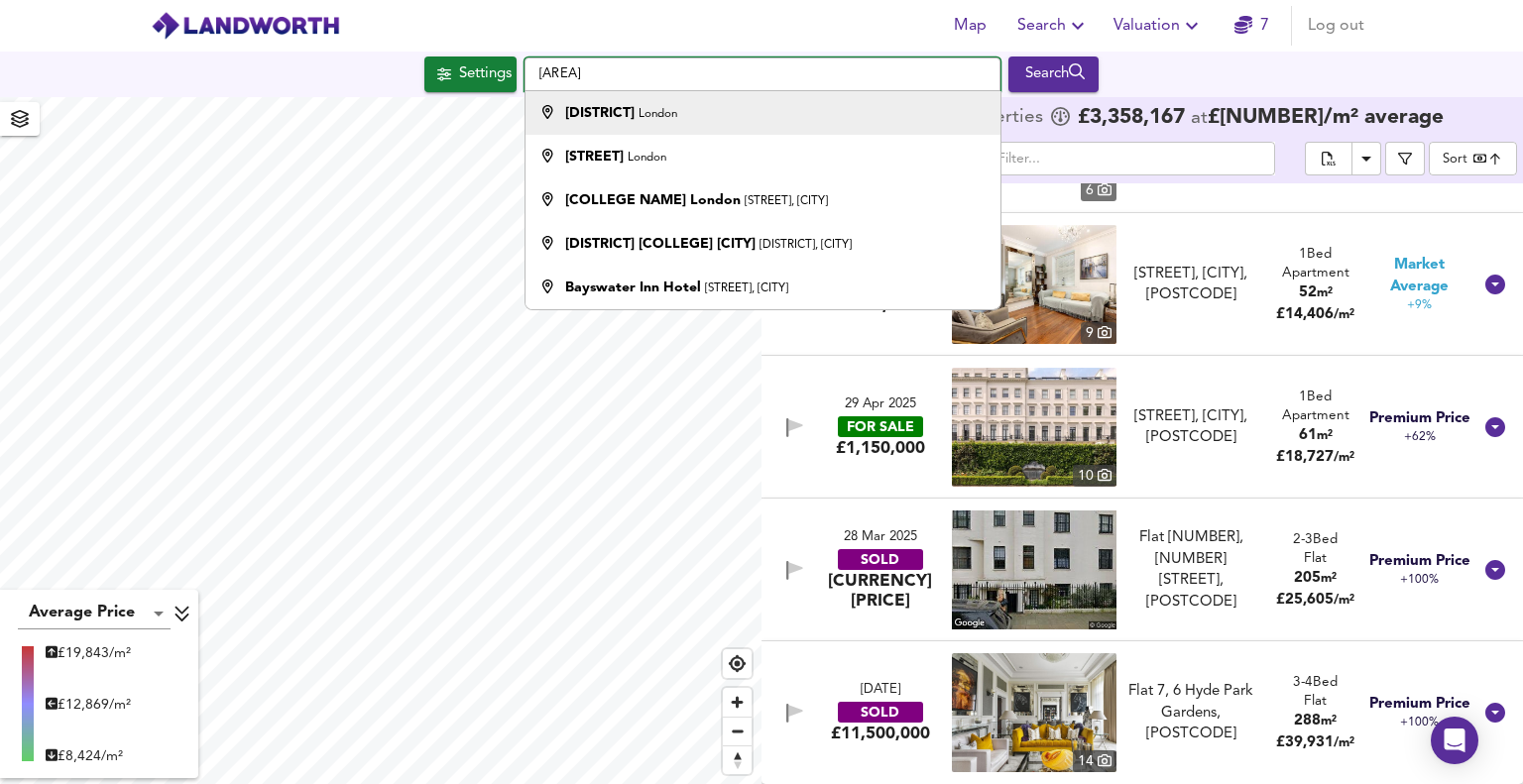 type on "[AREA]" 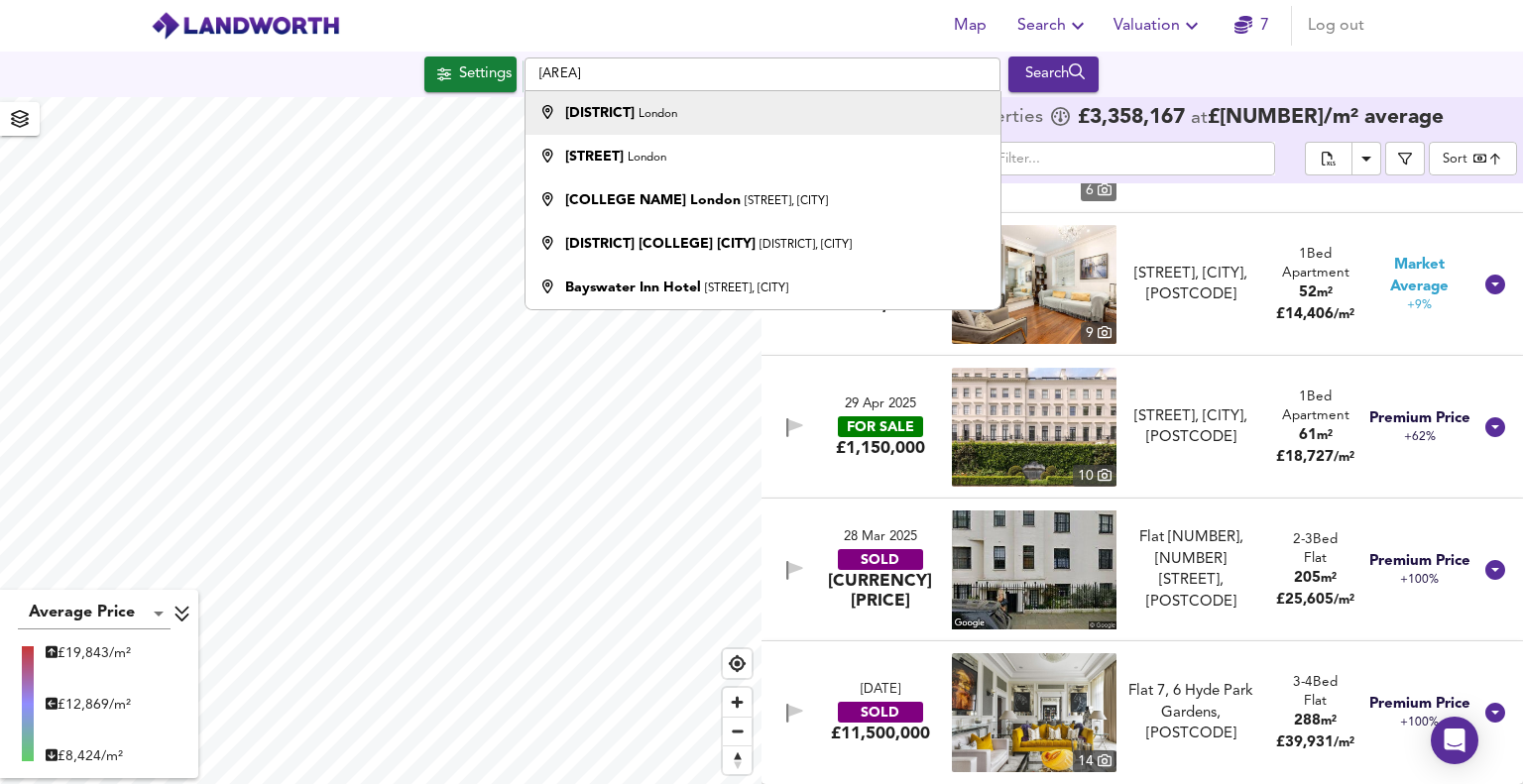click on "[DISTRICT]" at bounding box center [600, 113] 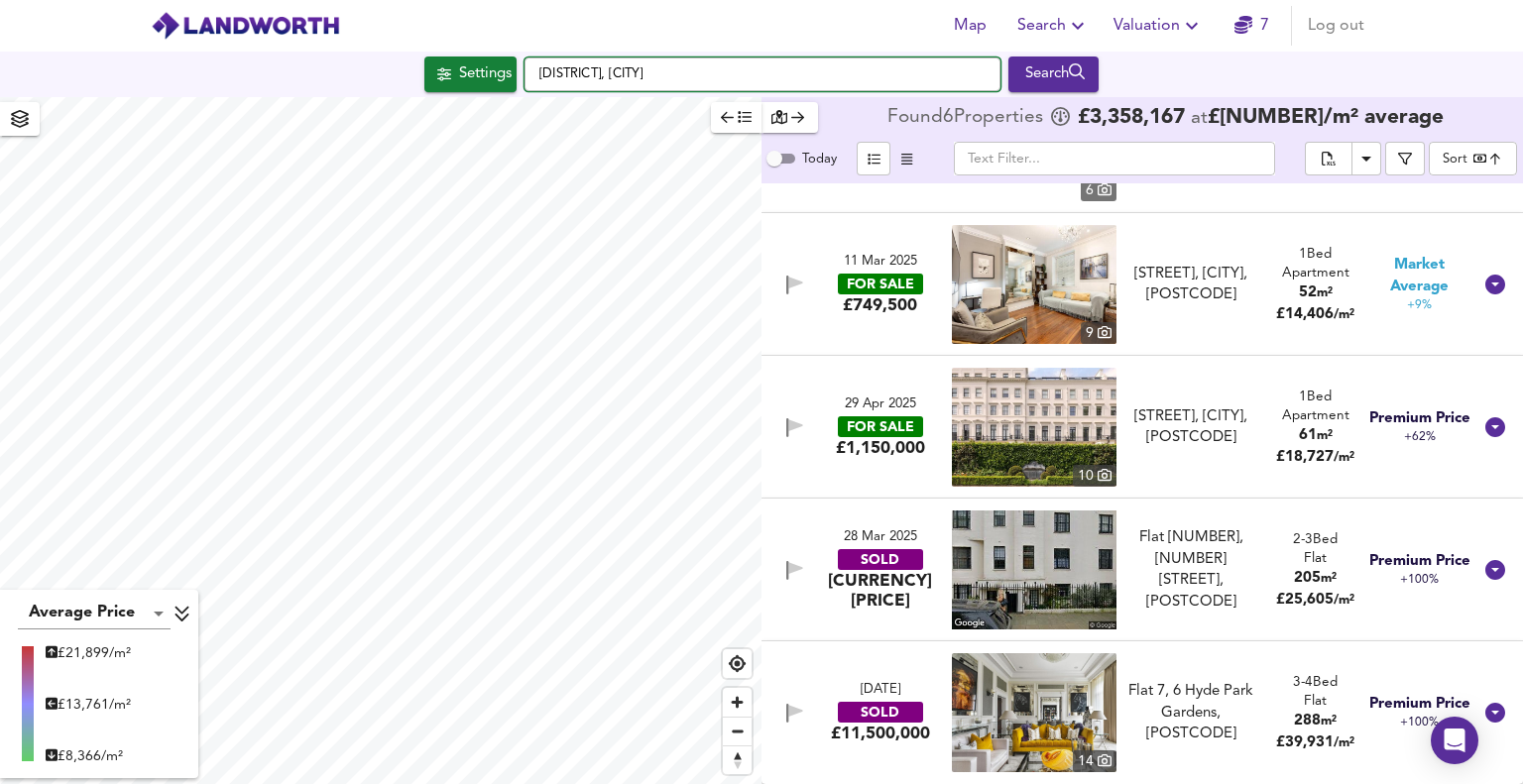 drag, startPoint x: 672, startPoint y: 66, endPoint x: 557, endPoint y: 70, distance: 115.06954 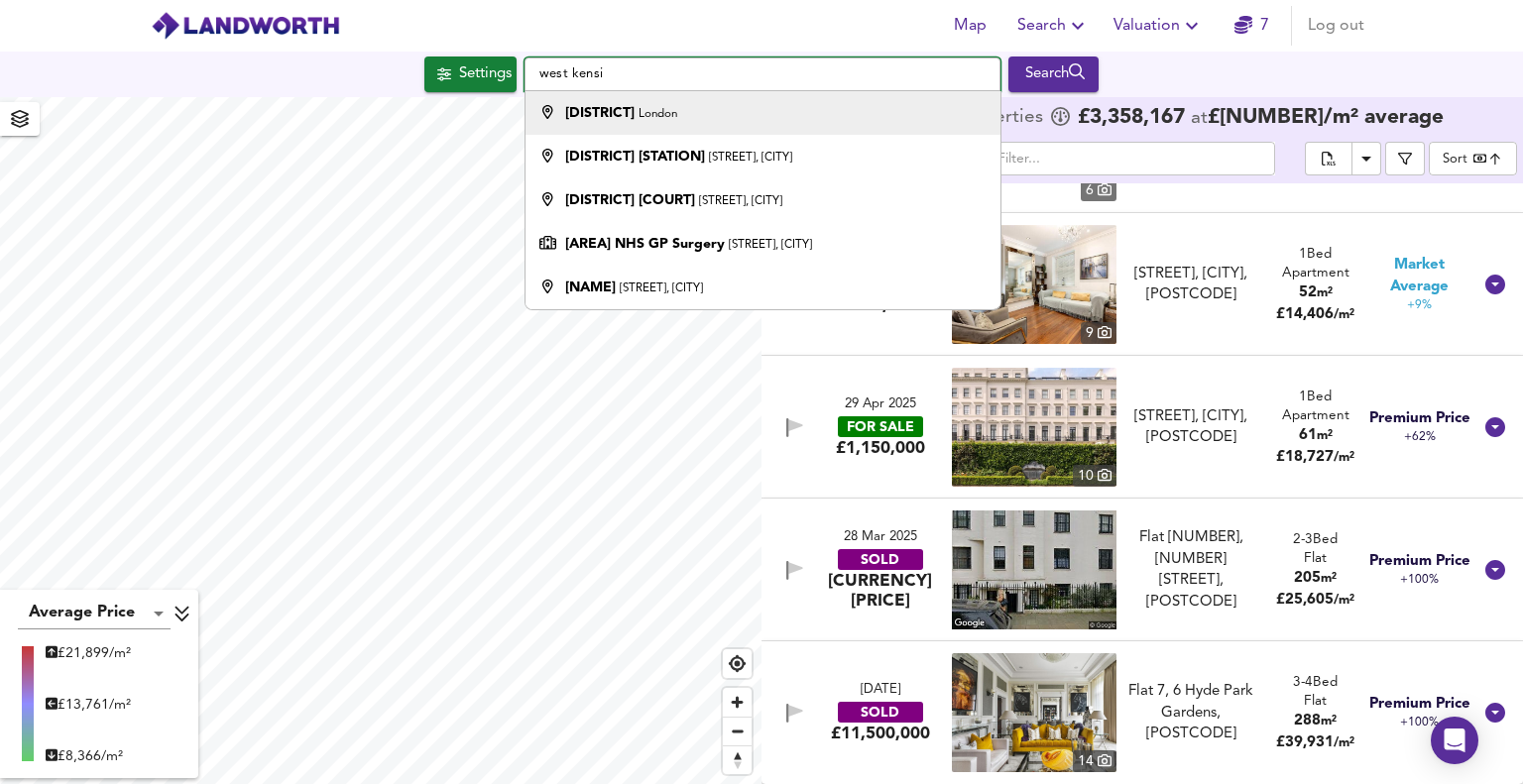 type on "west kensi" 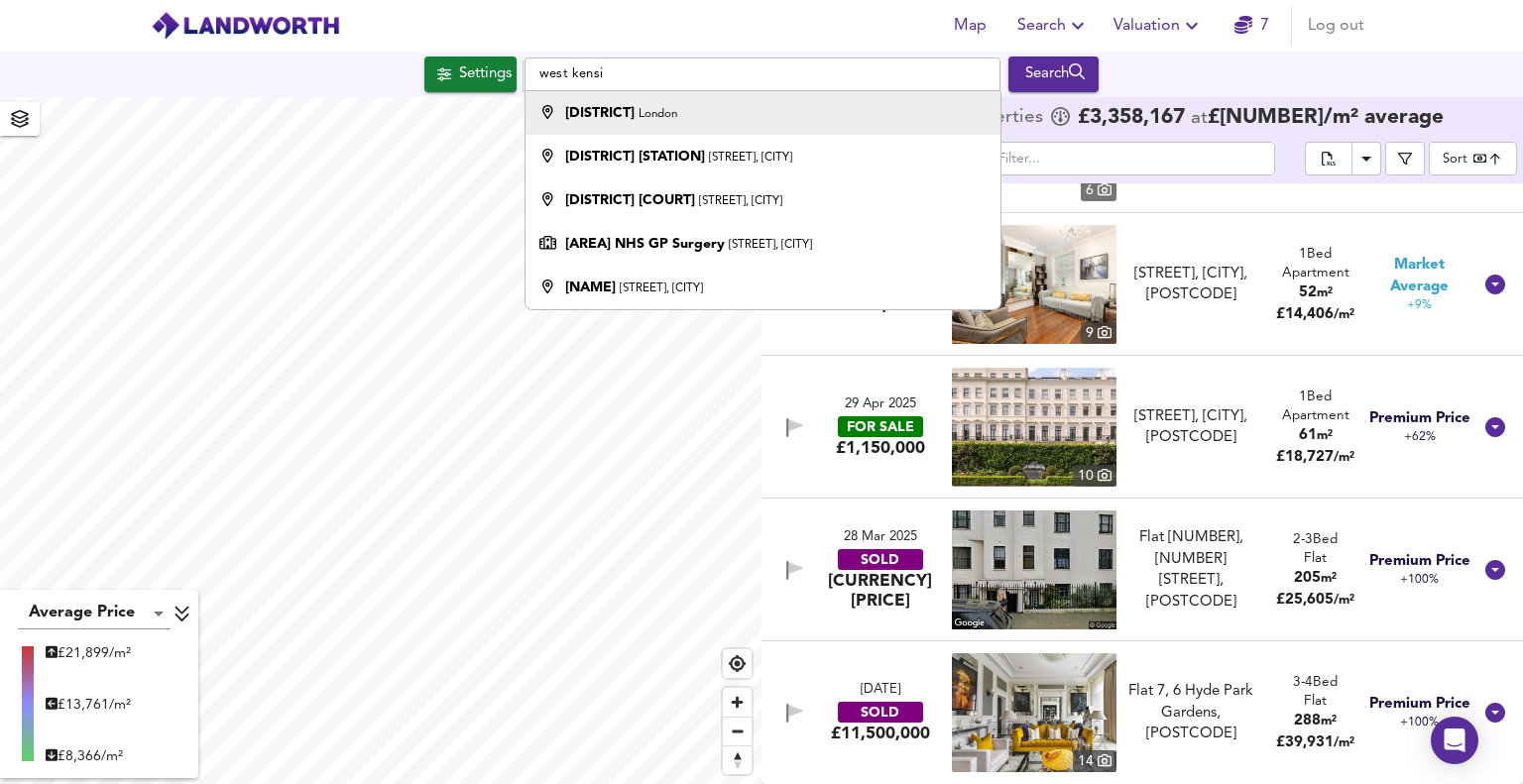 click on "[DISTRICT]" at bounding box center (600, 113) 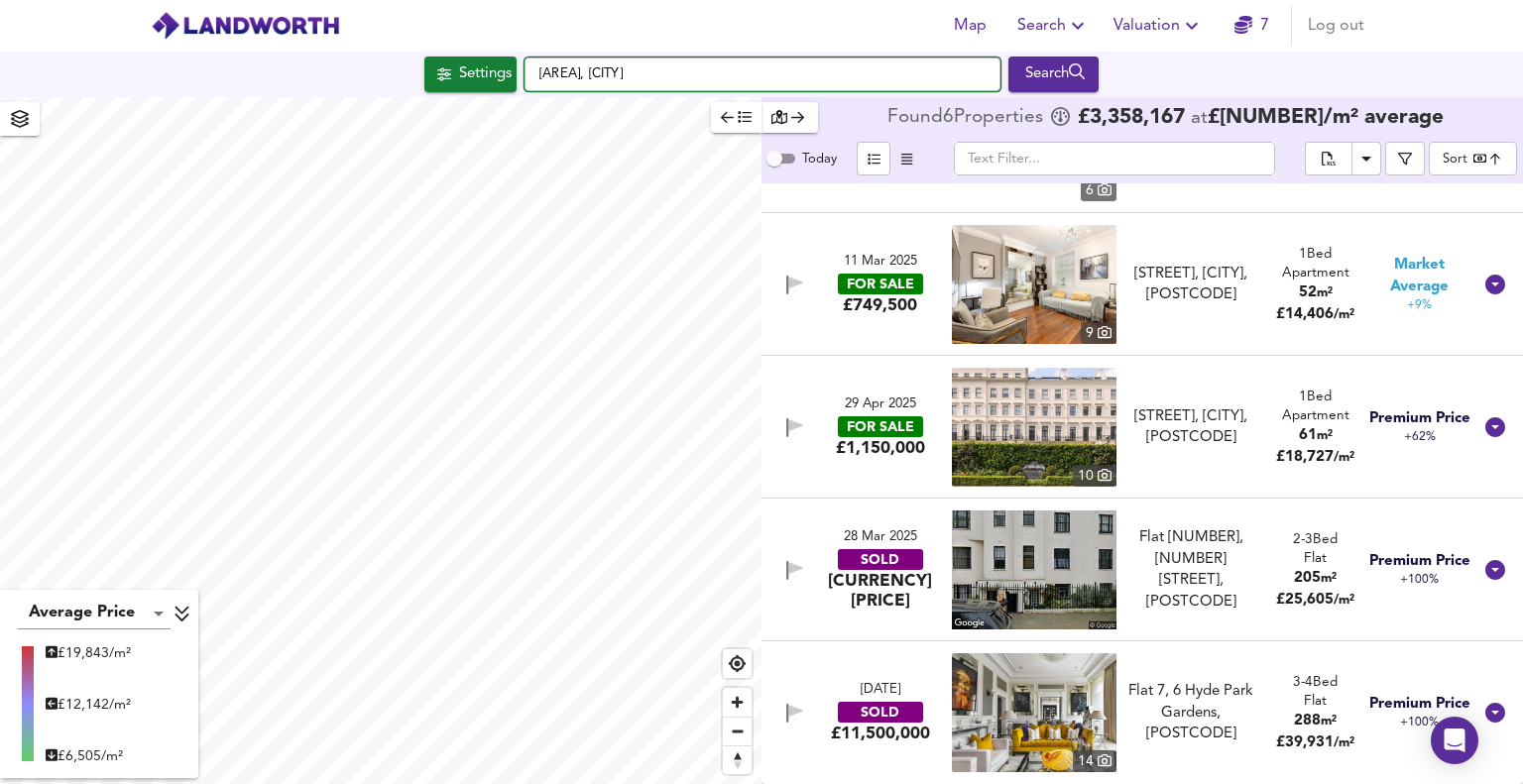 click on "[AREA], [CITY]" at bounding box center [762, 74] 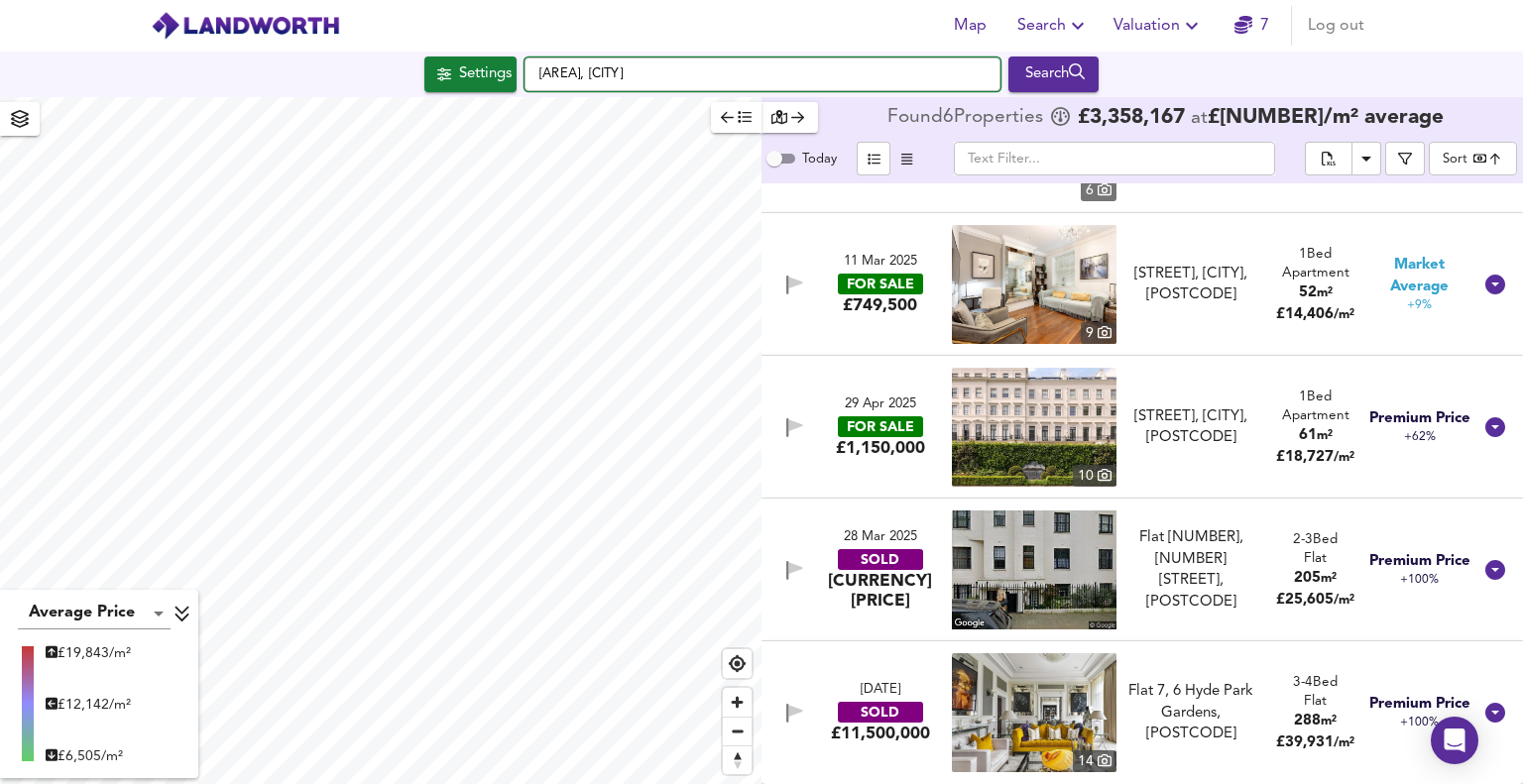 drag, startPoint x: 718, startPoint y: 72, endPoint x: 541, endPoint y: 70, distance: 177.0113 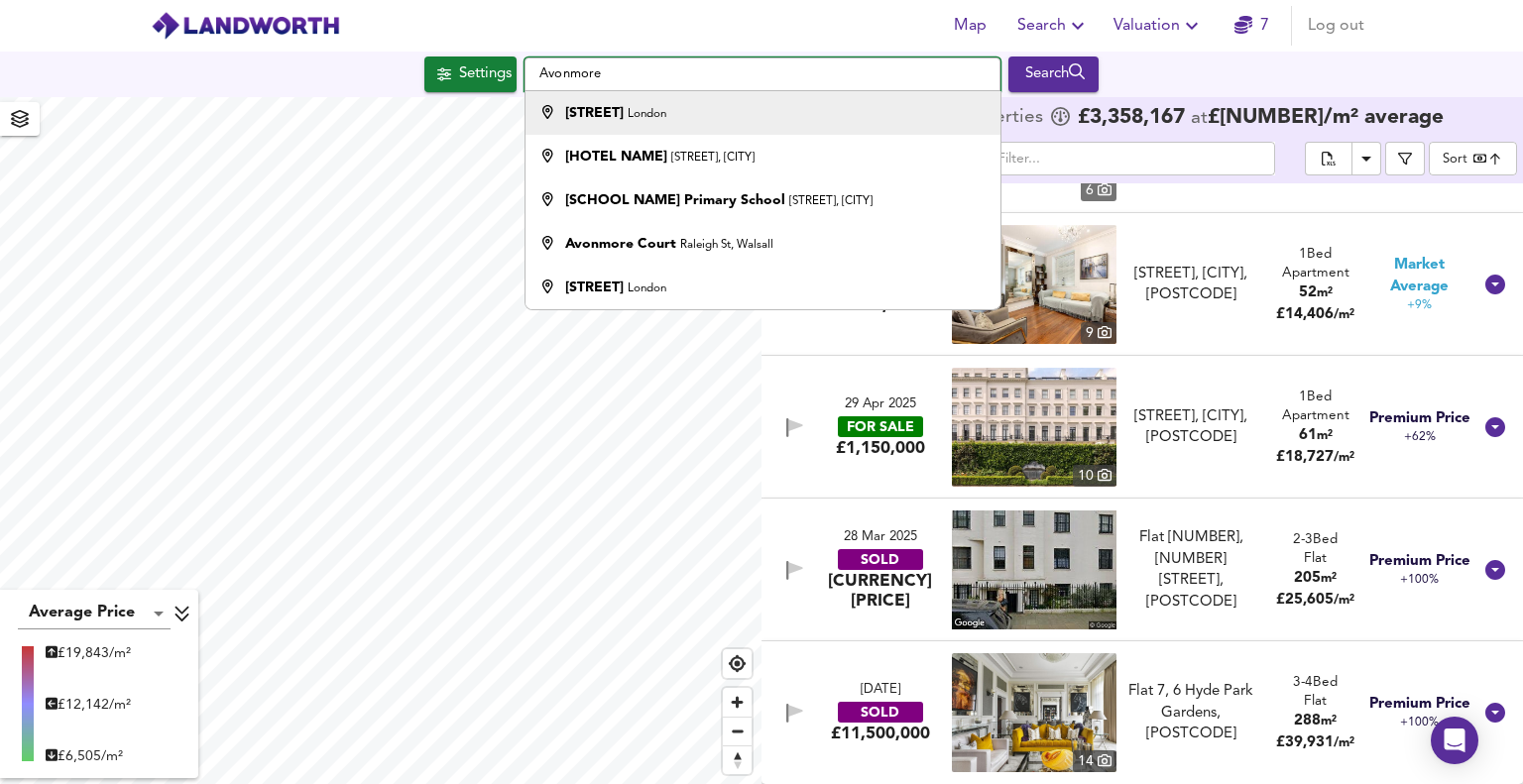 type on "Avonmore" 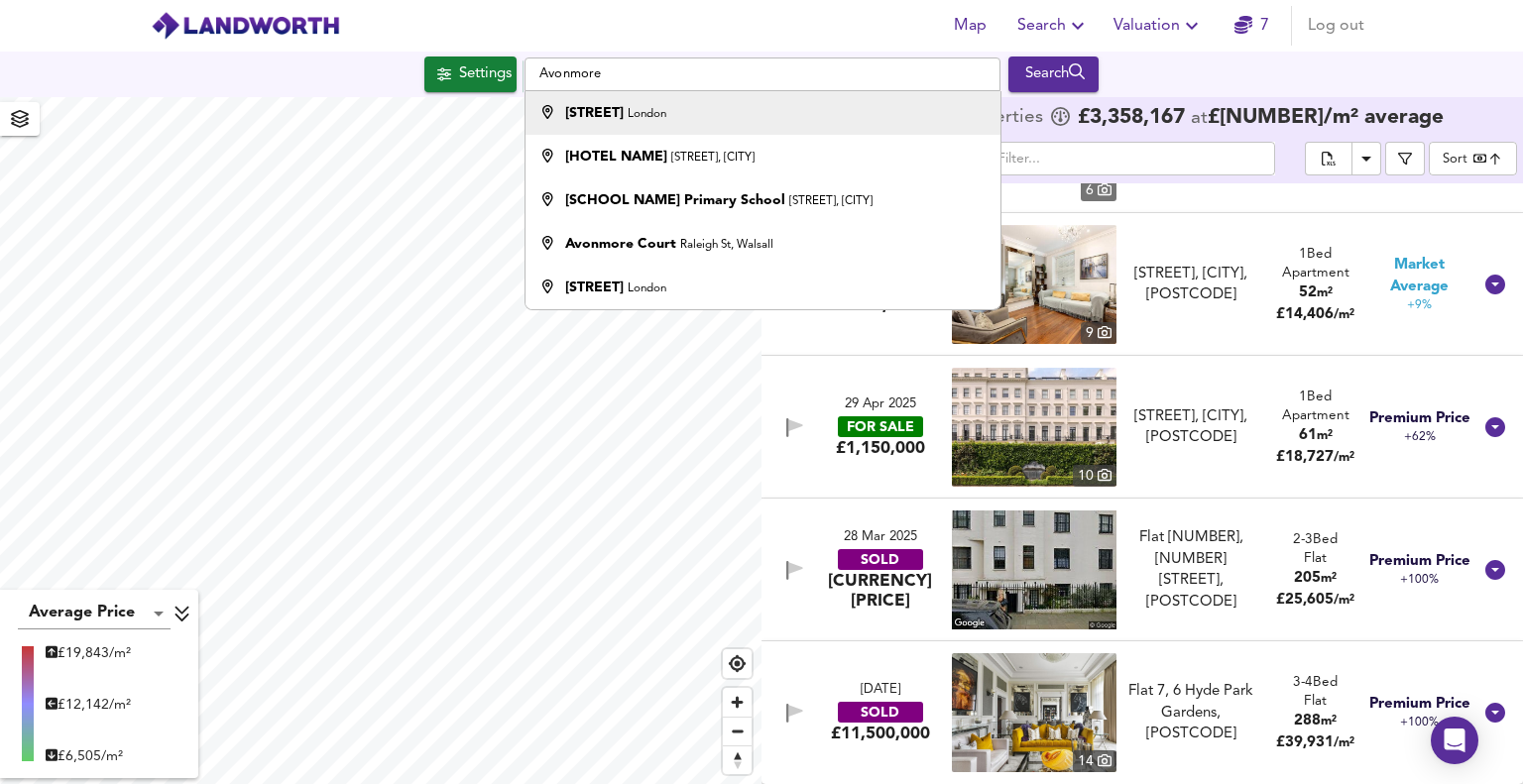 click on "[STREET]" at bounding box center [594, 113] 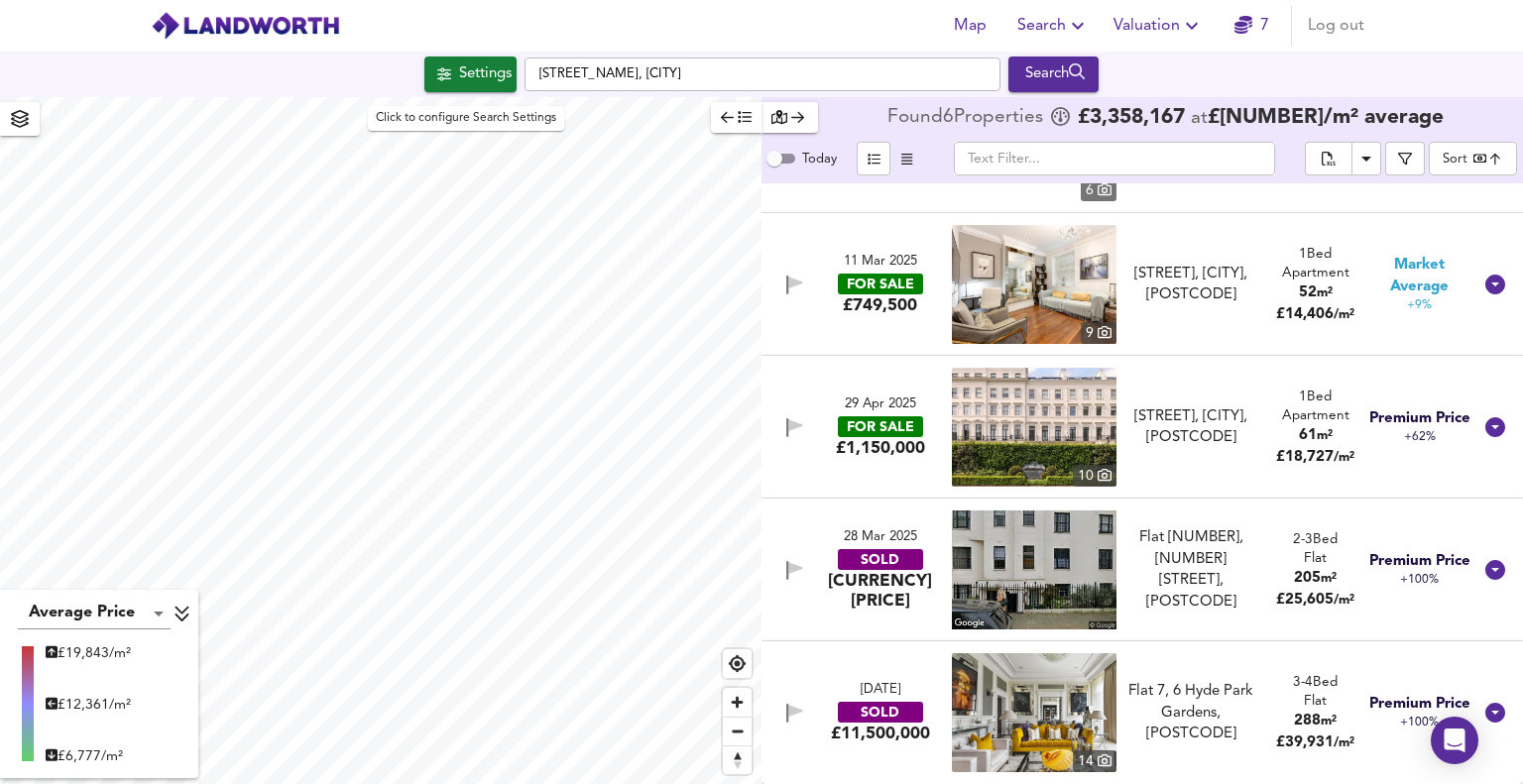 click on "Settings" at bounding box center (485, 74) 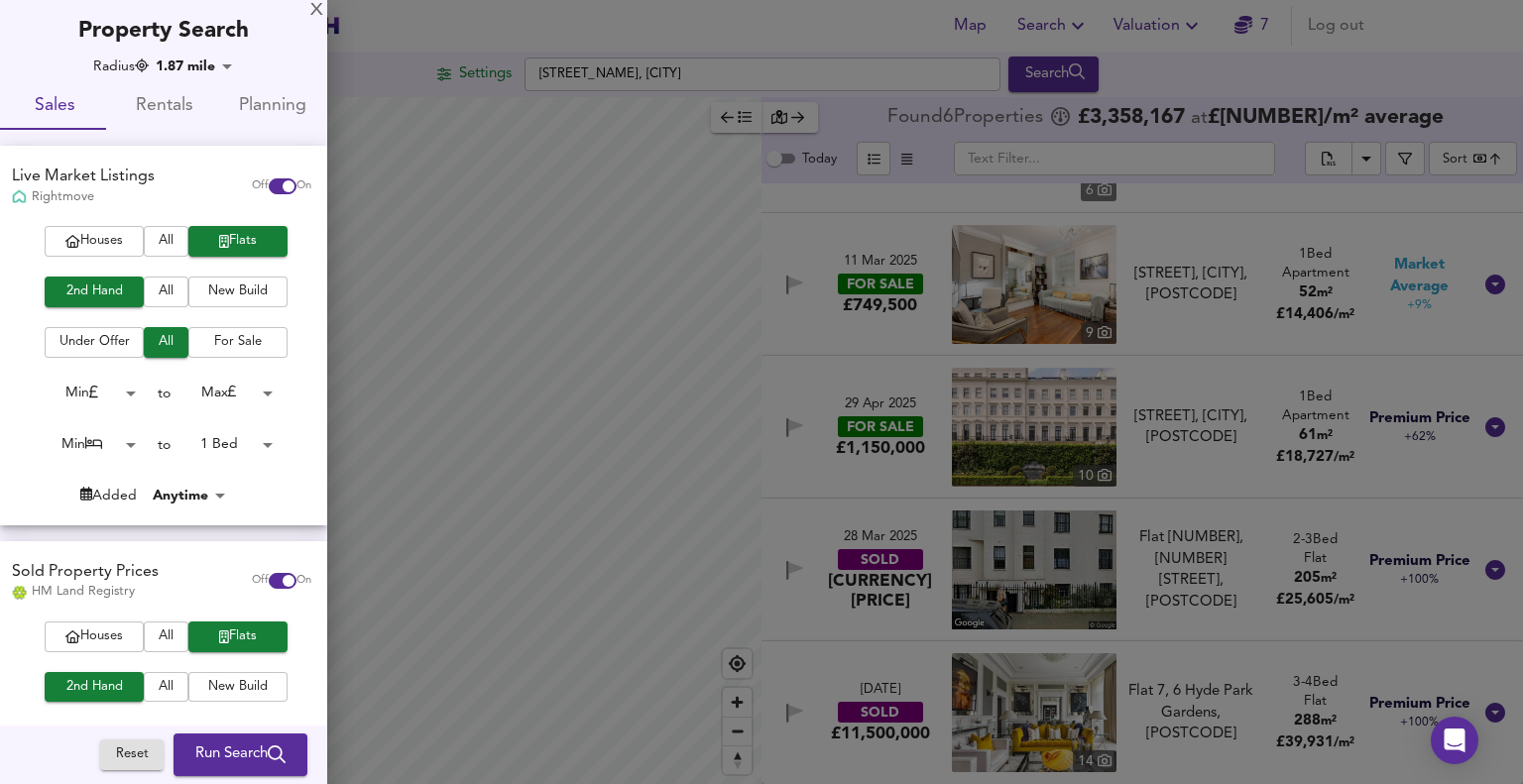 click on "Map Search Valuation    7 Log out        Settings     [STREET_NAME], [CITY]        Search              Average Price landworth    £ [PRICE_PER_SQM] / m²    £ [PRICE_PER_SQM] / m²    £ [PRICE_PER_SQM] / m²     Found  6  Propert ies     £ [PRICE]   at  £ [PRICE_PER_SQM] / m²   average    Today           ​         Sort   bestdeal ​ [DATE] FOR SALE £[PRICE]     [BEDROOM_COUNT]     [STREET_NAME], [POSTCODE], [POSTCODE] [STREET_NAME], [POSTCODE], [POSTCODE] [BEDROOM_COUNT]  Bed   Flat [AREA] m² £ [PRICE_PER_SQM] / m²   Market Average -17% [DATE] FOR SALE £[PRICE]     [BEDROOM_COUNT]     [STREET_NAME], [POSTCODE], [POSTCODE] [STREET_NAME], [POSTCODE], [POSTCODE] [BEDROOM_COUNT]  Bed   Flat [AREA] m² £ [PRICE_PER_SQM] / m²   Market Average +6% [DATE] FOR SALE £[PRICE]     [BEDROOM_COUNT]     [STREET_NAME], [POSTCODE], [POSTCODE] [STREET_NAME], [POSTCODE], [POSTCODE] [BEDROOM_COUNT]  Bed   Apartment [AREA] m² £ [PRICE_PER_SQM] / m²   Market Average +9% [DATE] FOR SALE £[PRICE]     [BEDROOM_COUNT]     [STREET_NAME], [POSTCODE], [POSTCODE] [STREET_NAME], [POSTCODE], [POSTCODE] [BEDROOM_COUNT]  Bed   Apartment" at bounding box center [762, 392] 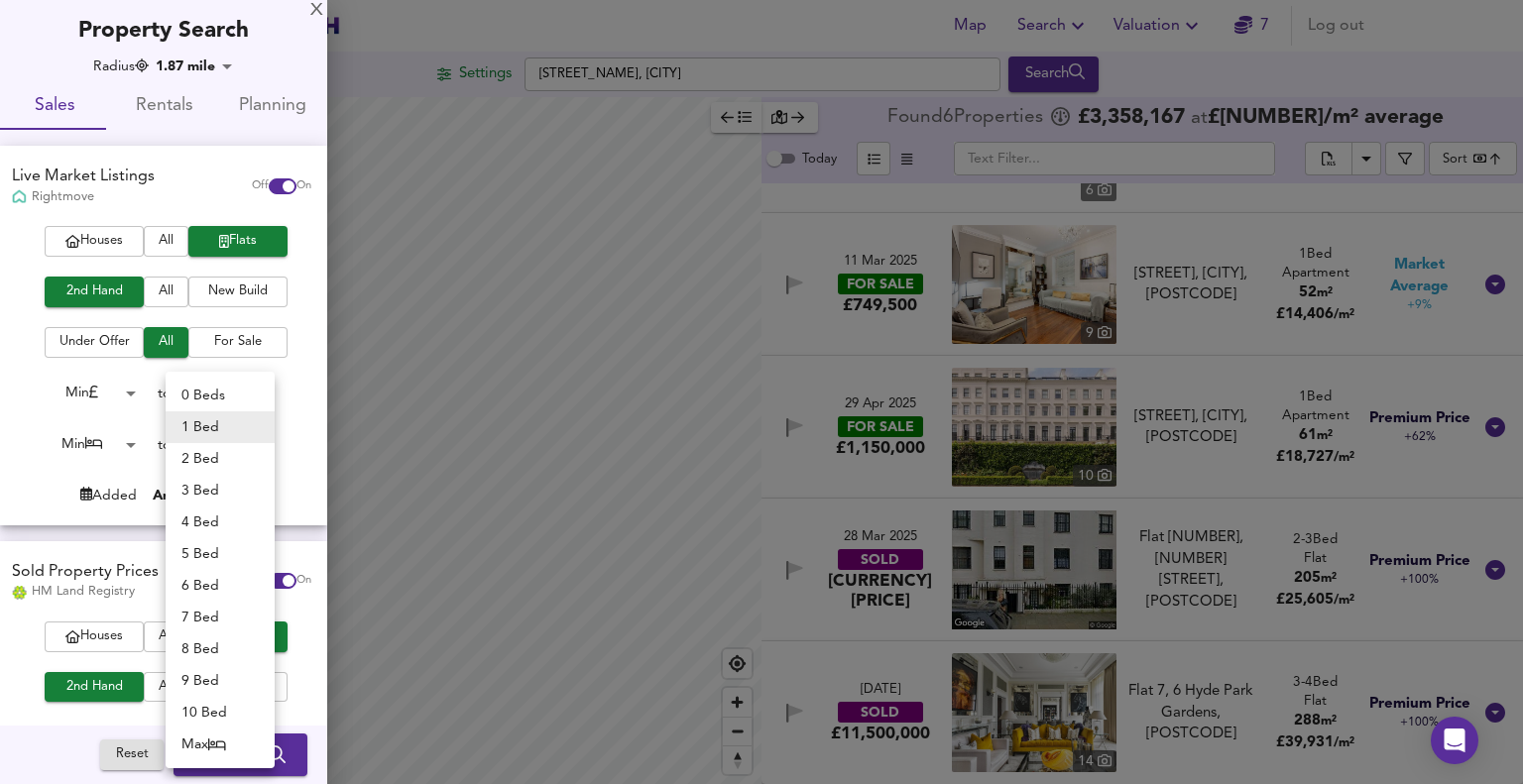 click on "2 Bed" at bounding box center (220, 459) 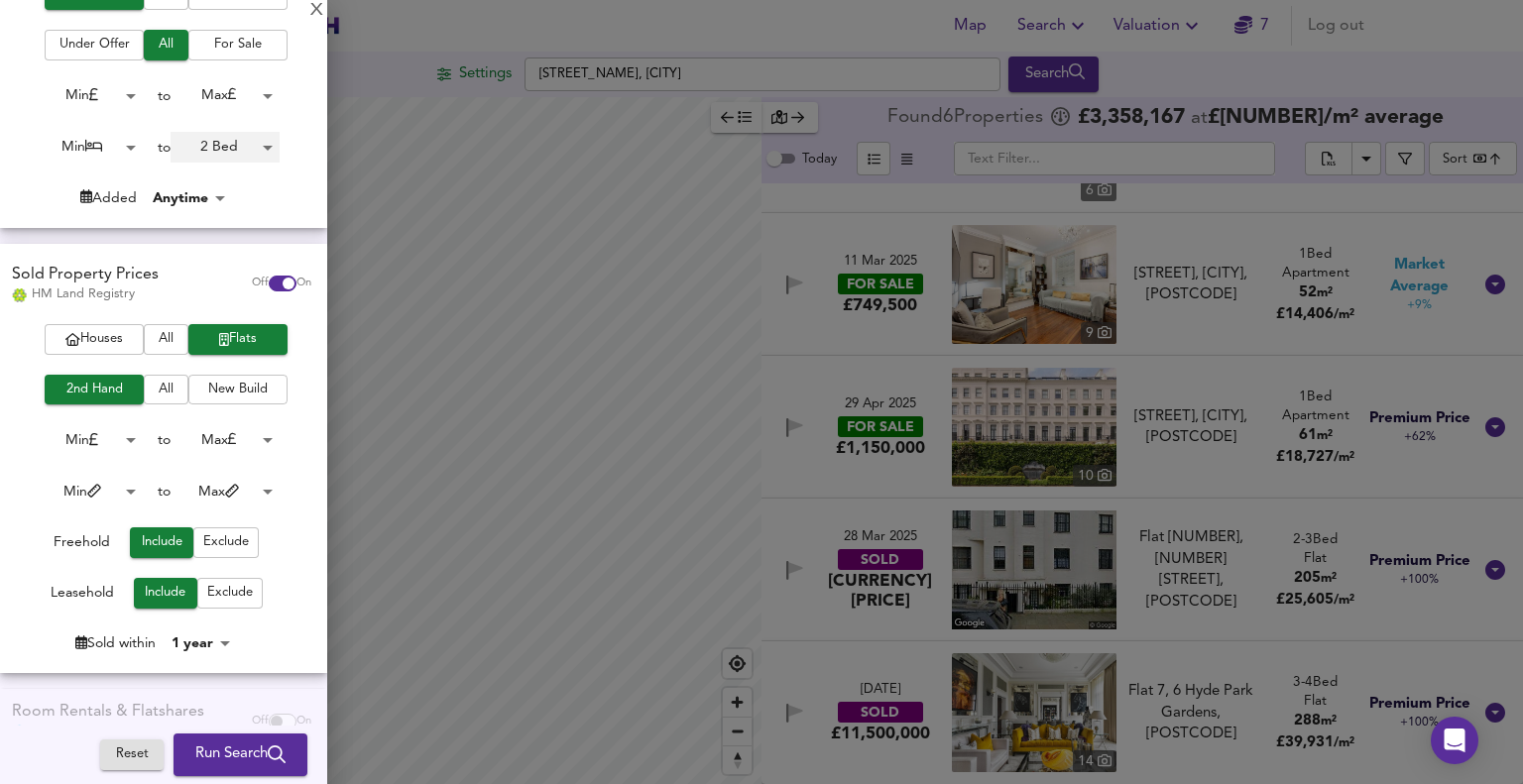 scroll, scrollTop: 408, scrollLeft: 0, axis: vertical 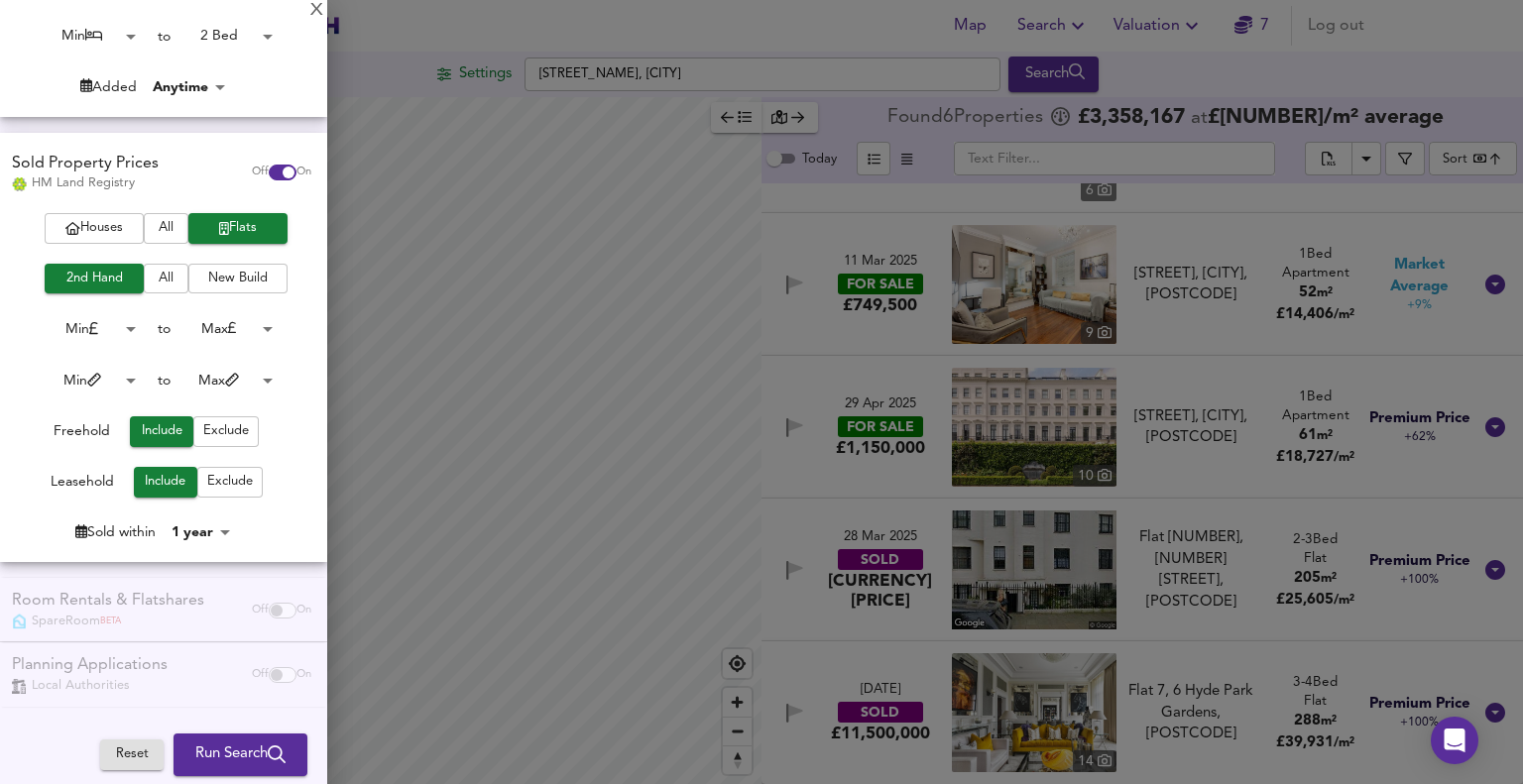 click on "Map Search Valuation    7 Log out        Settings     [STREET_NAME], [CITY]        Search              Average Price landworth    £ [PRICE_PER_SQM] / m²    £ [PRICE_PER_SQM] / m²    £ [PRICE_PER_SQM] / m²     Found  6  Propert ies     £ [PRICE]   at  £ [PRICE_PER_SQM] / m²   average    Today           ​         Sort   bestdeal ​ [DATE] FOR SALE £[PRICE]     [BEDROOM_COUNT]     [STREET_NAME], [POSTCODE], [POSTCODE] [STREET_NAME], [POSTCODE], [POSTCODE] [BEDROOM_COUNT]  Bed   Flat [AREA] m² £ [PRICE_PER_SQM] / m²   Market Average -17% [DATE] FOR SALE £[PRICE]     [BEDROOM_COUNT]     [STREET_NAME], [POSTCODE], [POSTCODE] [STREET_NAME], [POSTCODE], [POSTCODE] [BEDROOM_COUNT]  Bed   Flat [AREA] m² £ [PRICE_PER_SQM] / m²   Market Average +6% [DATE] FOR SALE £[PRICE]     [BEDROOM_COUNT]     [STREET_NAME], [POSTCODE], [POSTCODE] [STREET_NAME], [POSTCODE], [POSTCODE] [BEDROOM_COUNT]  Bed   Apartment [AREA] m² £ [PRICE_PER_SQM] / m²   Market Average +9% [DATE] FOR SALE £[PRICE]     [BEDROOM_COUNT]     [STREET_NAME], [POSTCODE], [POSTCODE] [STREET_NAME], [POSTCODE], [POSTCODE] [BEDROOM_COUNT]  Bed   Apartment" at bounding box center [762, 392] 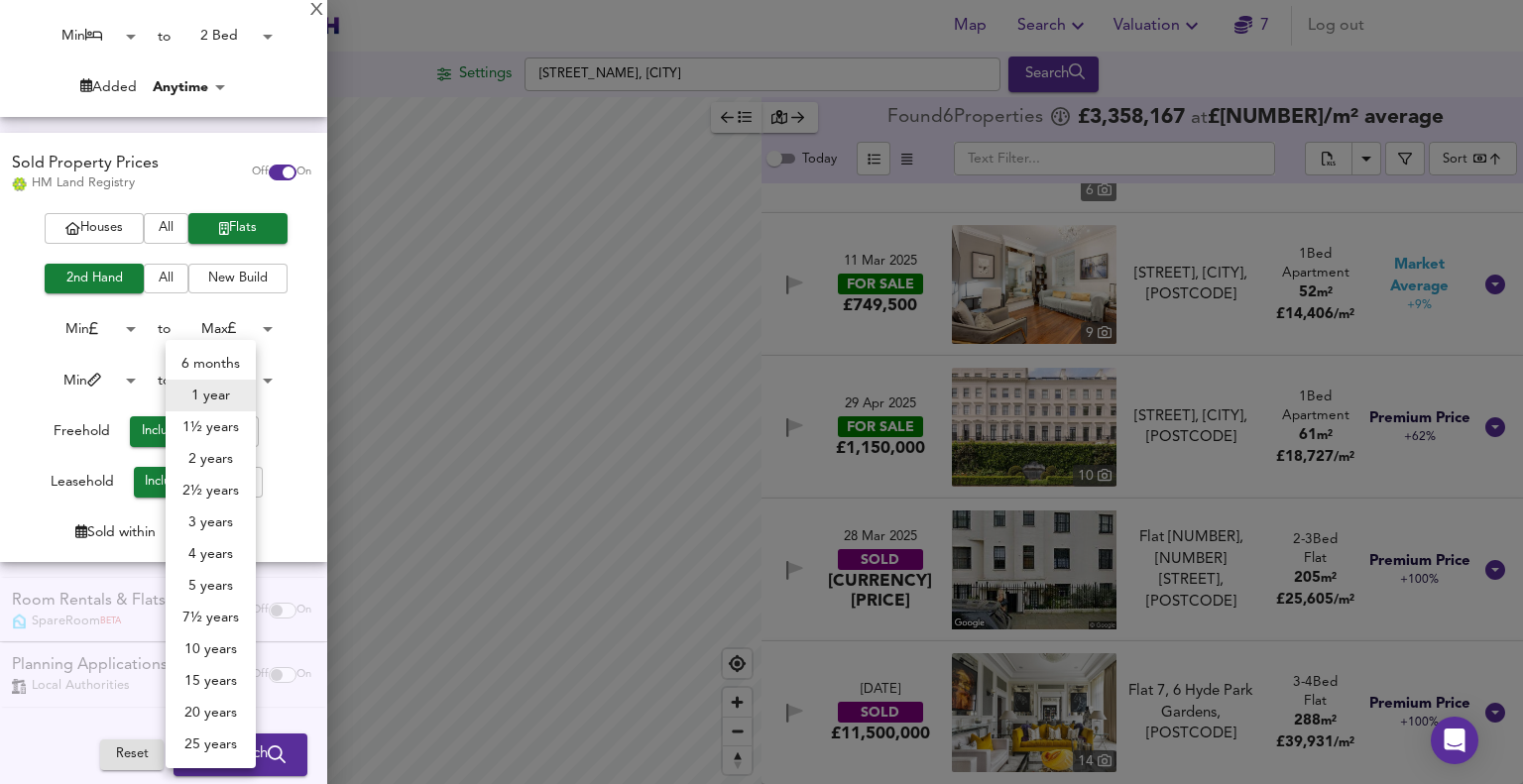click on "1 year" at bounding box center (210, 395) 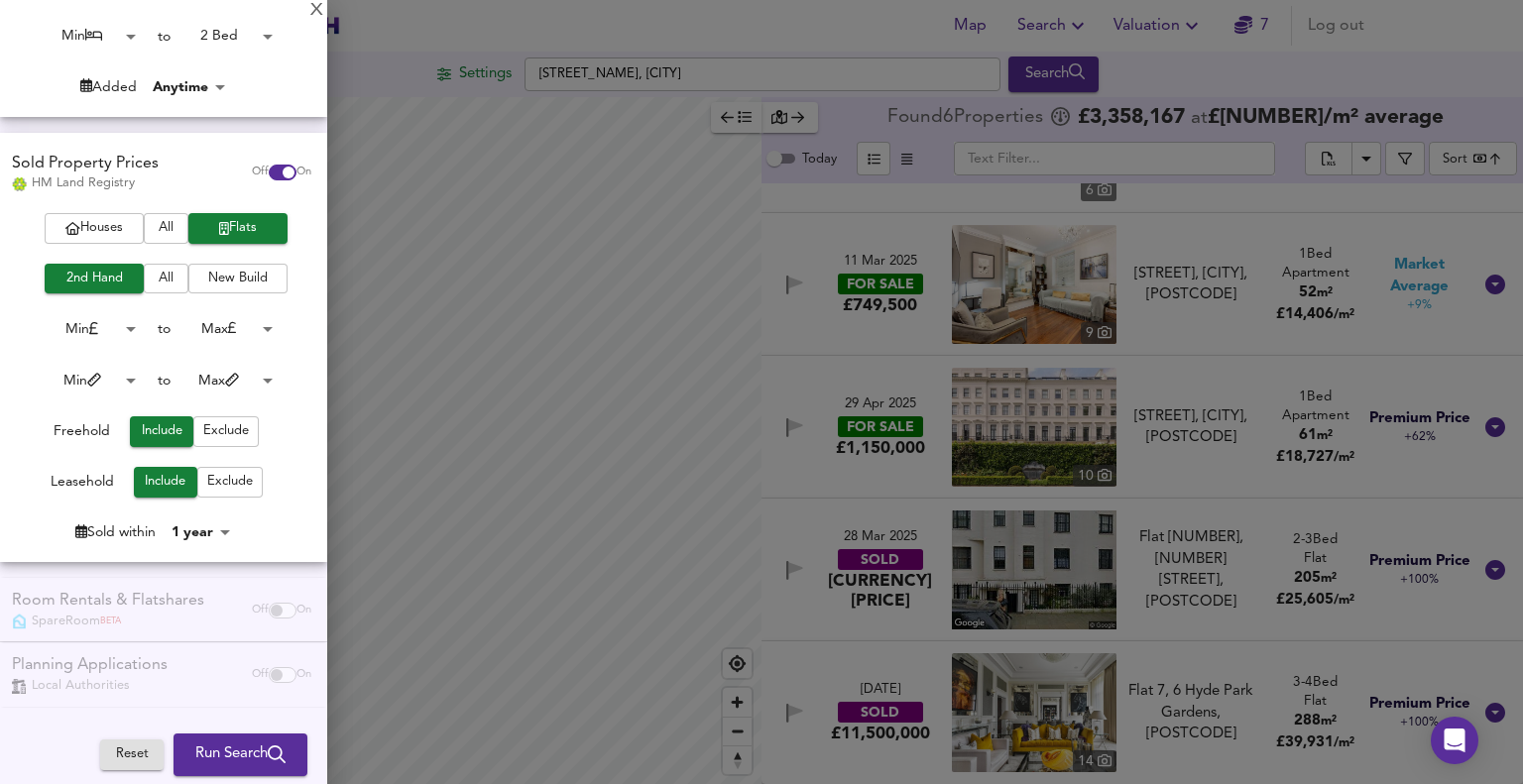 click on "Run Search" at bounding box center [240, 755] 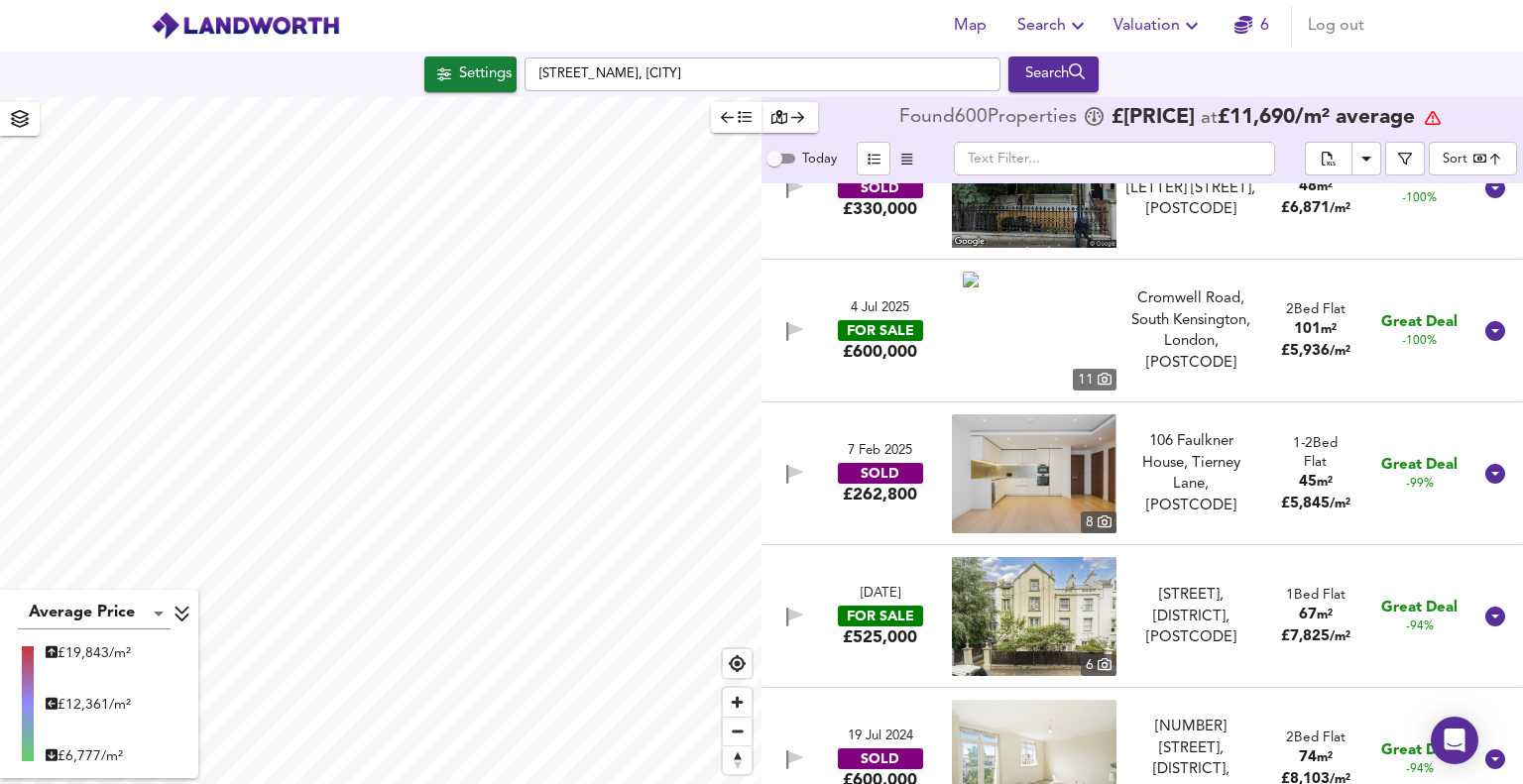 scroll, scrollTop: 396, scrollLeft: 0, axis: vertical 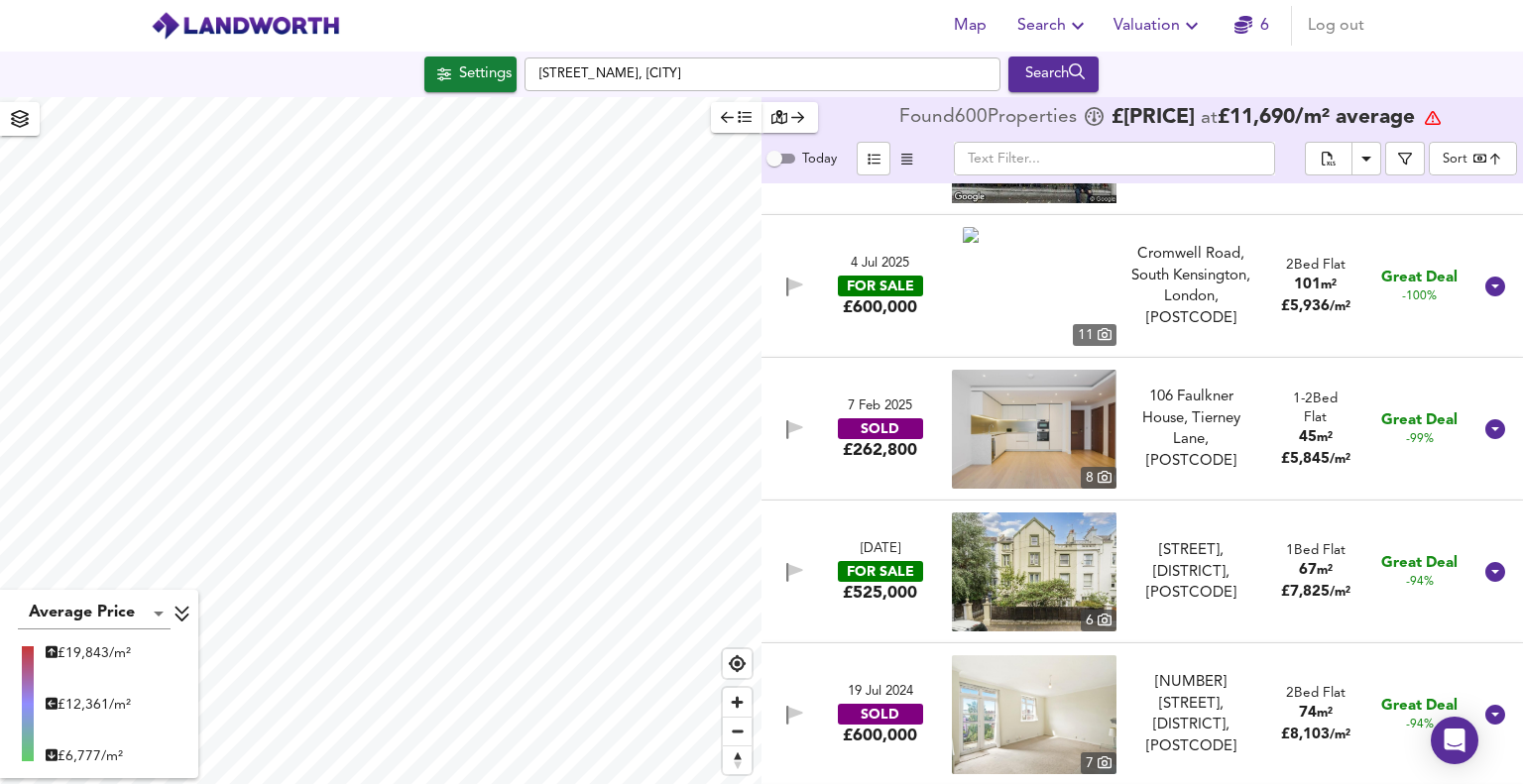 click on "7 Feb 2025" at bounding box center (879, 406) 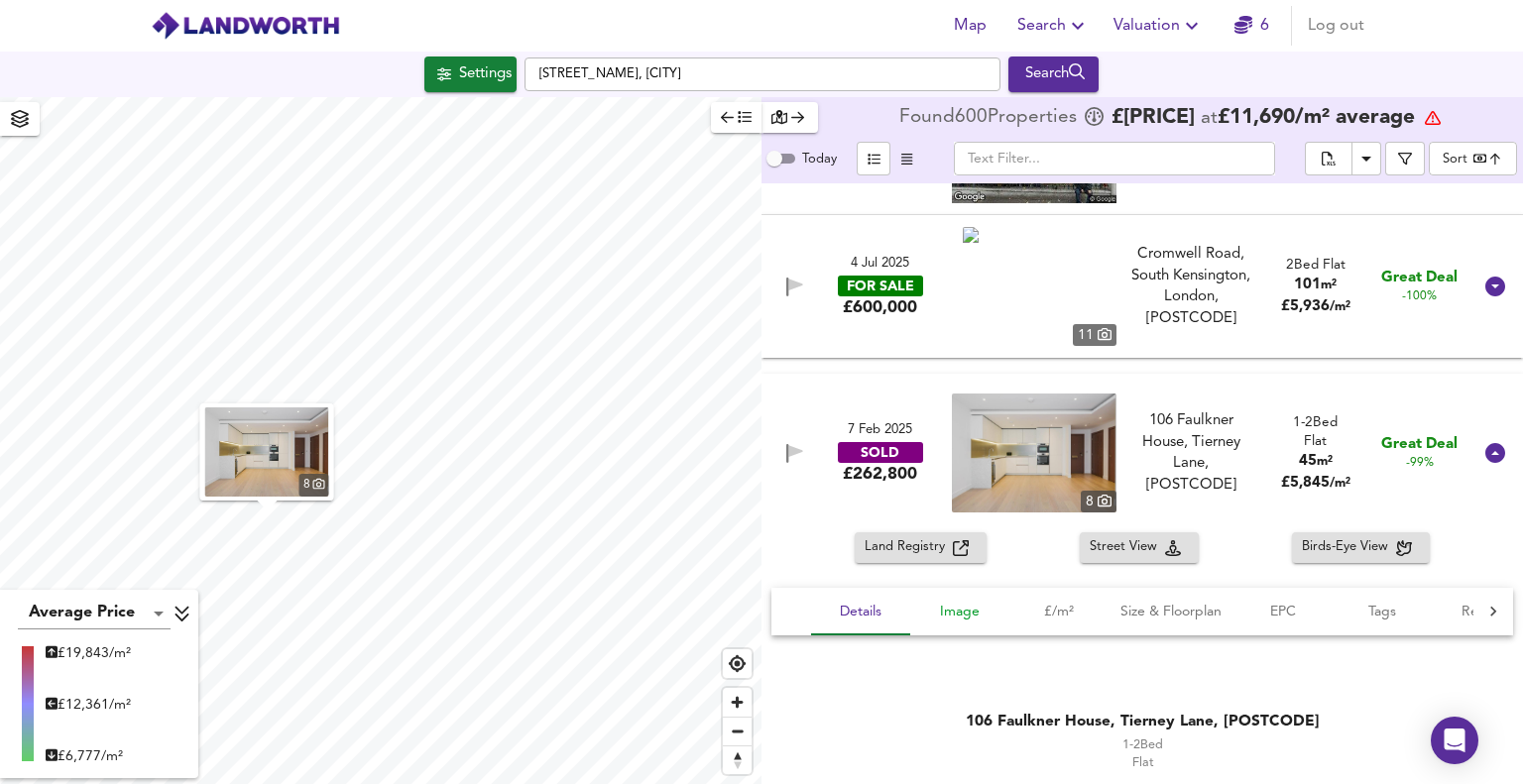 click on "Image" at bounding box center (861, 612) 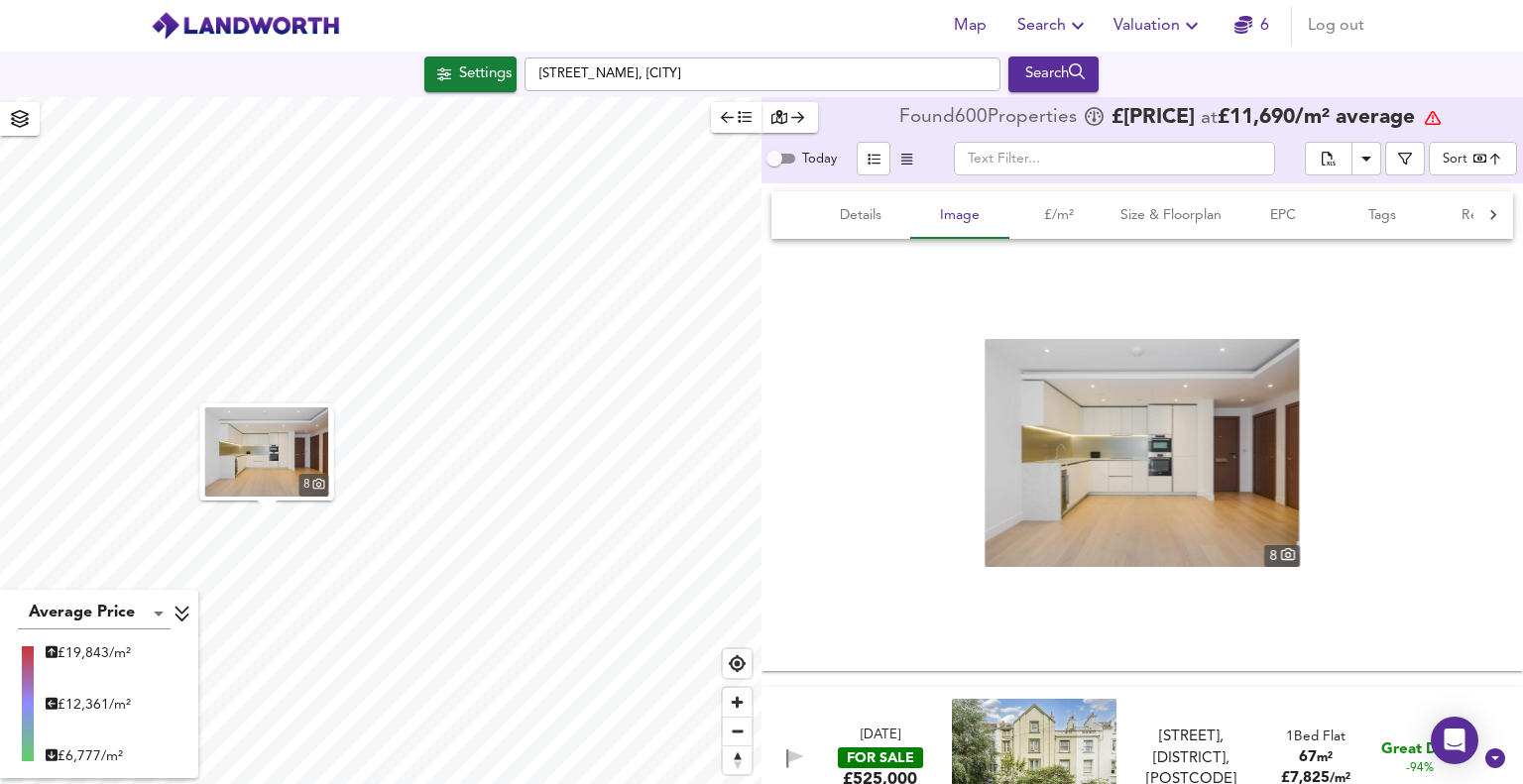 scroll, scrollTop: 496, scrollLeft: 0, axis: vertical 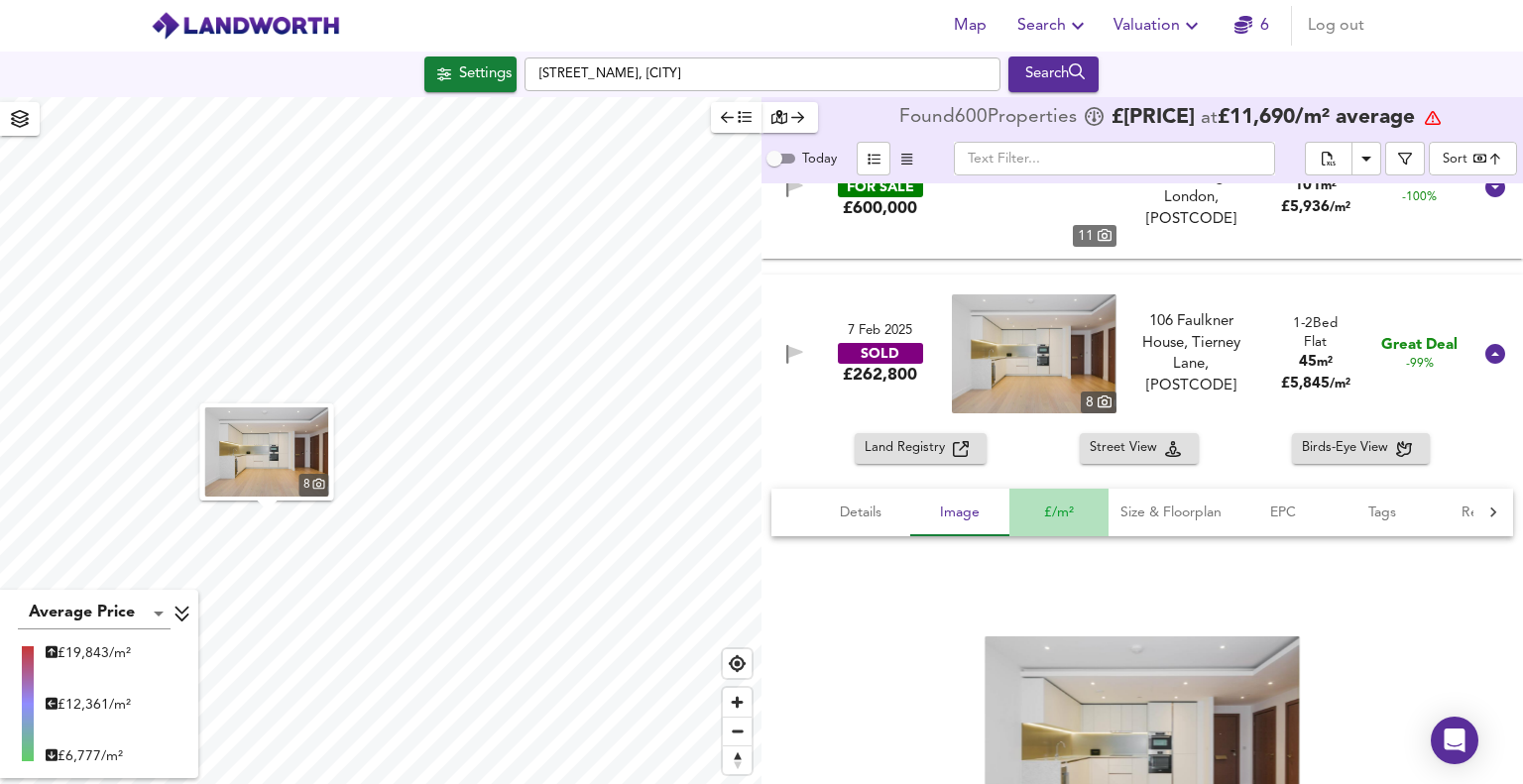 click on "£/m²" at bounding box center (861, 512) 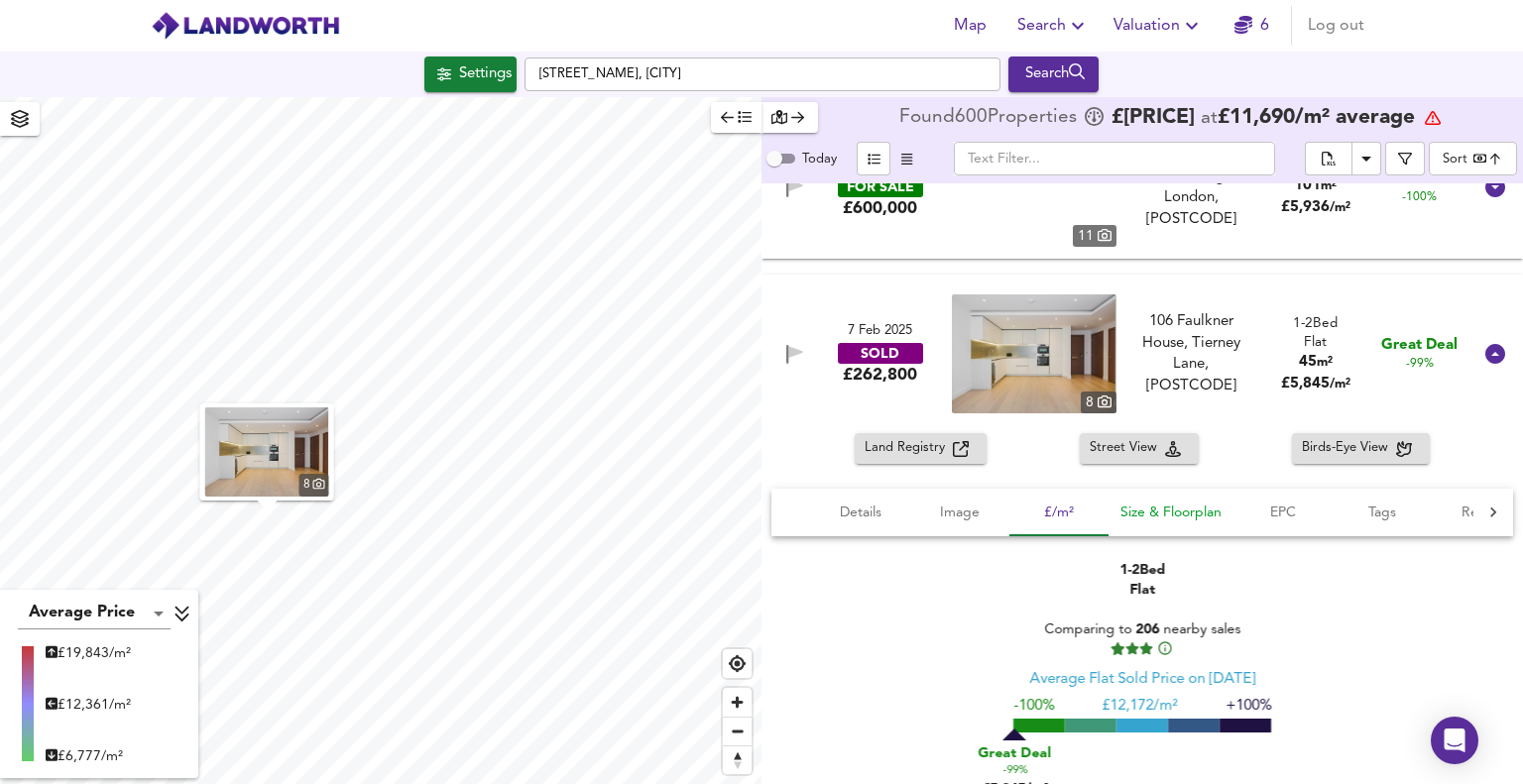 click on "Size & Floorplan" at bounding box center [861, 512] 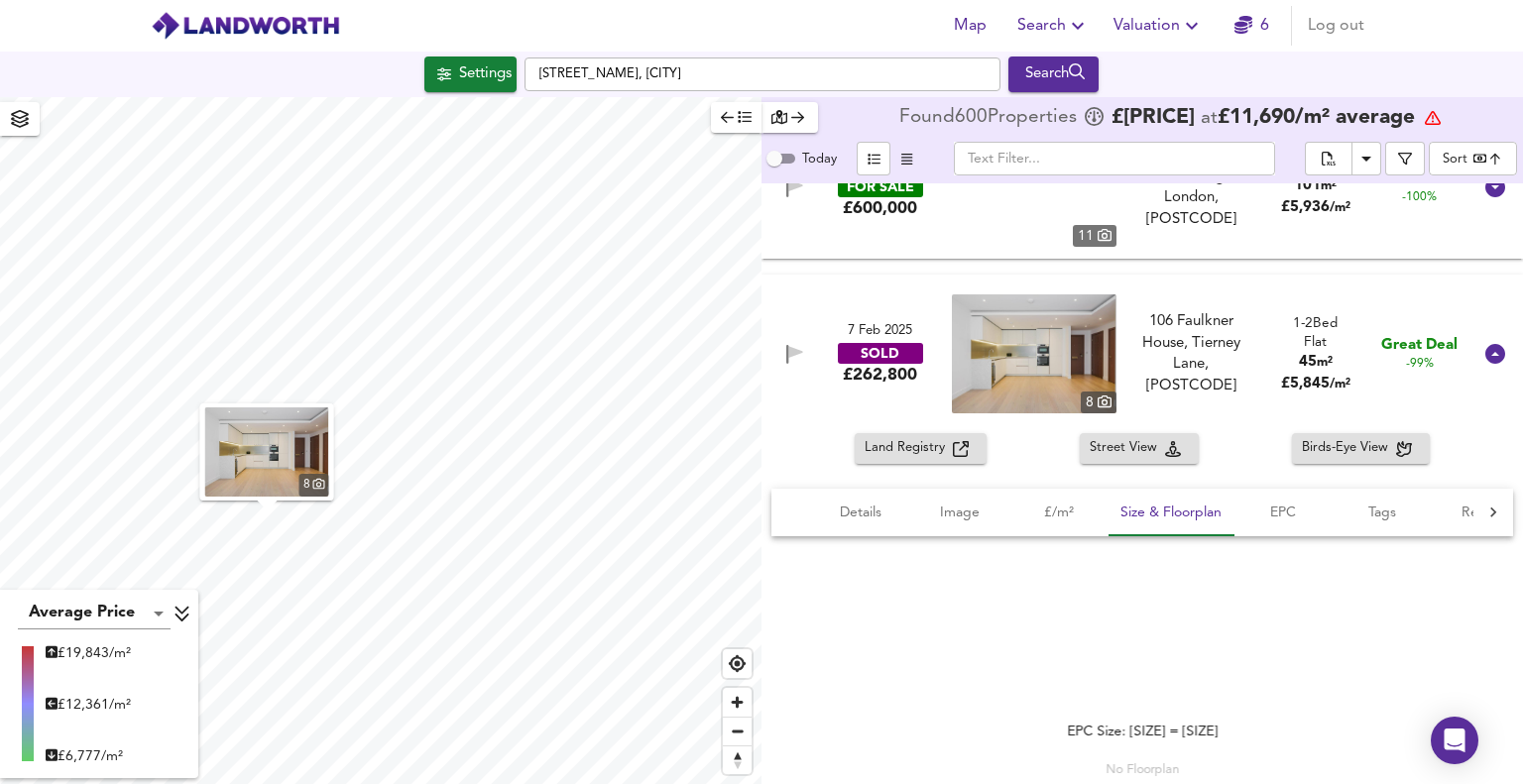 click at bounding box center [791, 512] 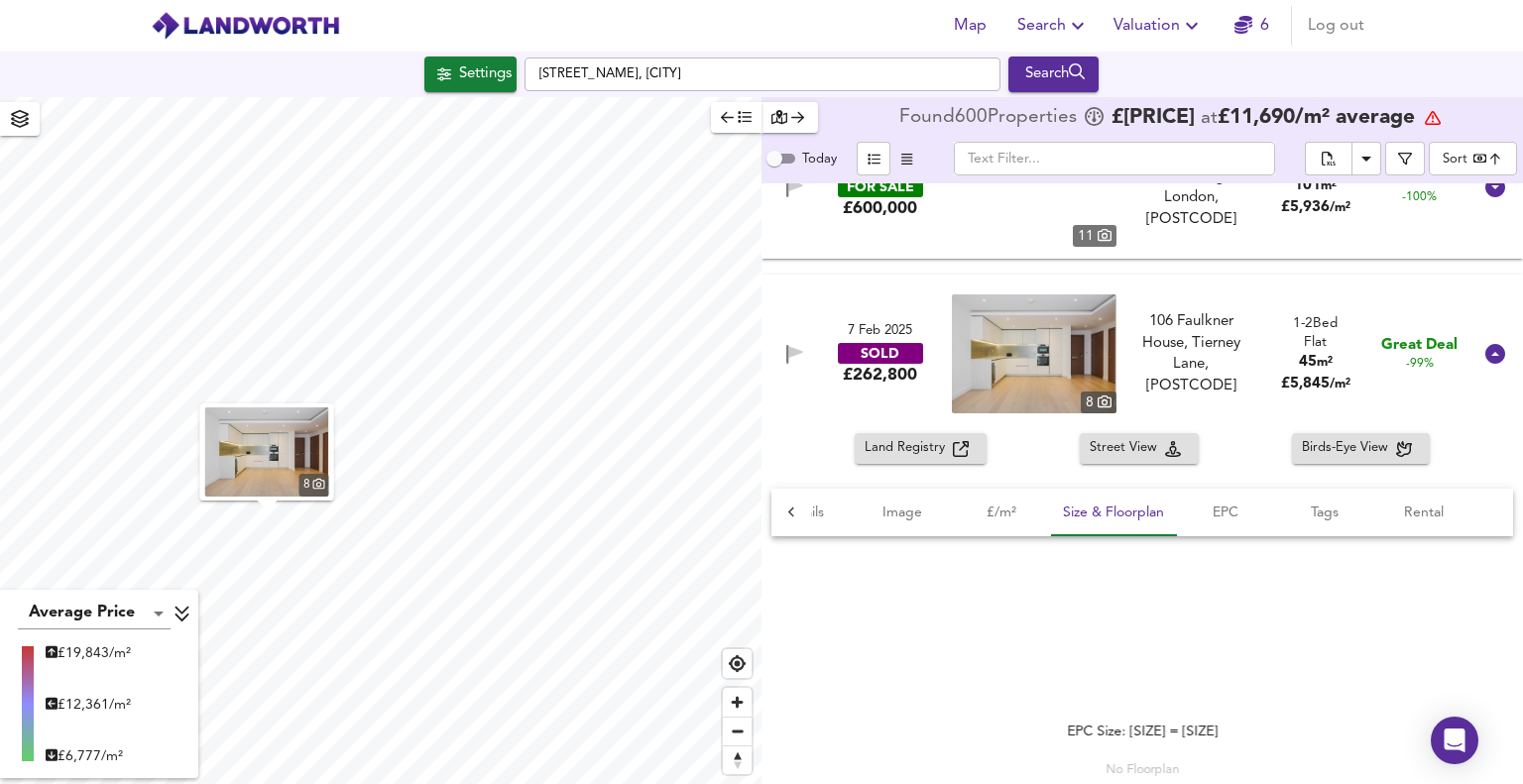 click at bounding box center (791, 512) 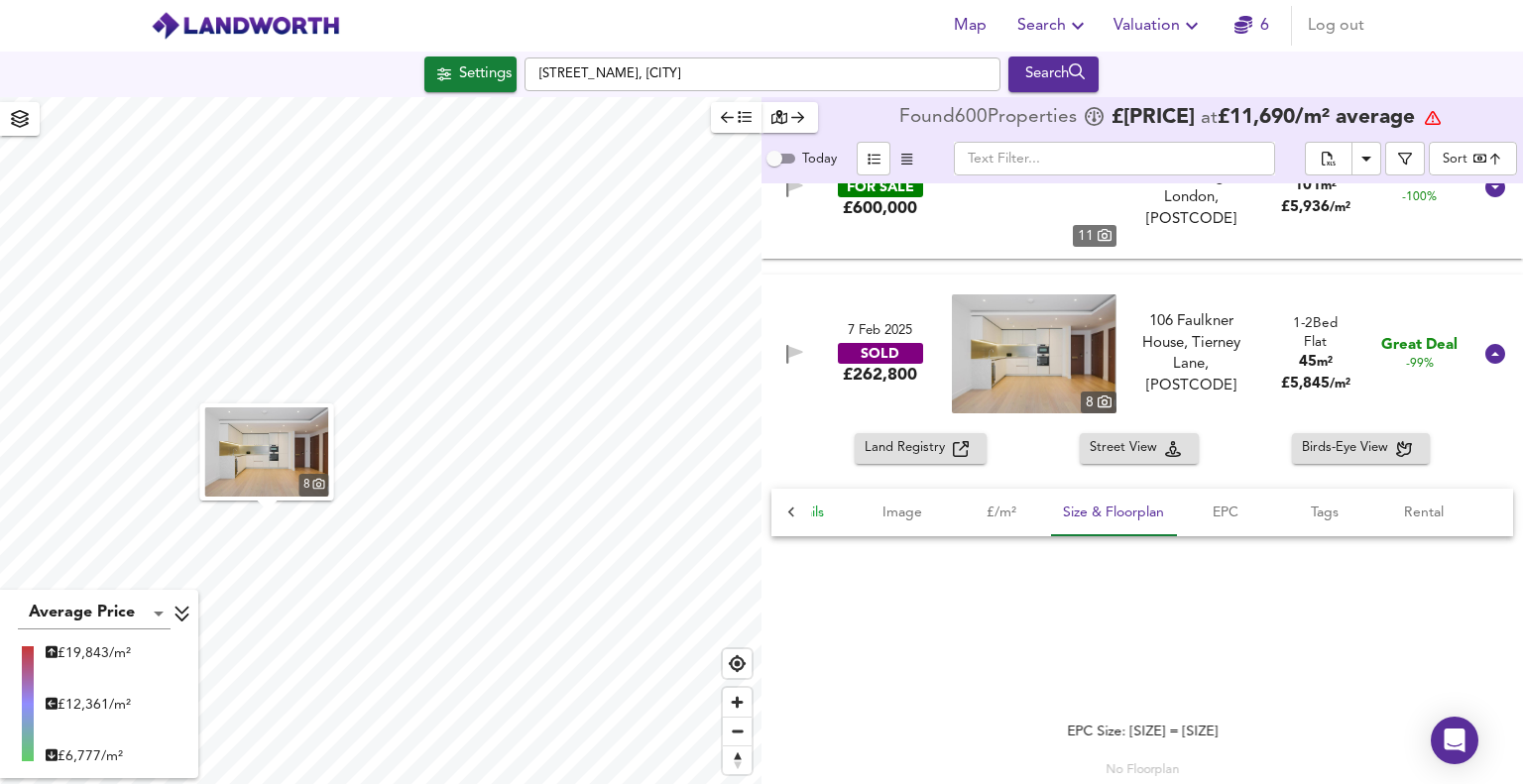 scroll, scrollTop: 0, scrollLeft: 0, axis: both 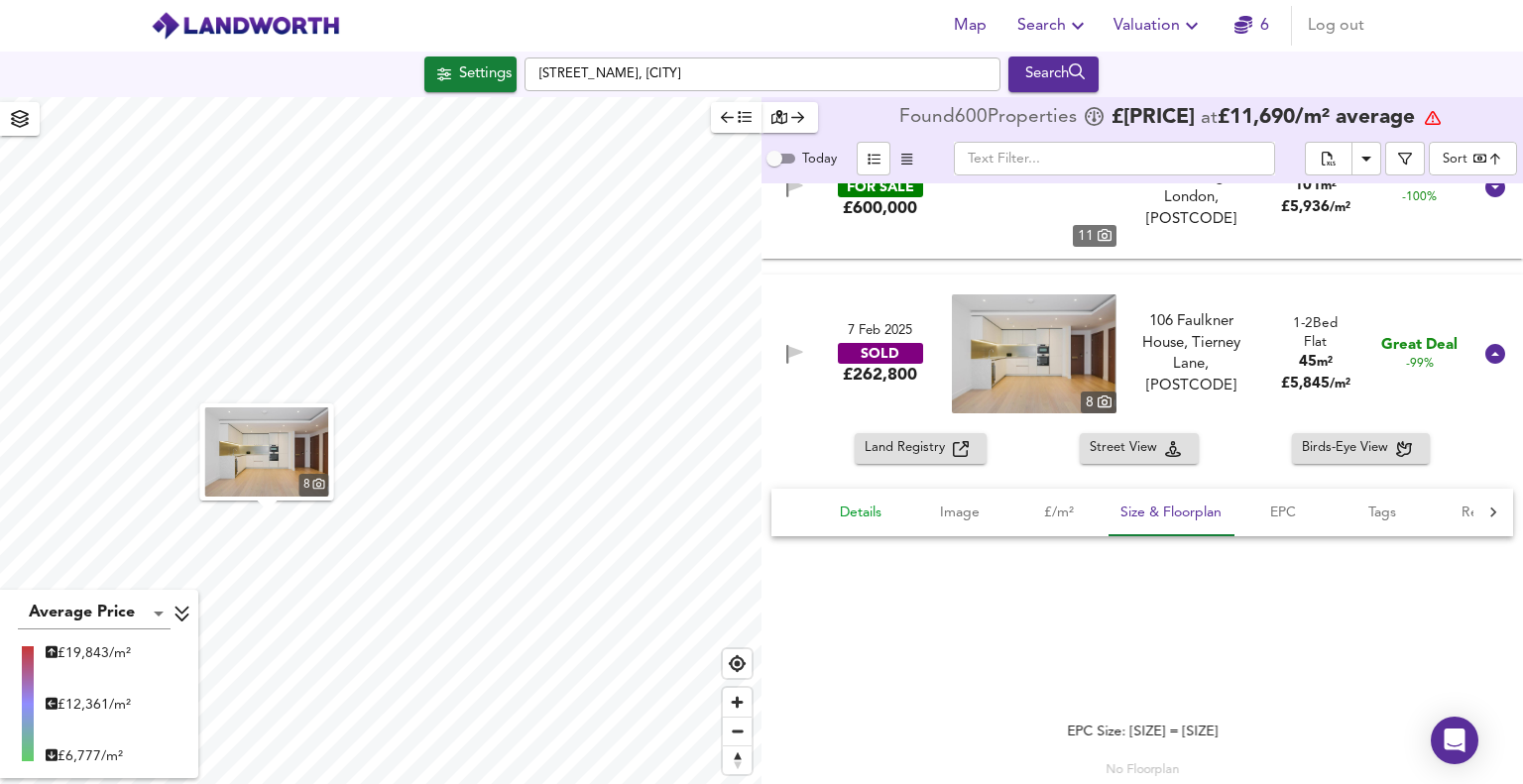 click on "Details" at bounding box center (861, 512) 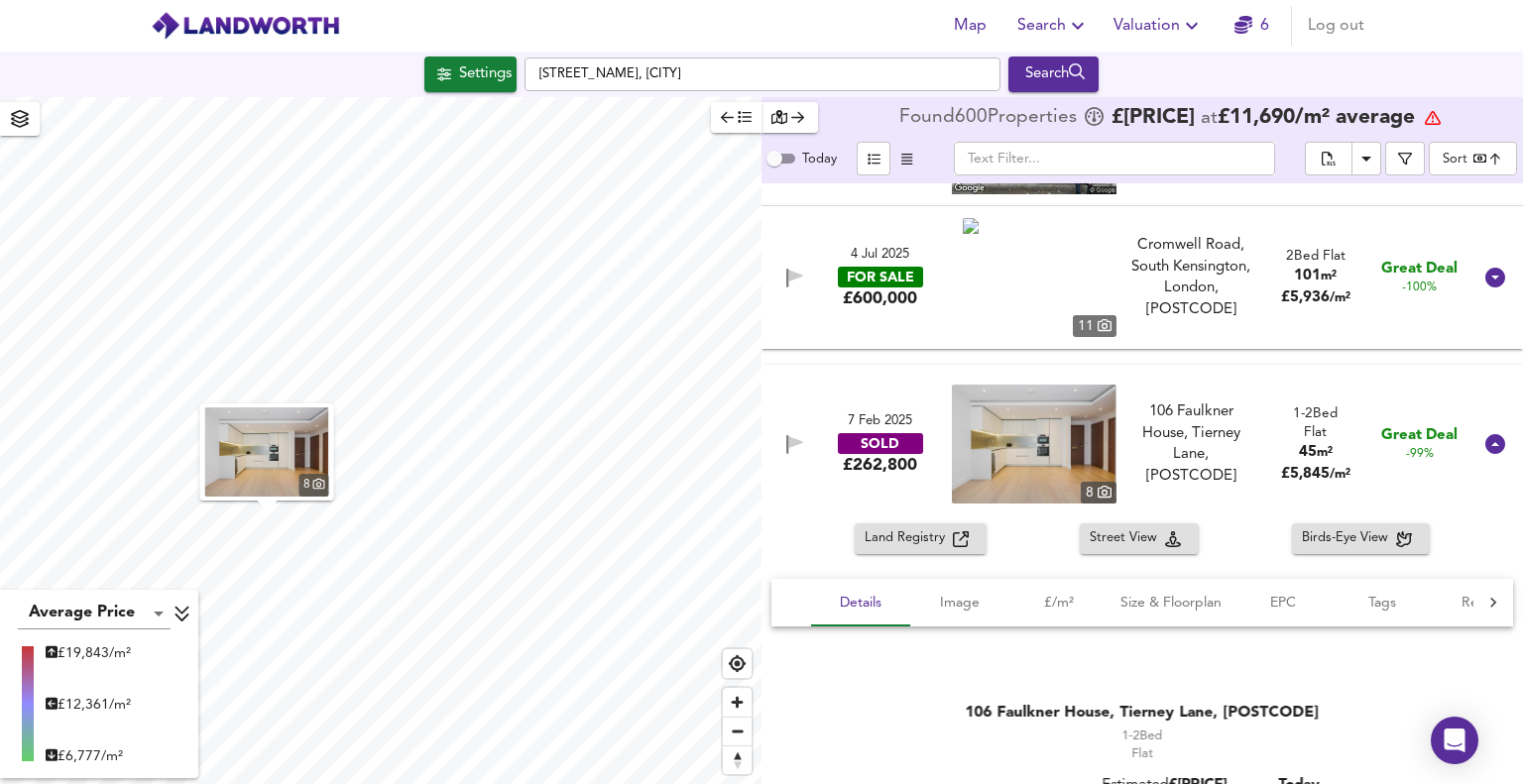 scroll, scrollTop: 396, scrollLeft: 0, axis: vertical 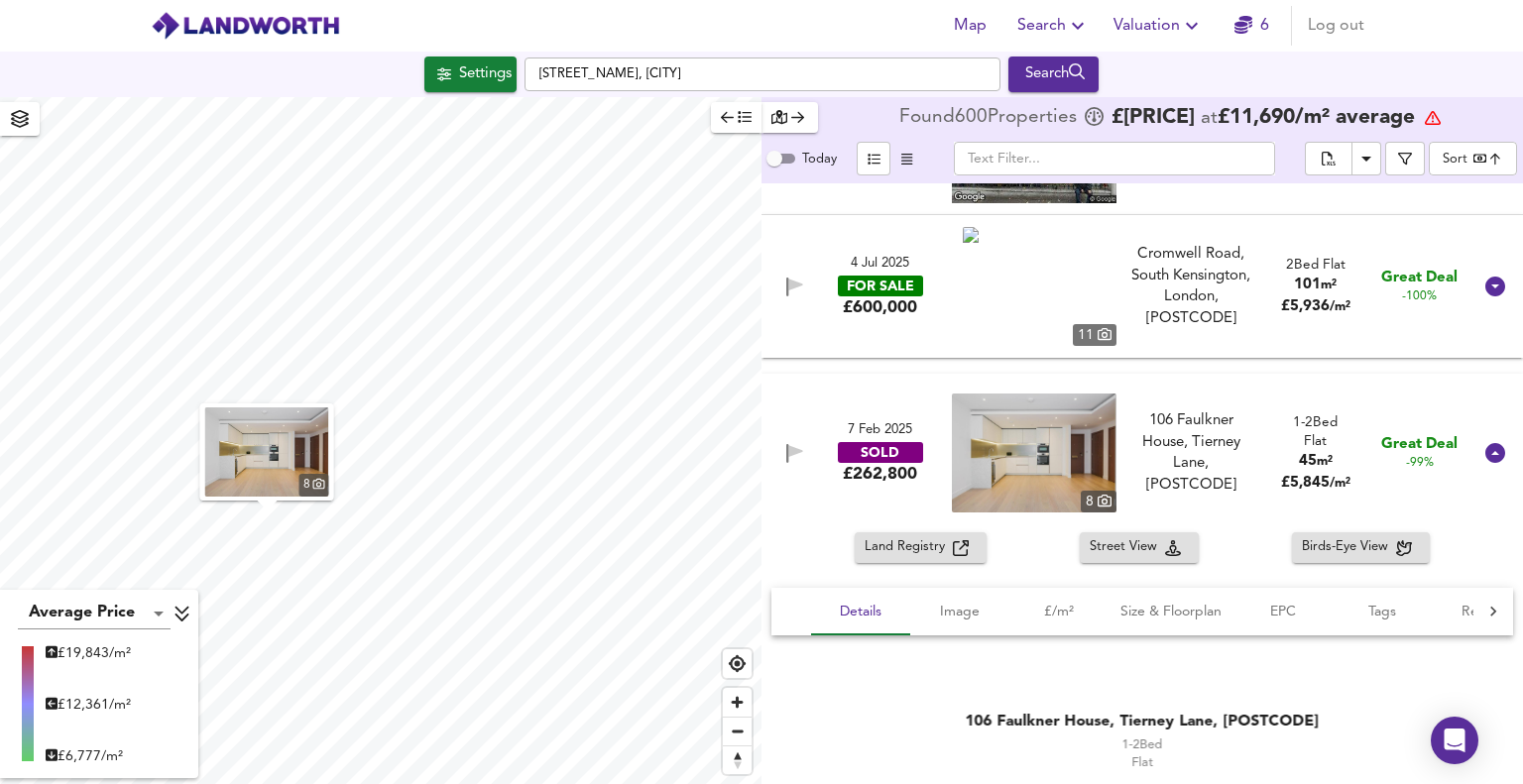 click at bounding box center (791, 612) 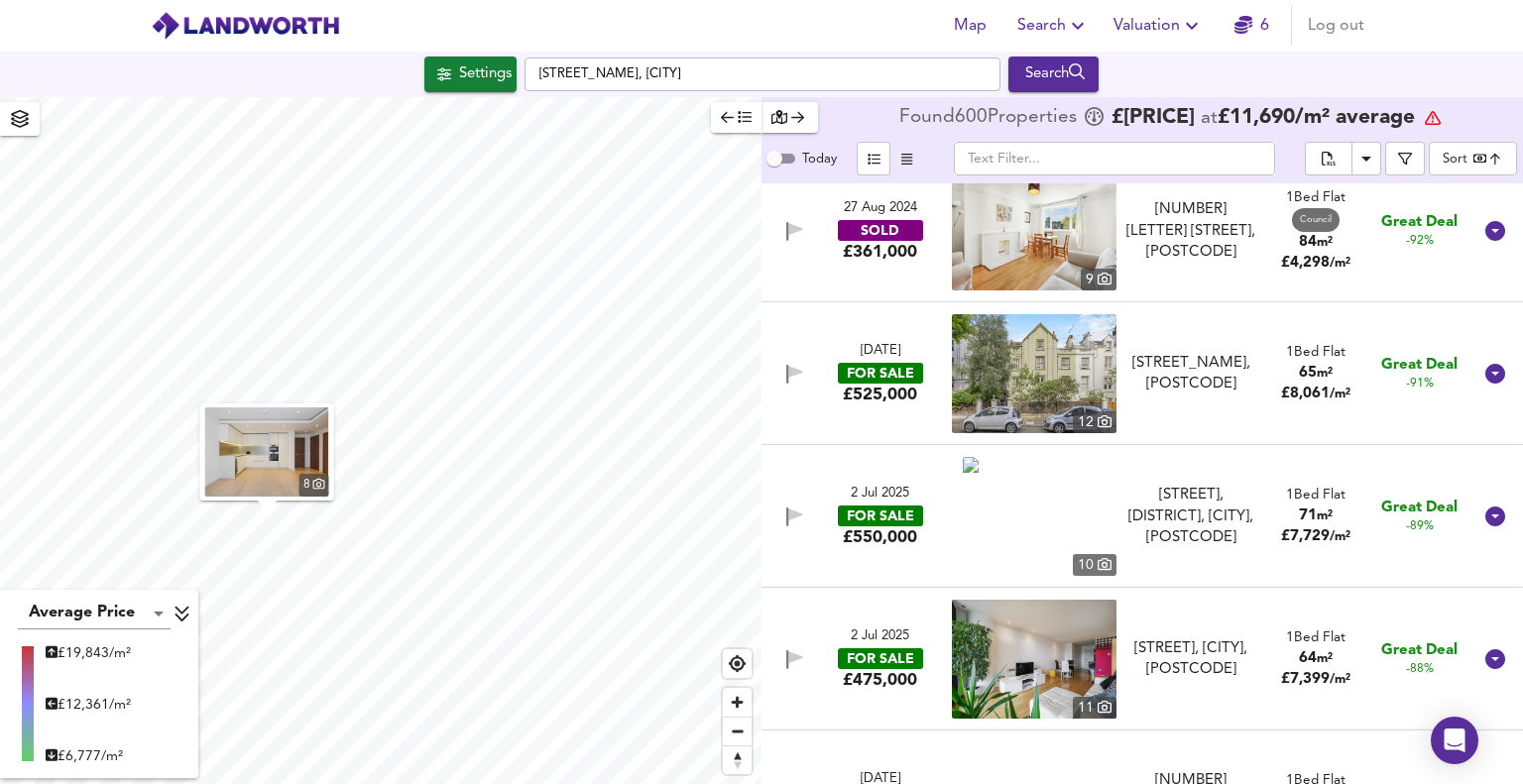 scroll, scrollTop: 1784, scrollLeft: 0, axis: vertical 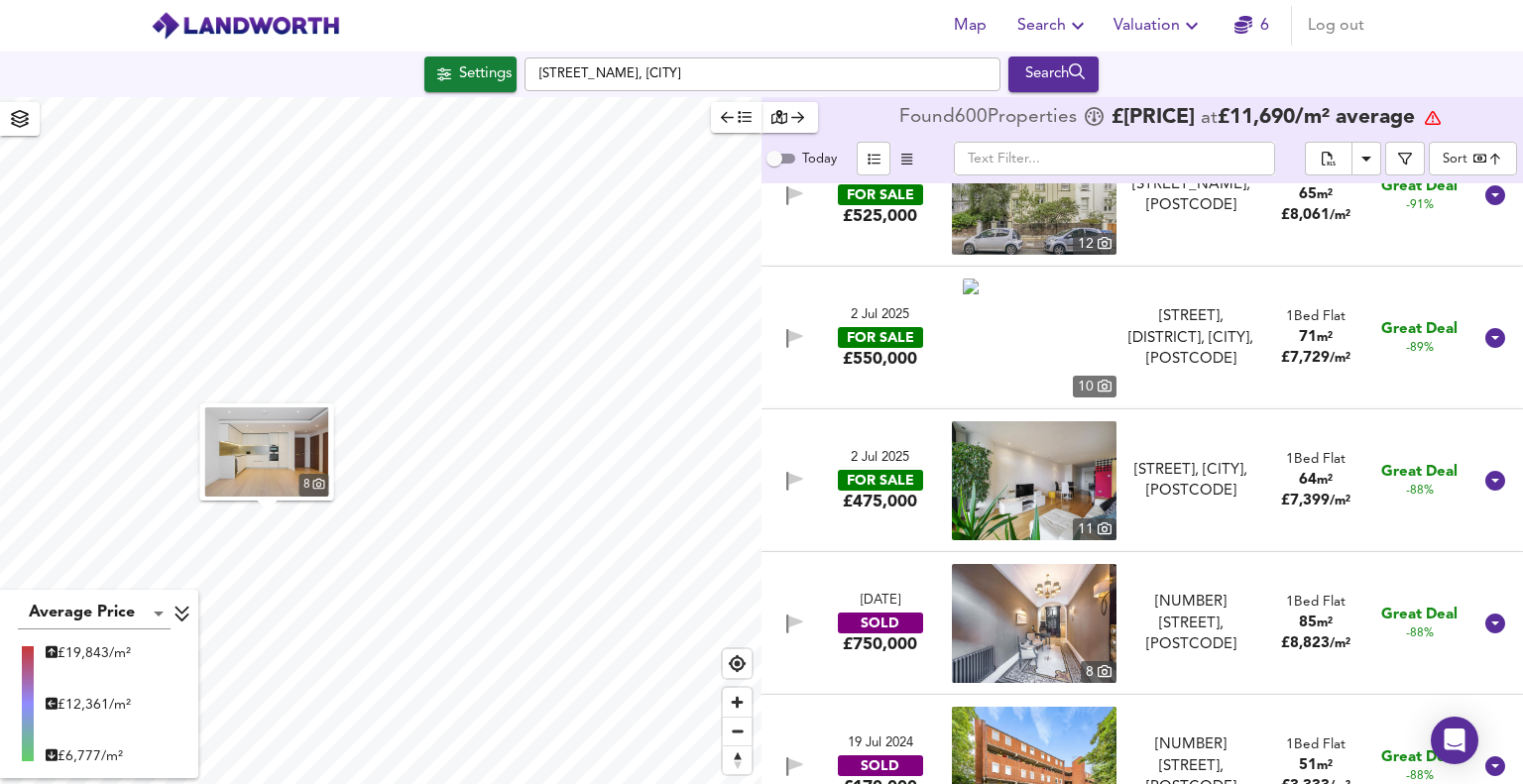 click on "2 Jul 2025" at bounding box center [879, 315] 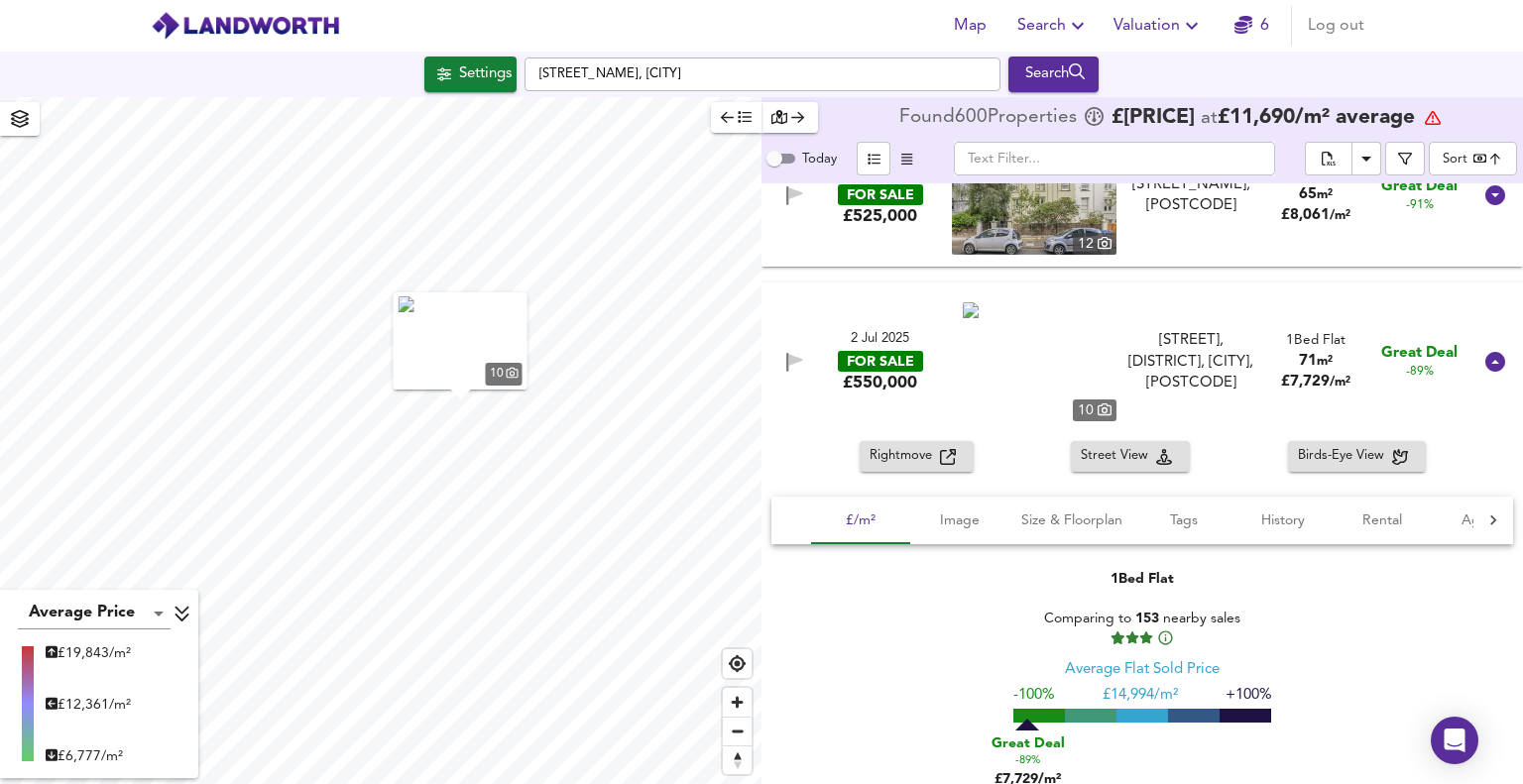 click on "Rightmove" at bounding box center [904, 456] 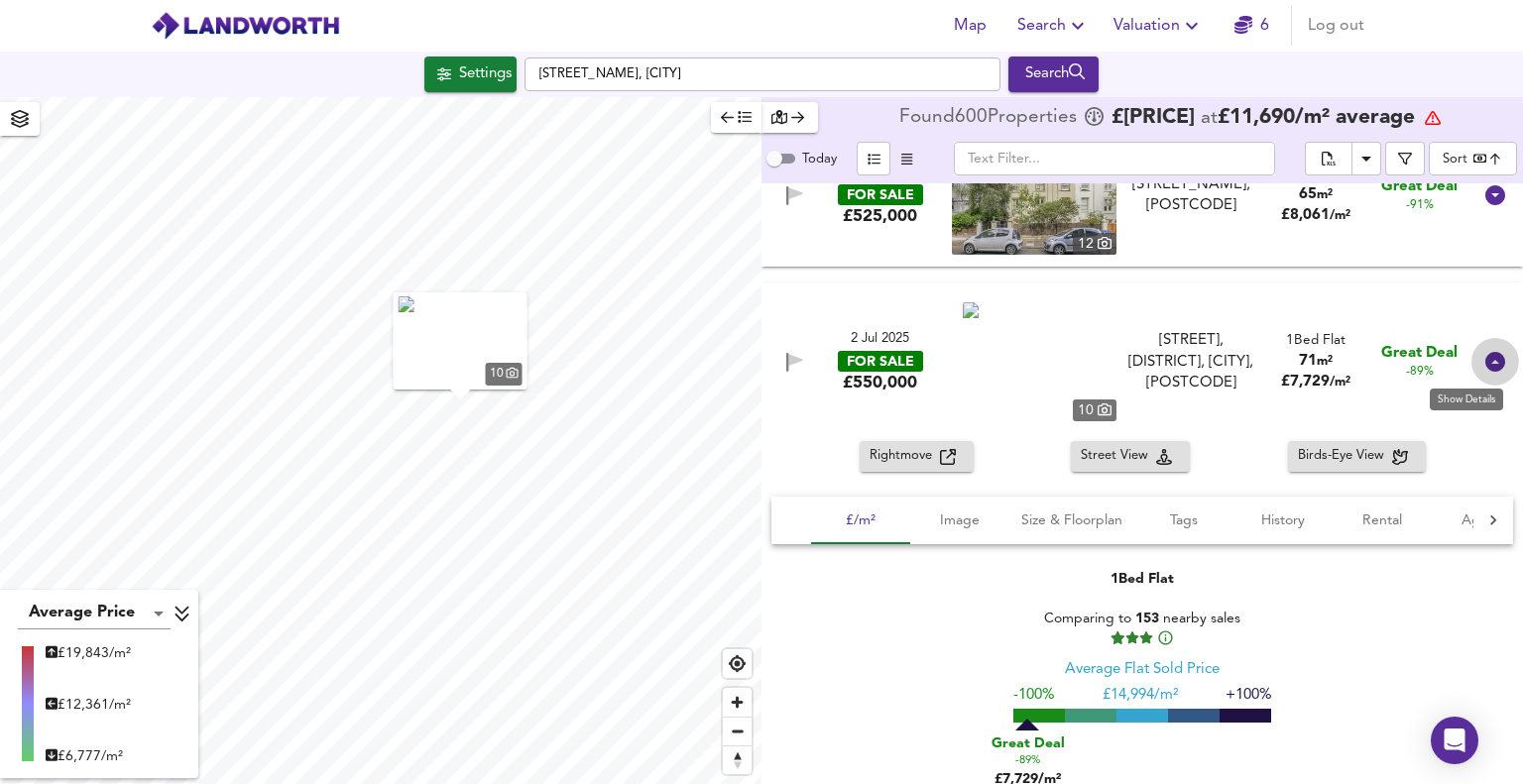 click at bounding box center (1495, 362) 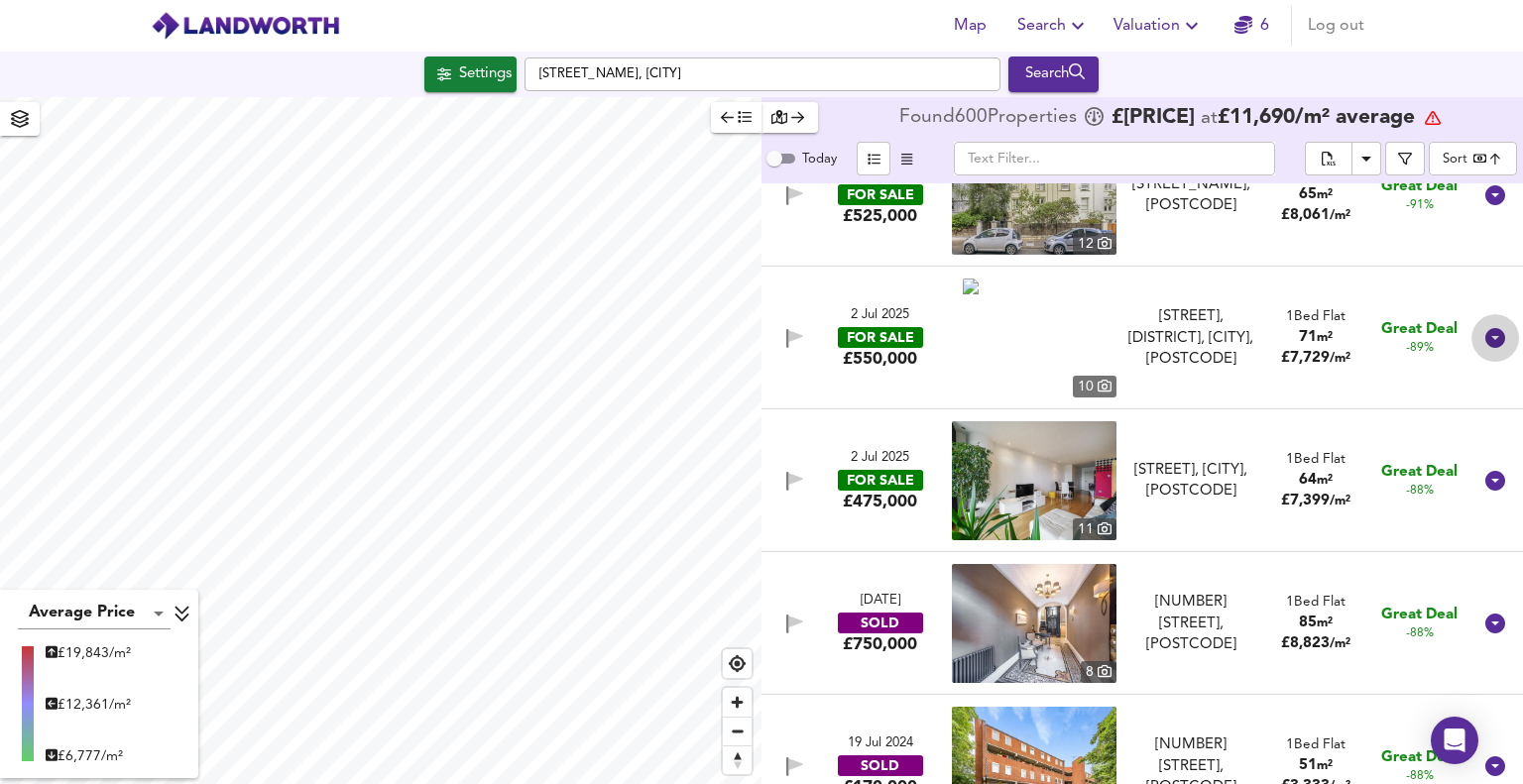 click at bounding box center [1495, 338] 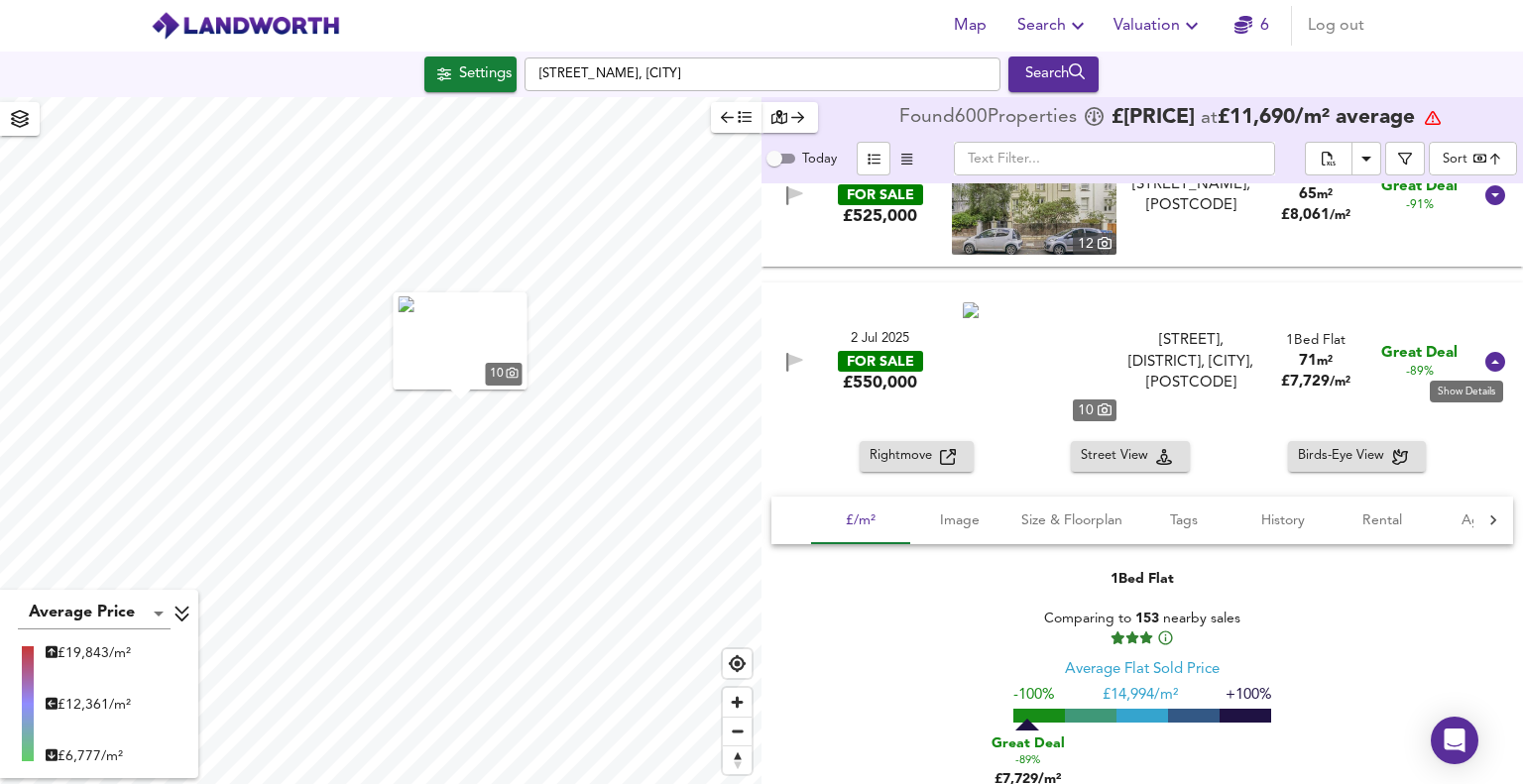 click at bounding box center (1495, 362) 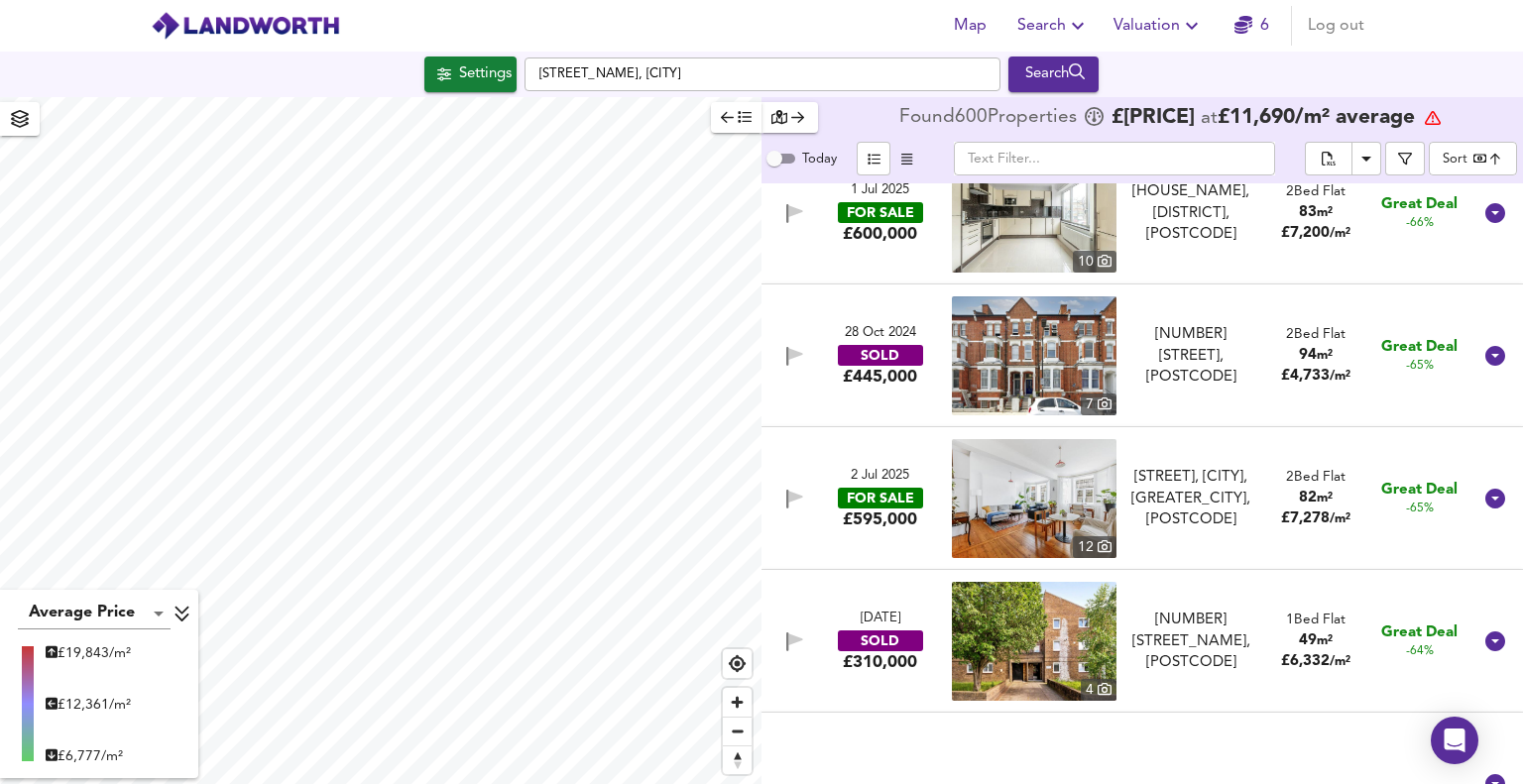 scroll, scrollTop: 5253, scrollLeft: 0, axis: vertical 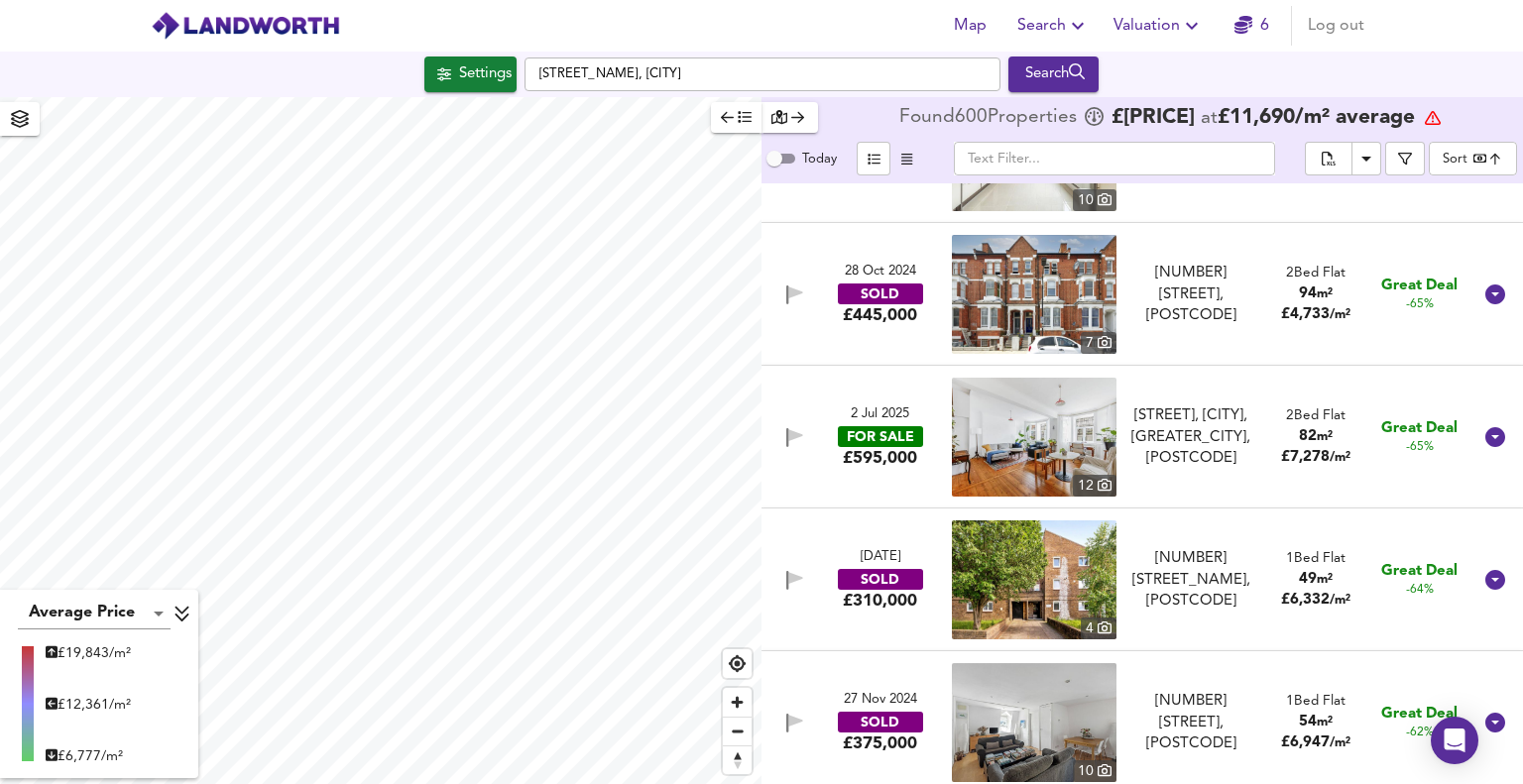 click on "2 Jul 2025" at bounding box center [879, 414] 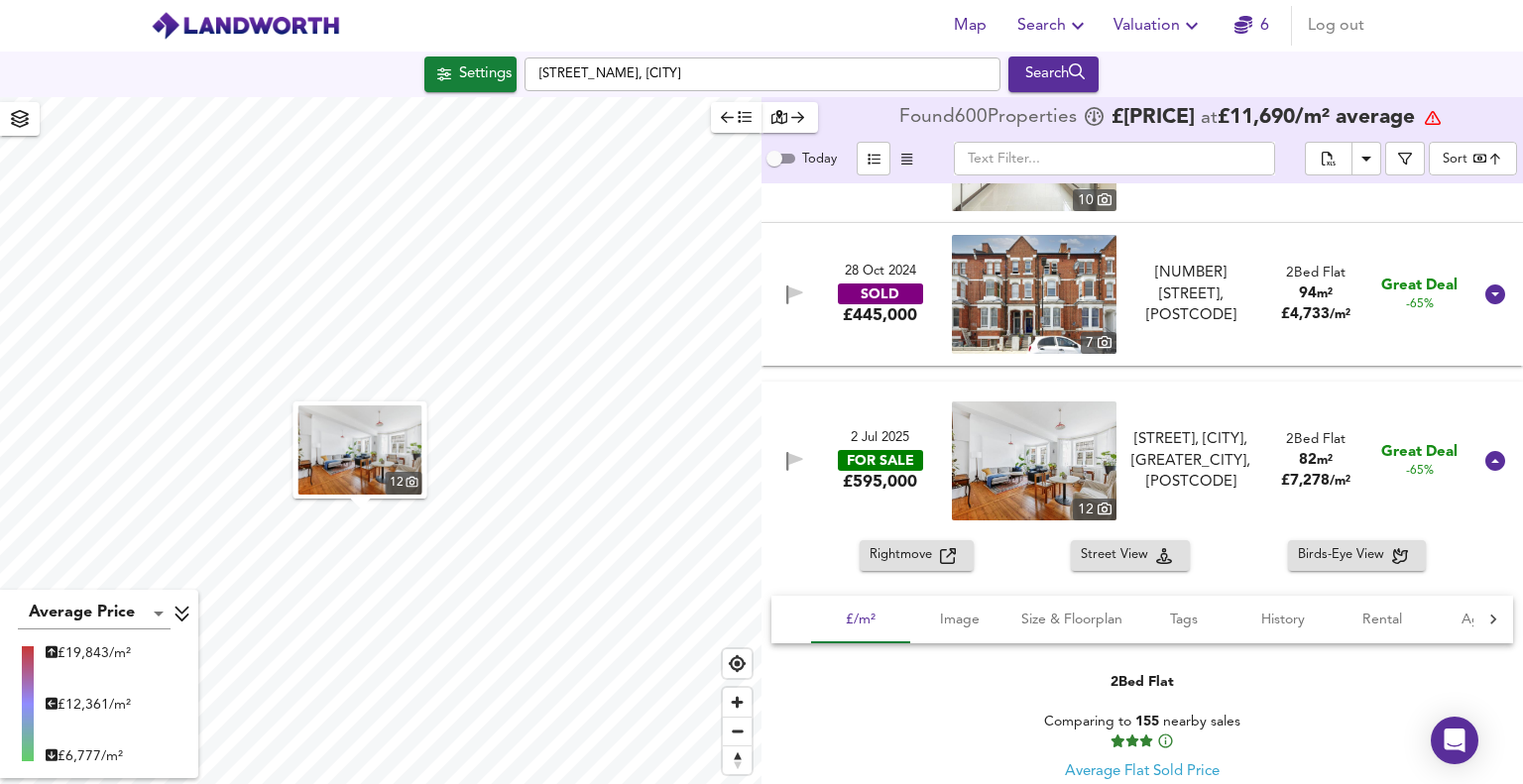 click on "Rightmove" at bounding box center (904, 555) 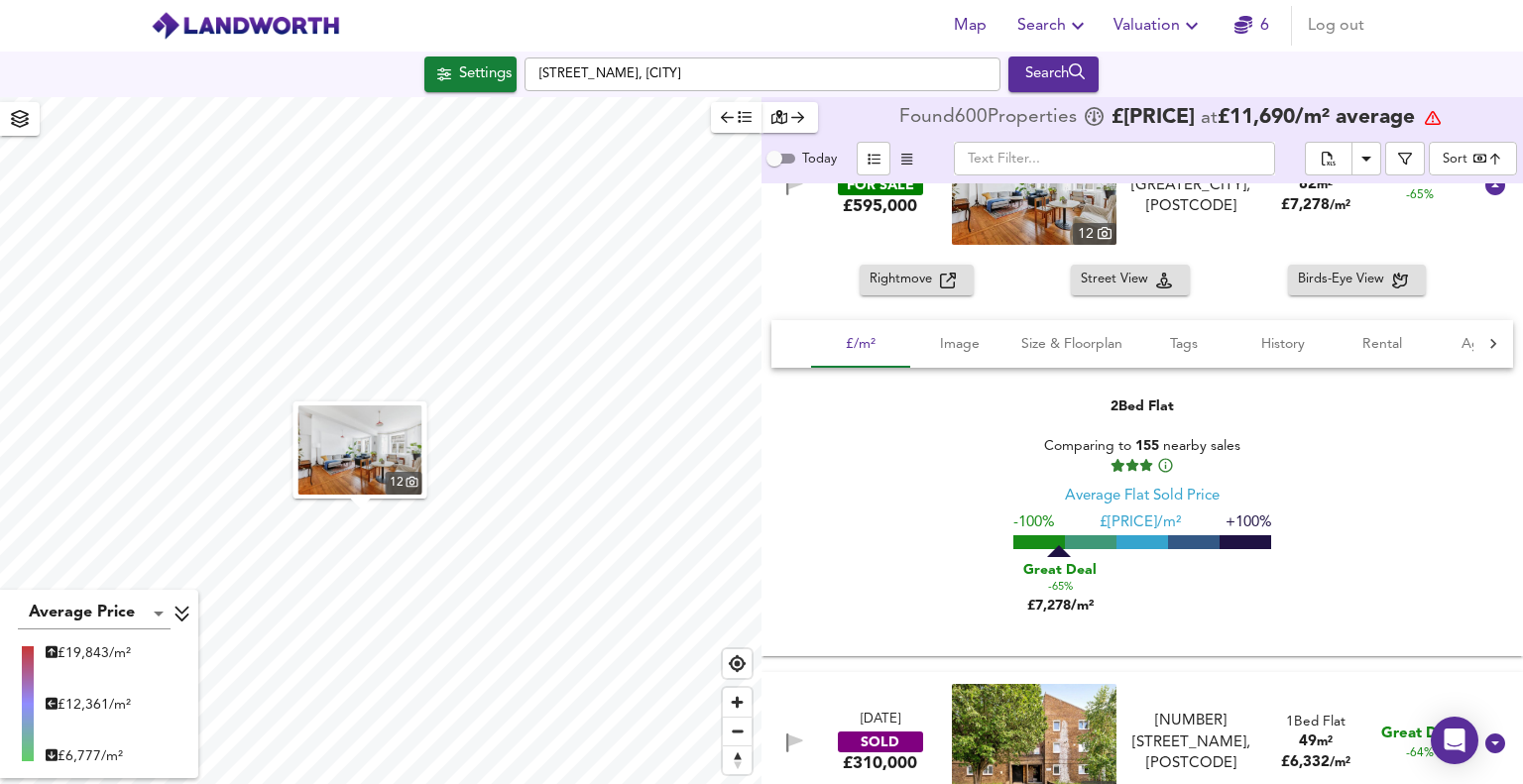 scroll, scrollTop: 5352, scrollLeft: 0, axis: vertical 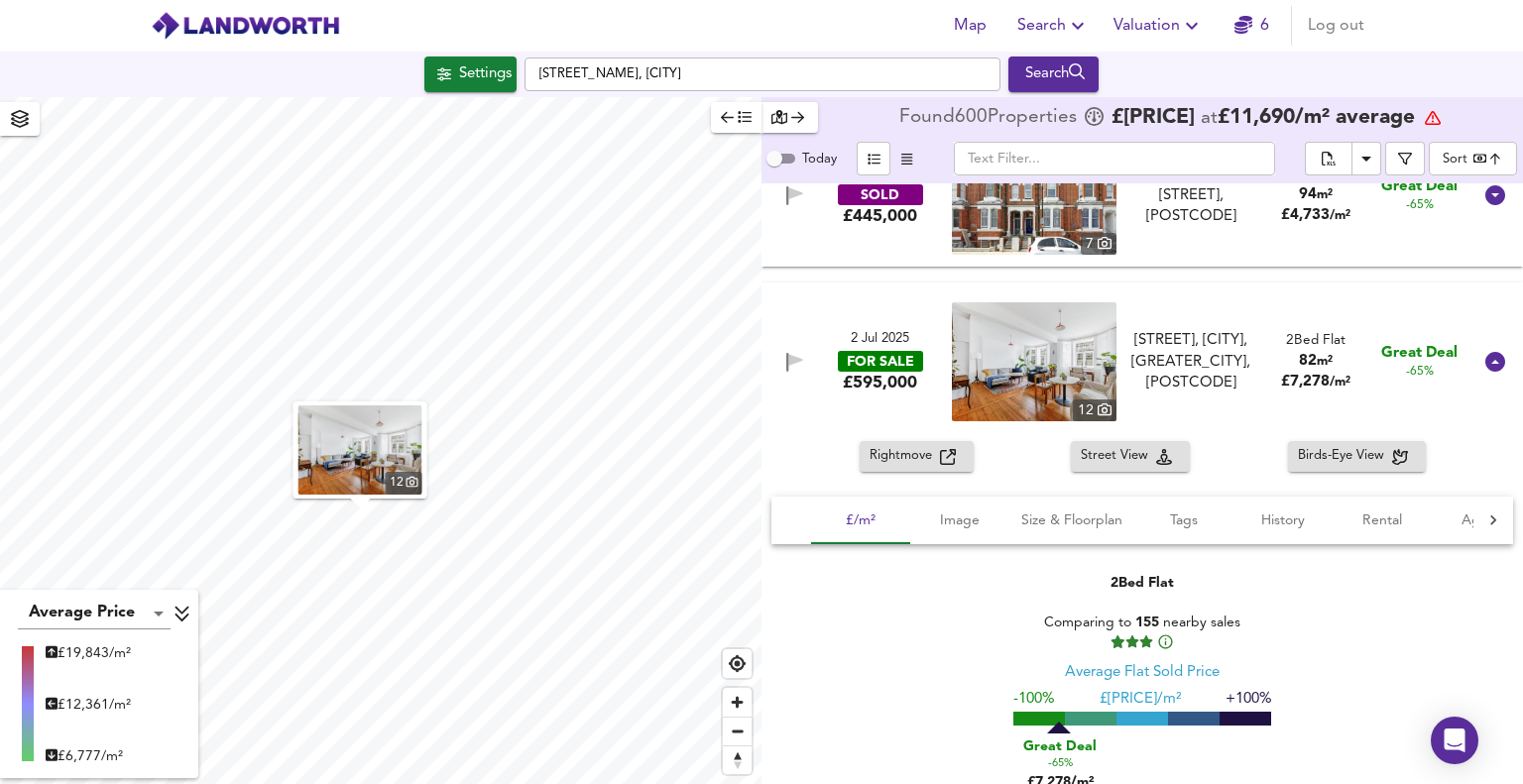 click at bounding box center [1495, 362] 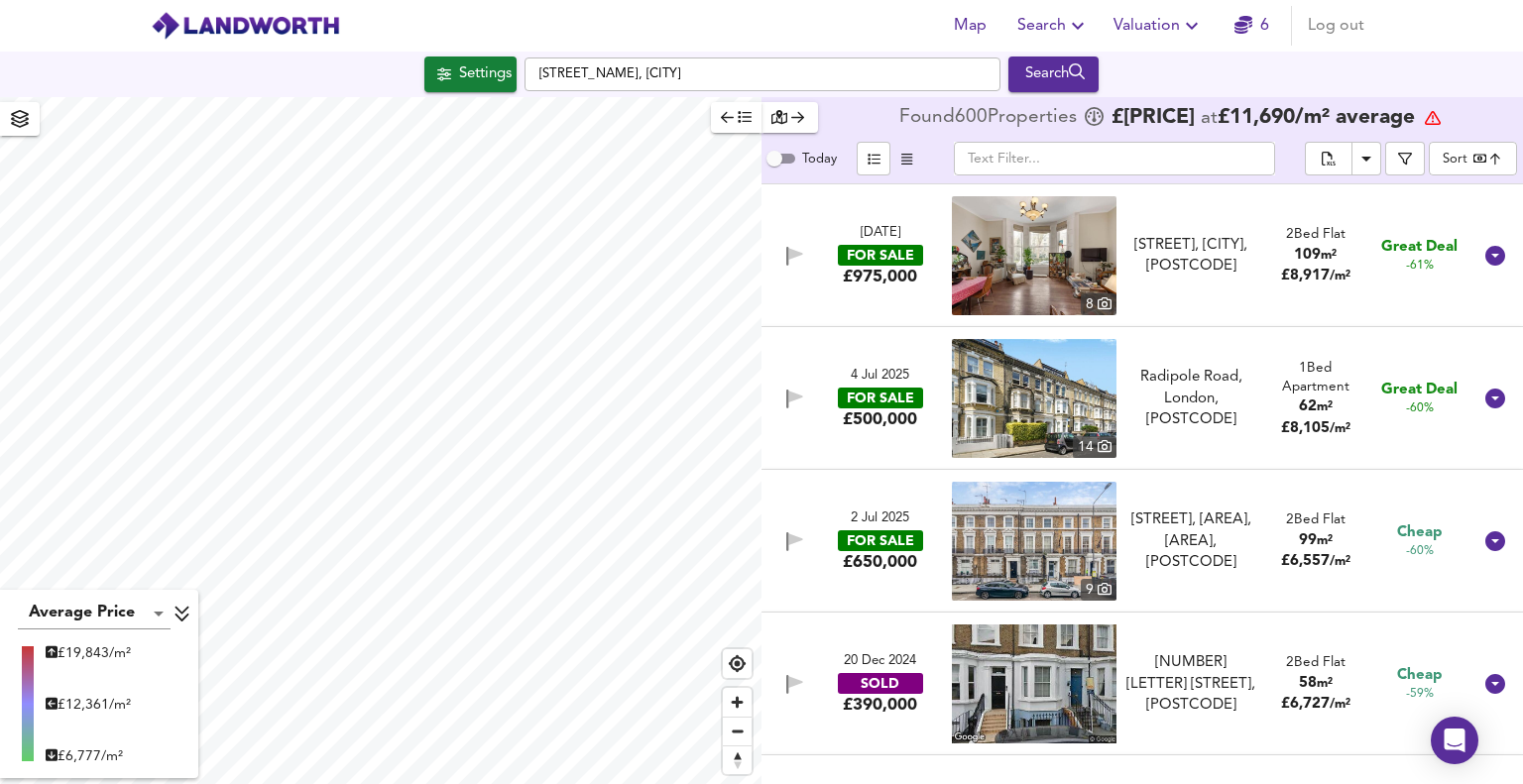 scroll, scrollTop: 5947, scrollLeft: 0, axis: vertical 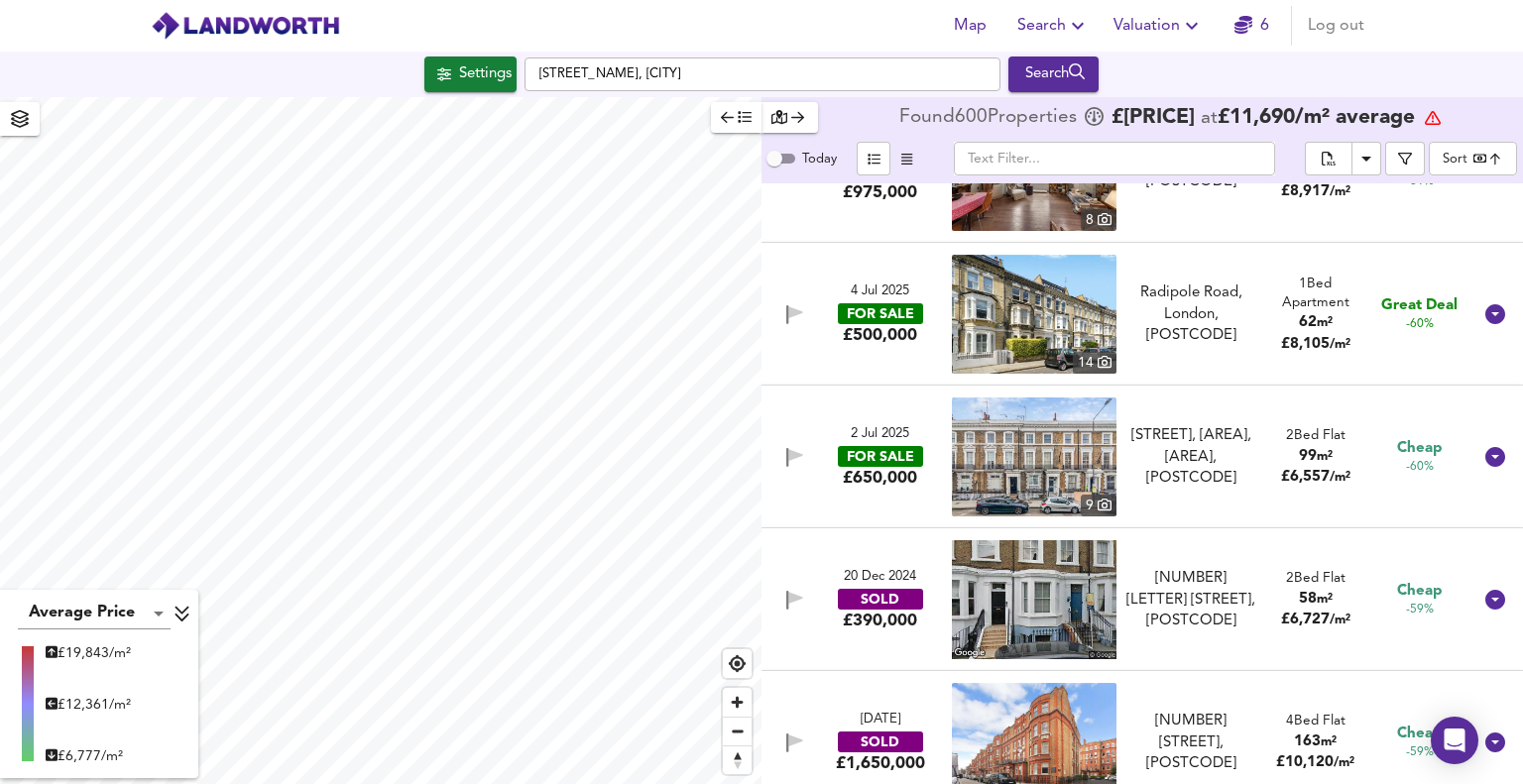 click on "2 Jul 2025" at bounding box center (879, 434) 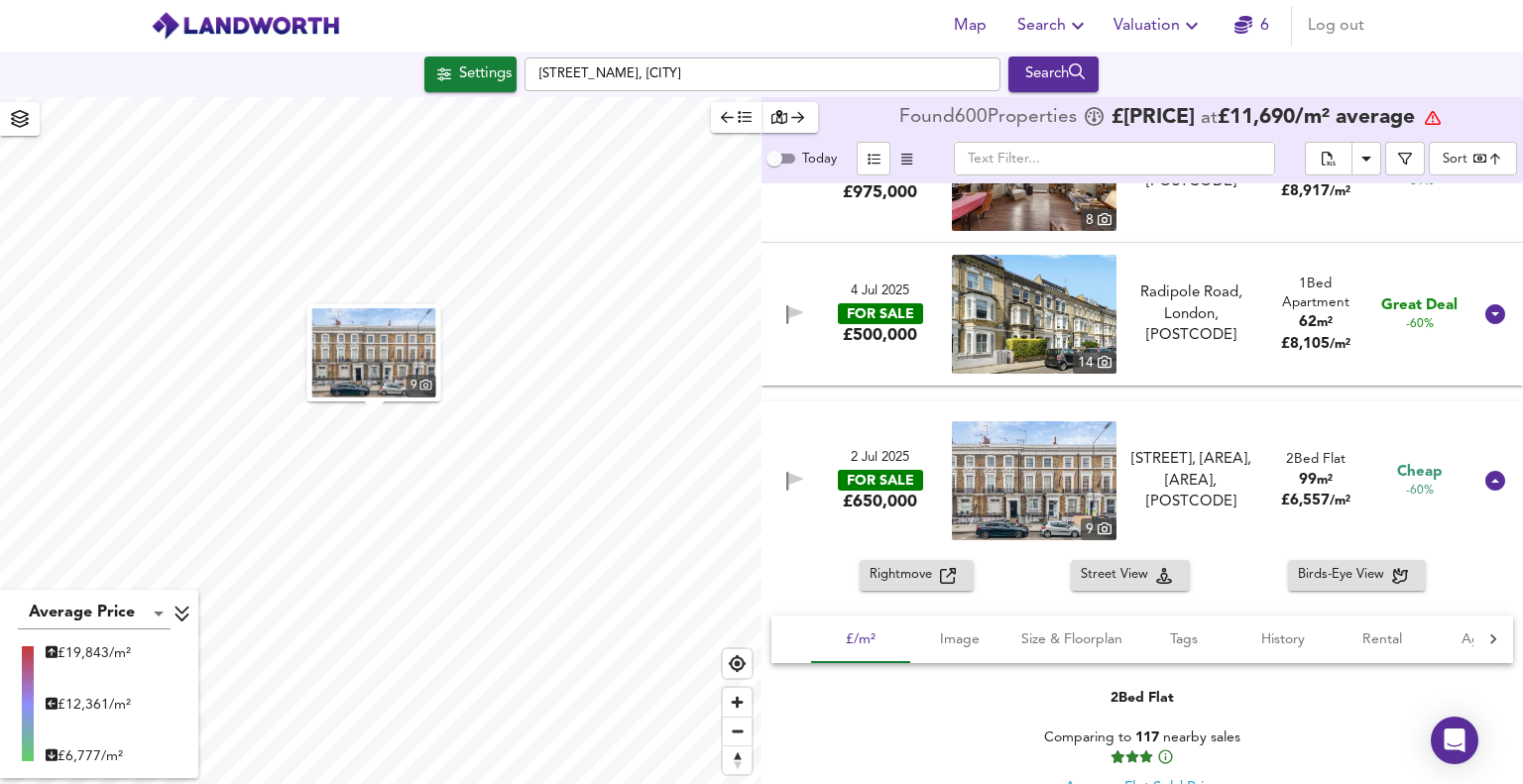 click on "Rightmove" at bounding box center [904, 575] 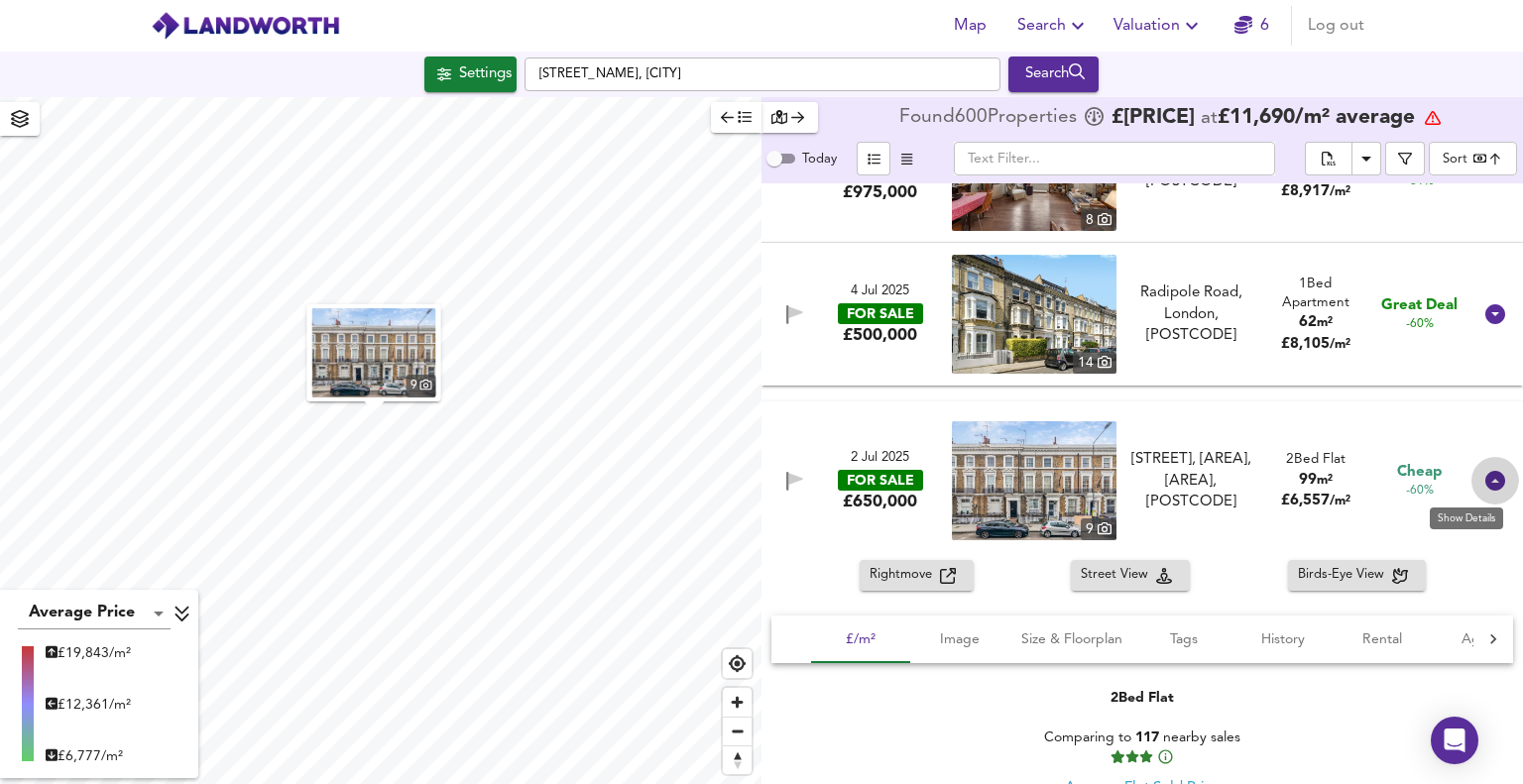 click at bounding box center (1495, 481) 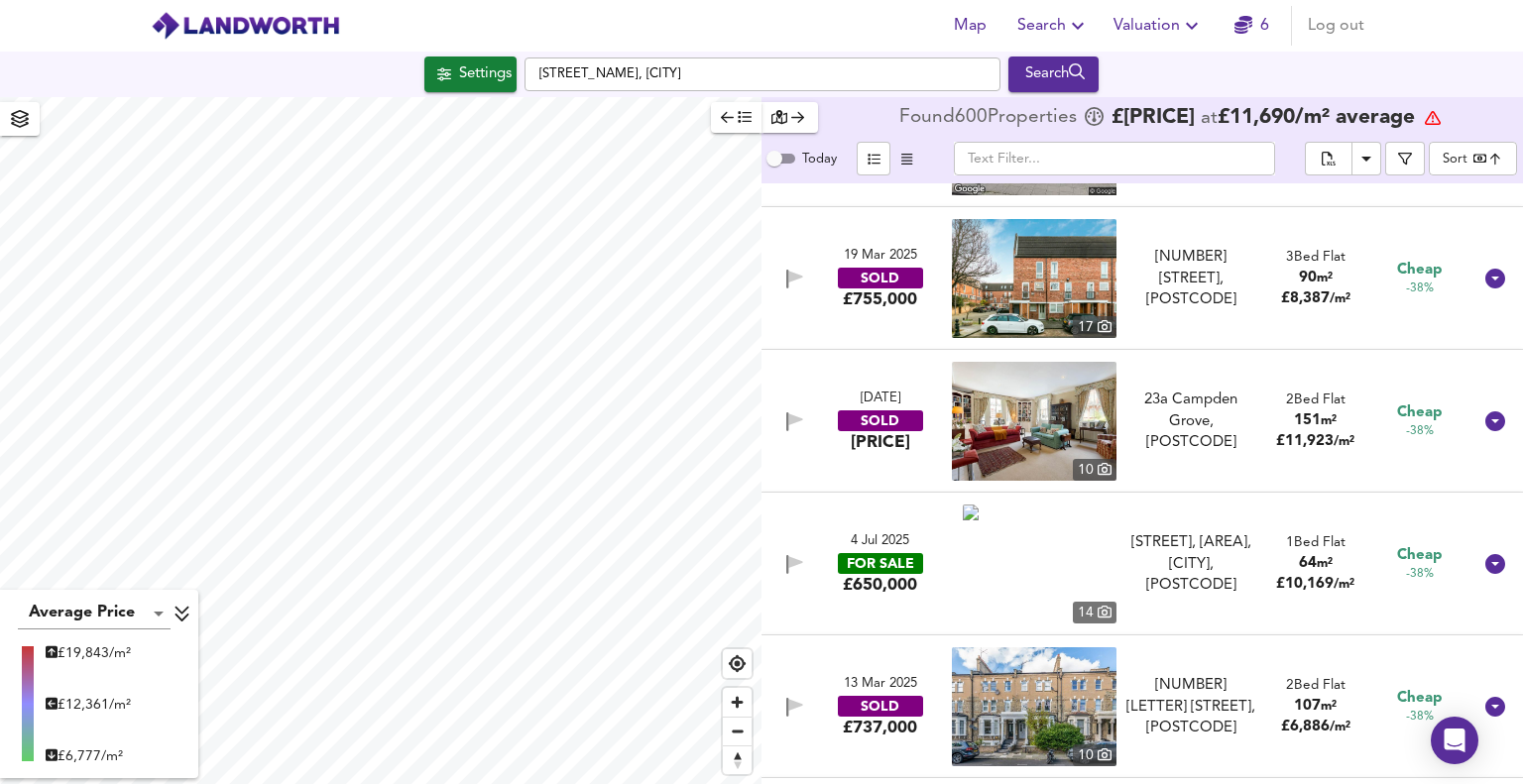 scroll, scrollTop: 14074, scrollLeft: 0, axis: vertical 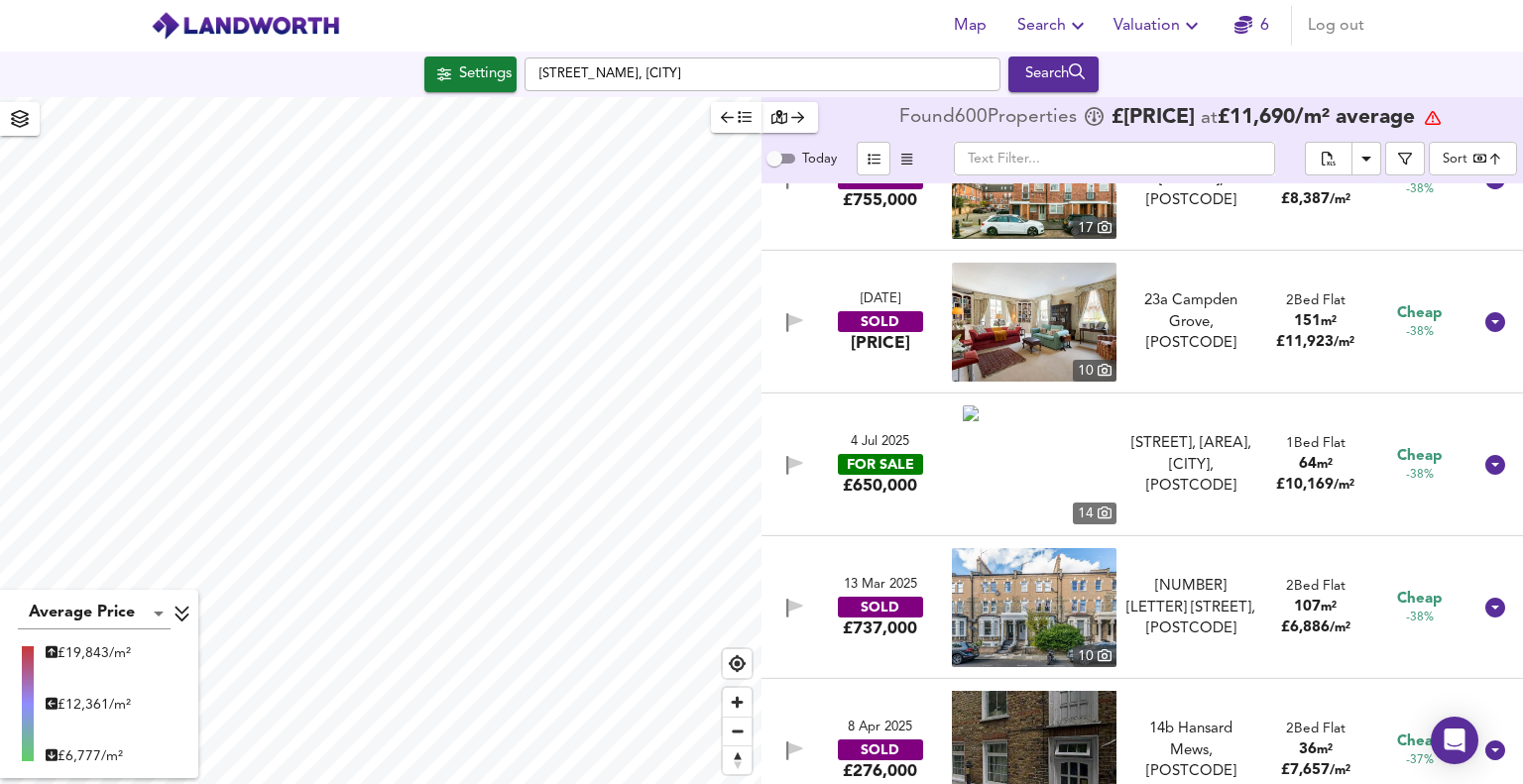 click on "FOR SALE" at bounding box center (880, 464) 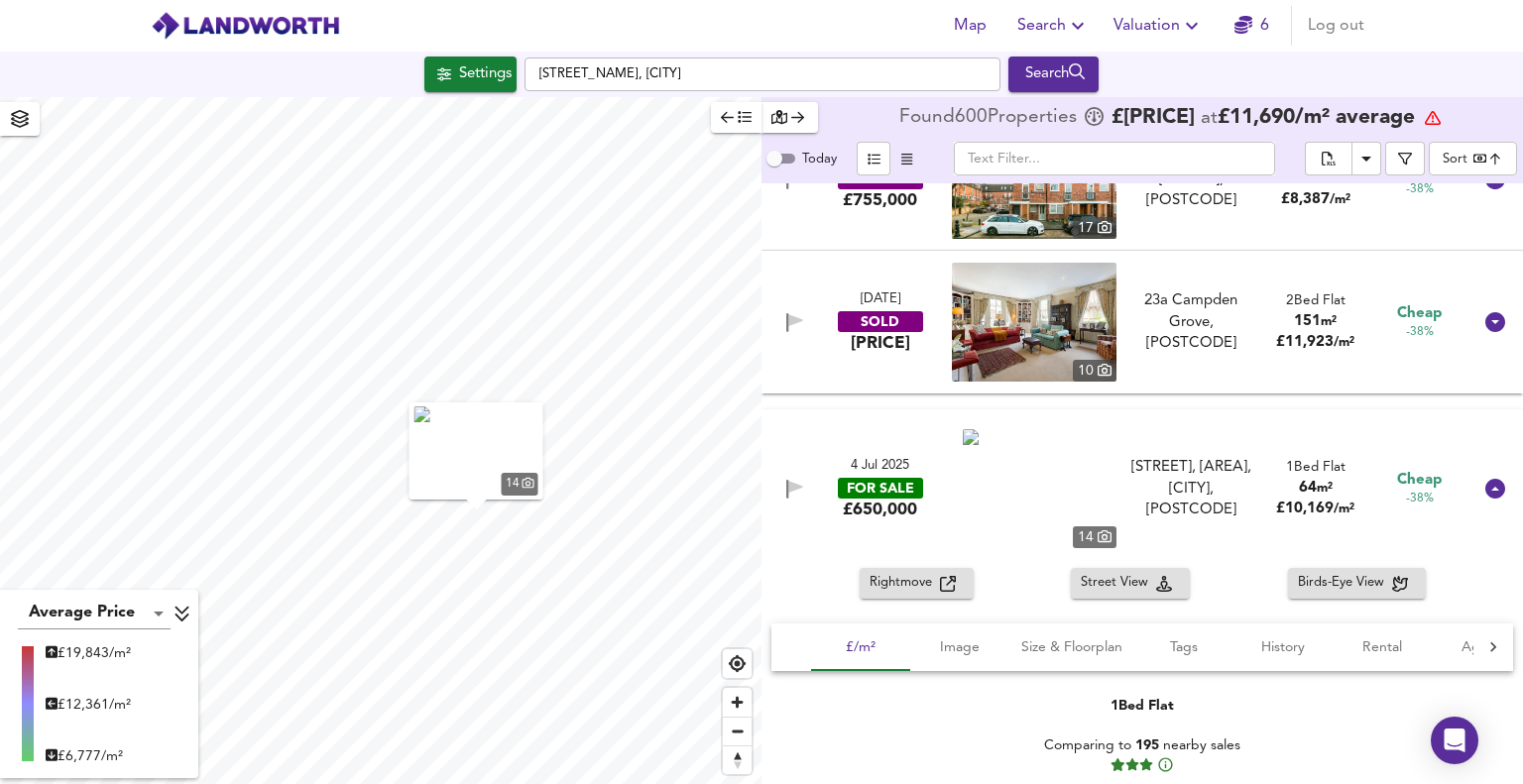 click on "Rightmove" at bounding box center [904, 583] 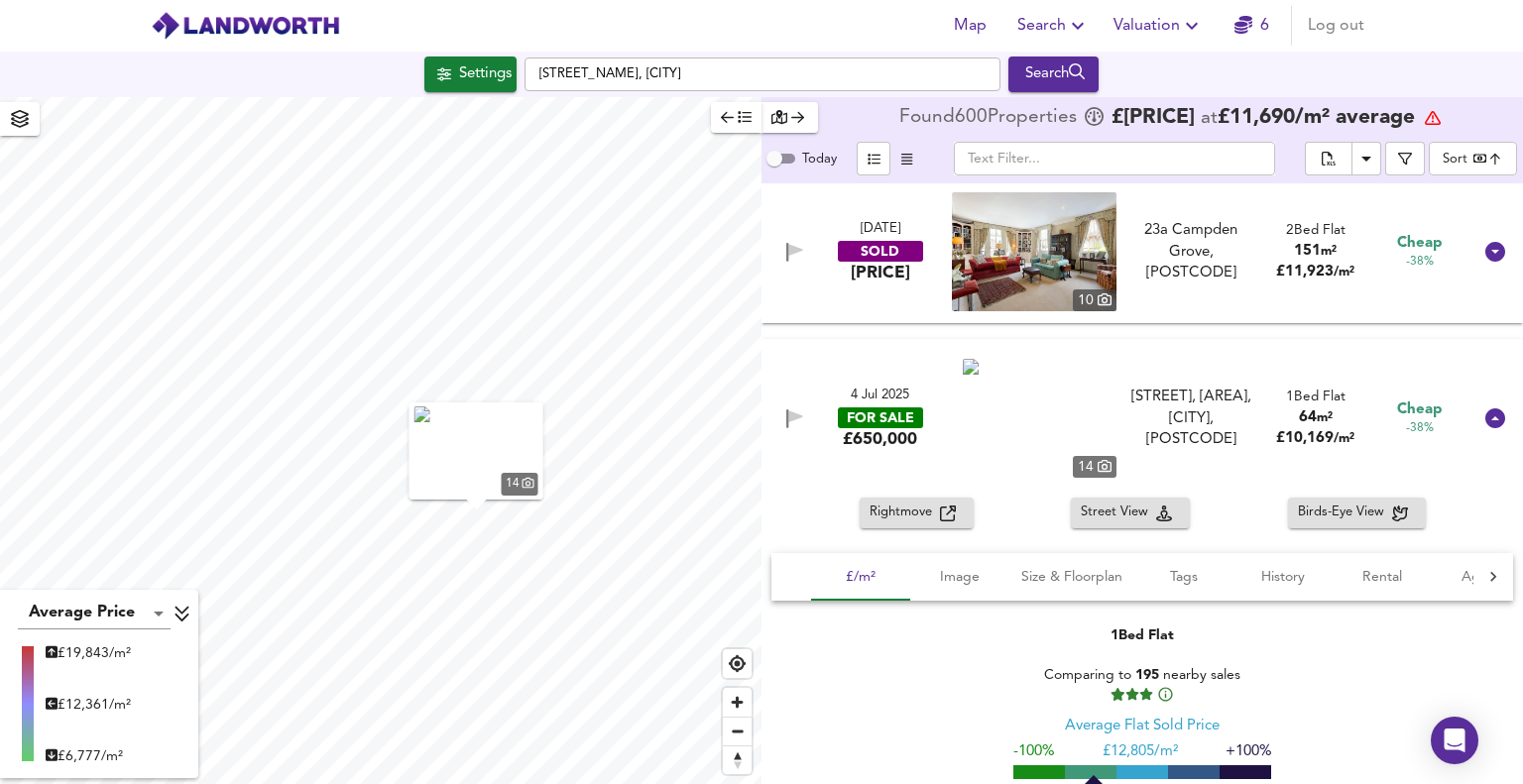 scroll, scrollTop: 14173, scrollLeft: 0, axis: vertical 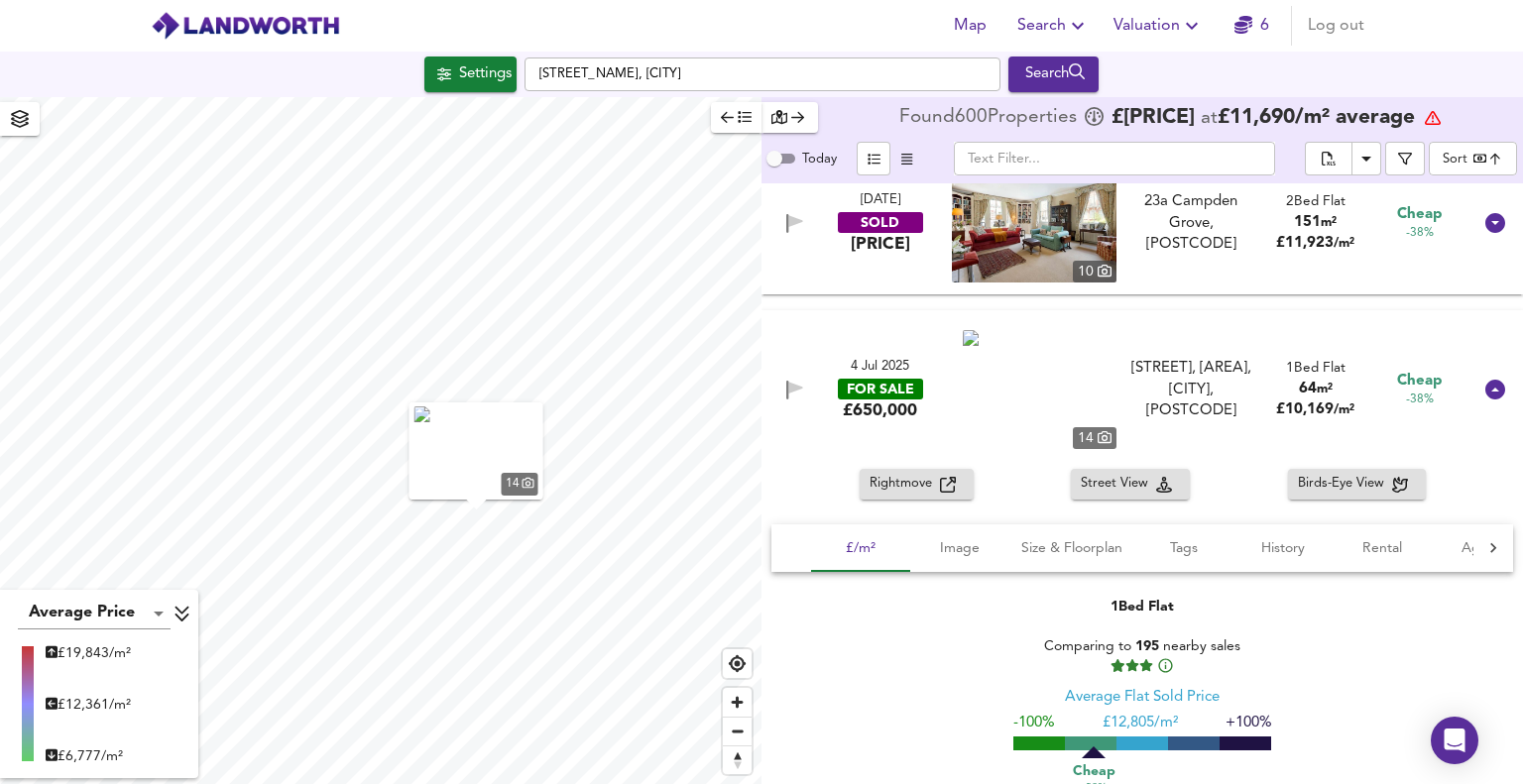click at bounding box center (1495, 390) 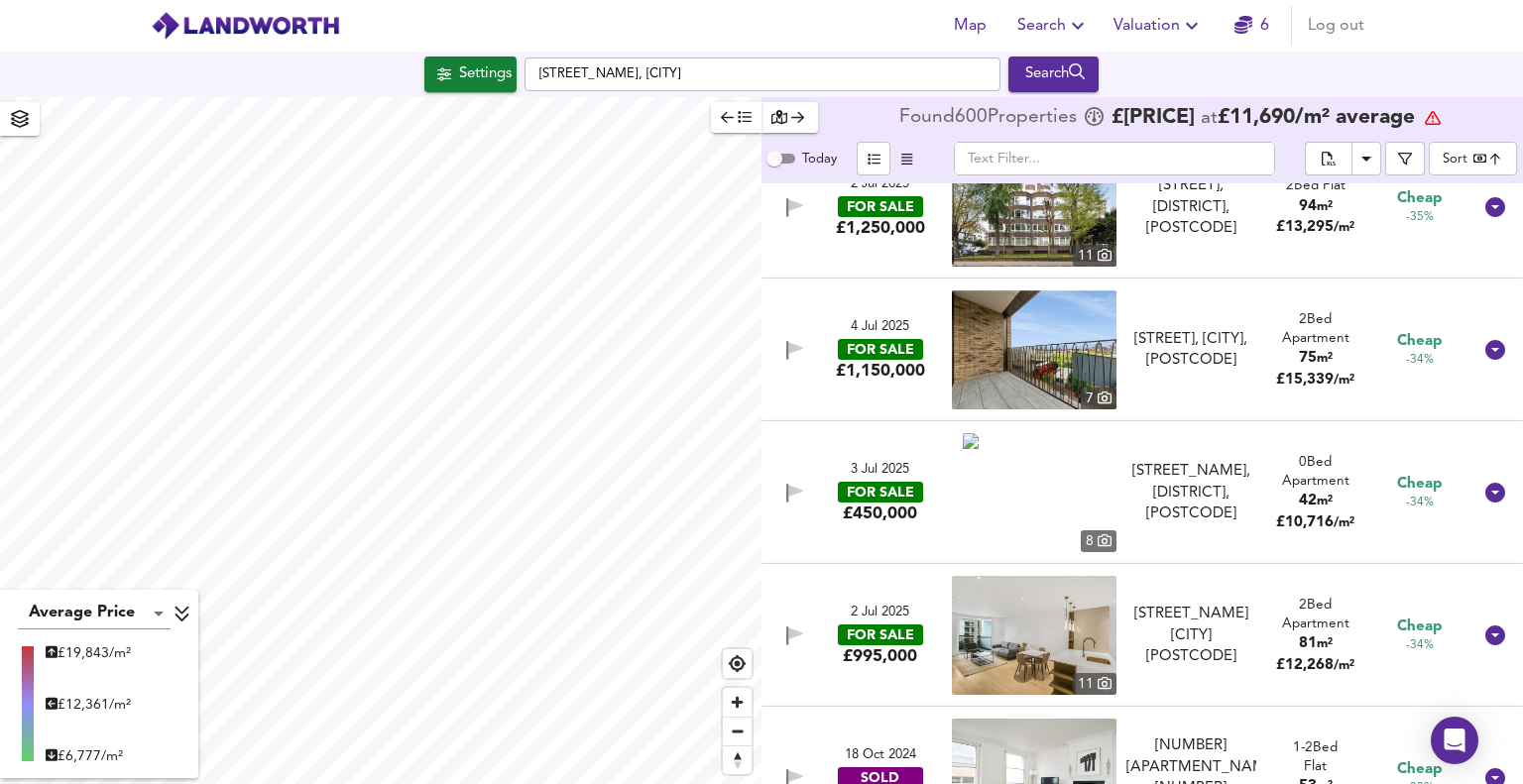 scroll, scrollTop: 15858, scrollLeft: 0, axis: vertical 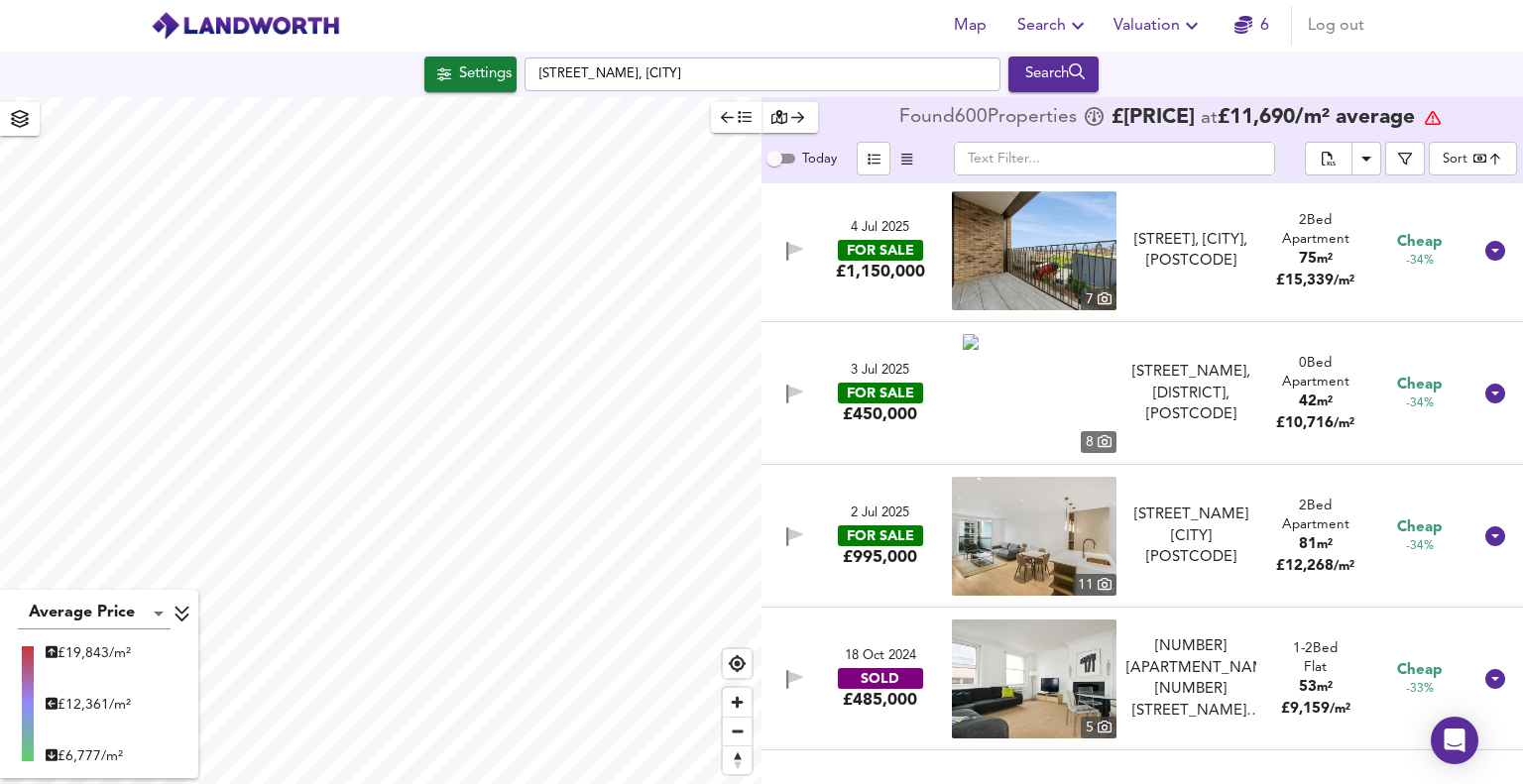 click on "3 Jul 2025" at bounding box center [879, 371] 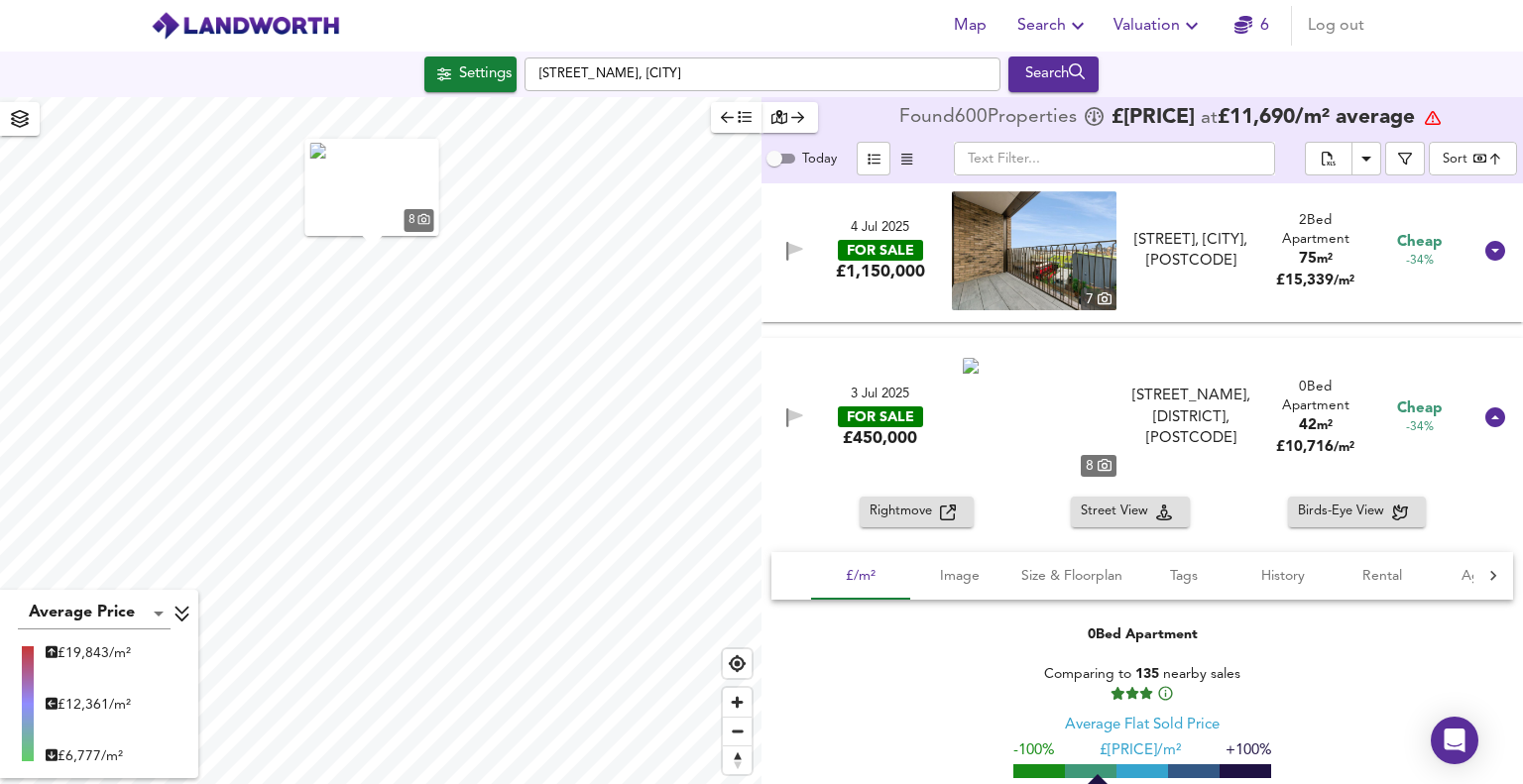 click on "Rightmove" at bounding box center [904, 511] 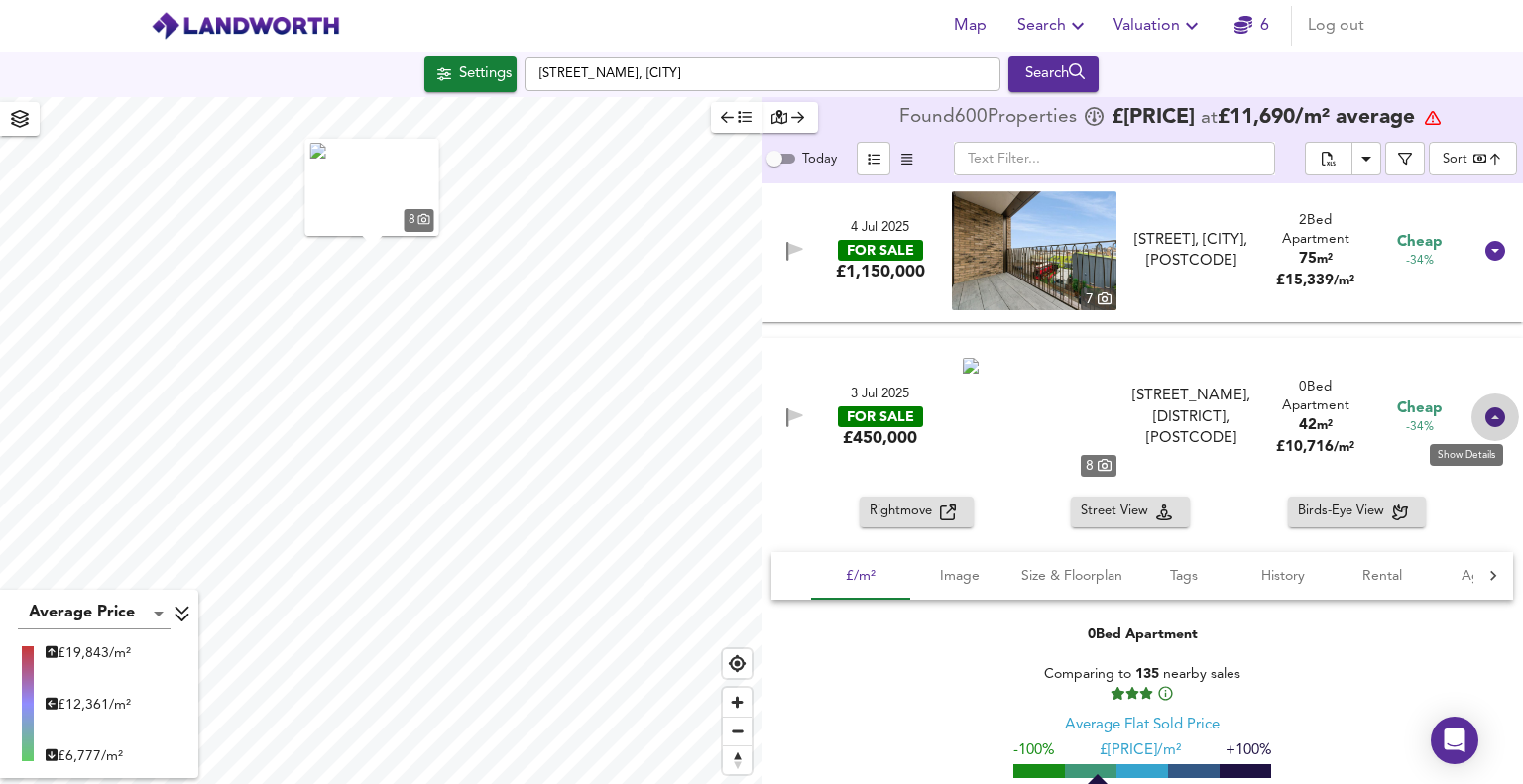 click at bounding box center [1495, 417] 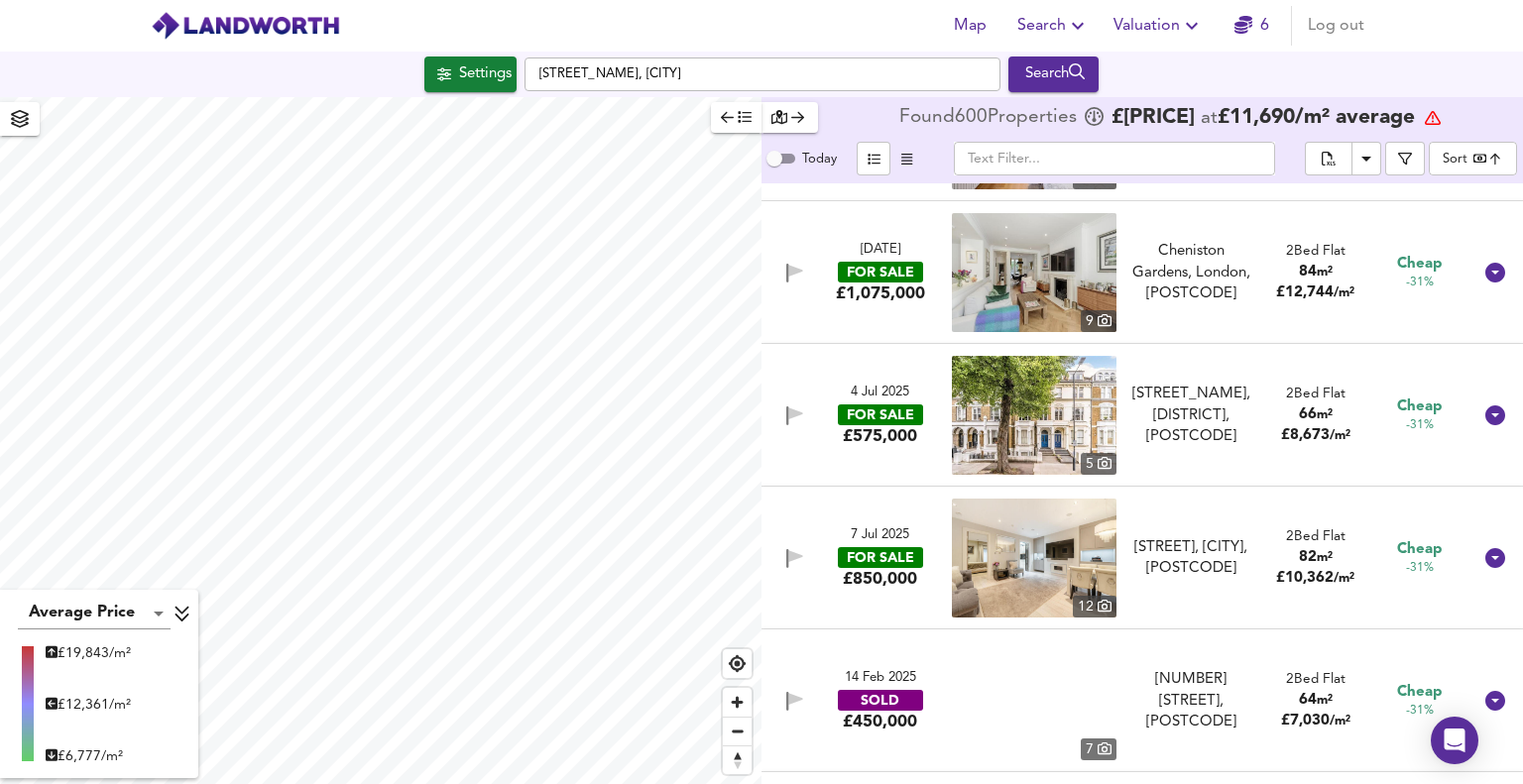 scroll, scrollTop: 17742, scrollLeft: 0, axis: vertical 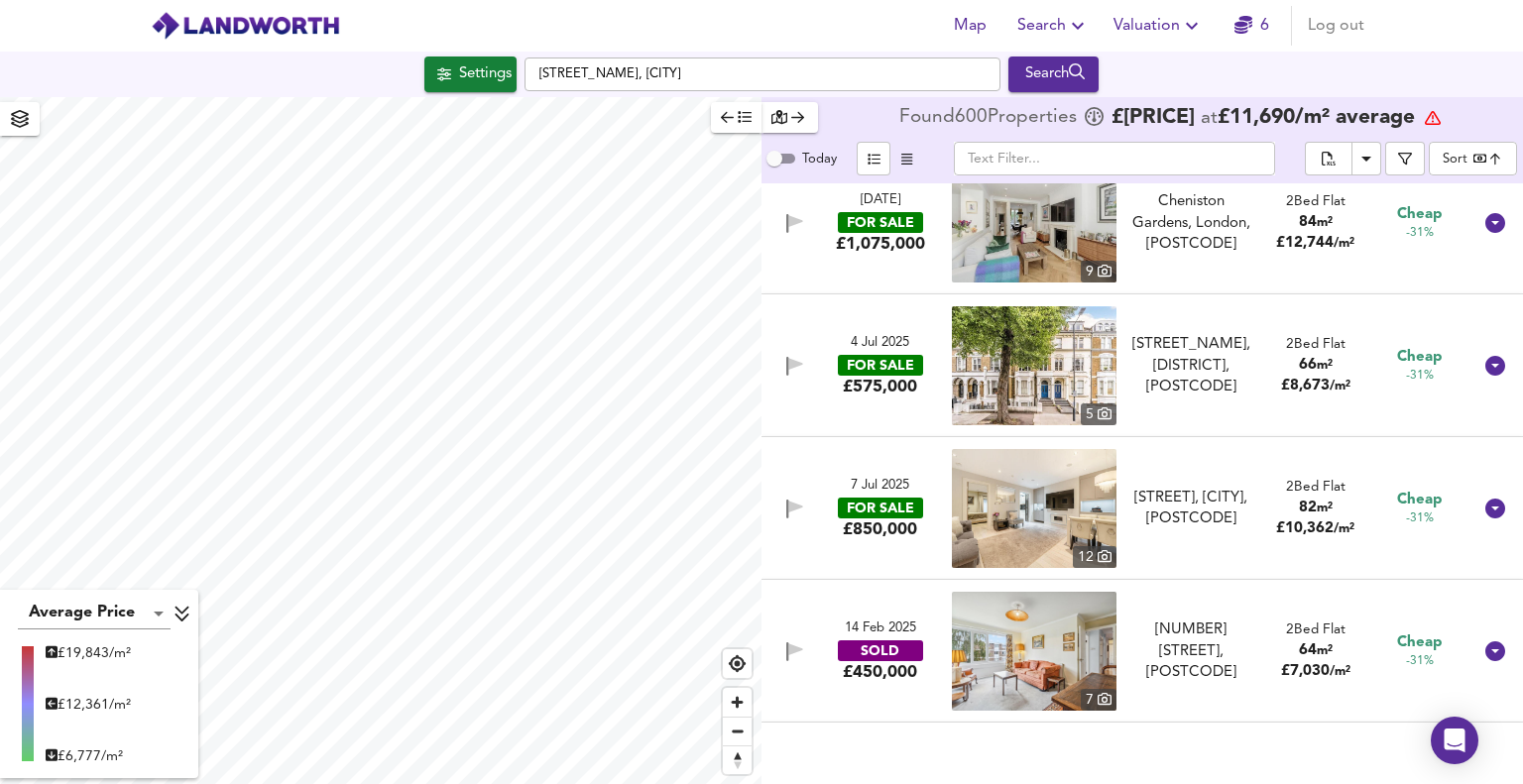 click on "4 Jul 2025" at bounding box center [879, 343] 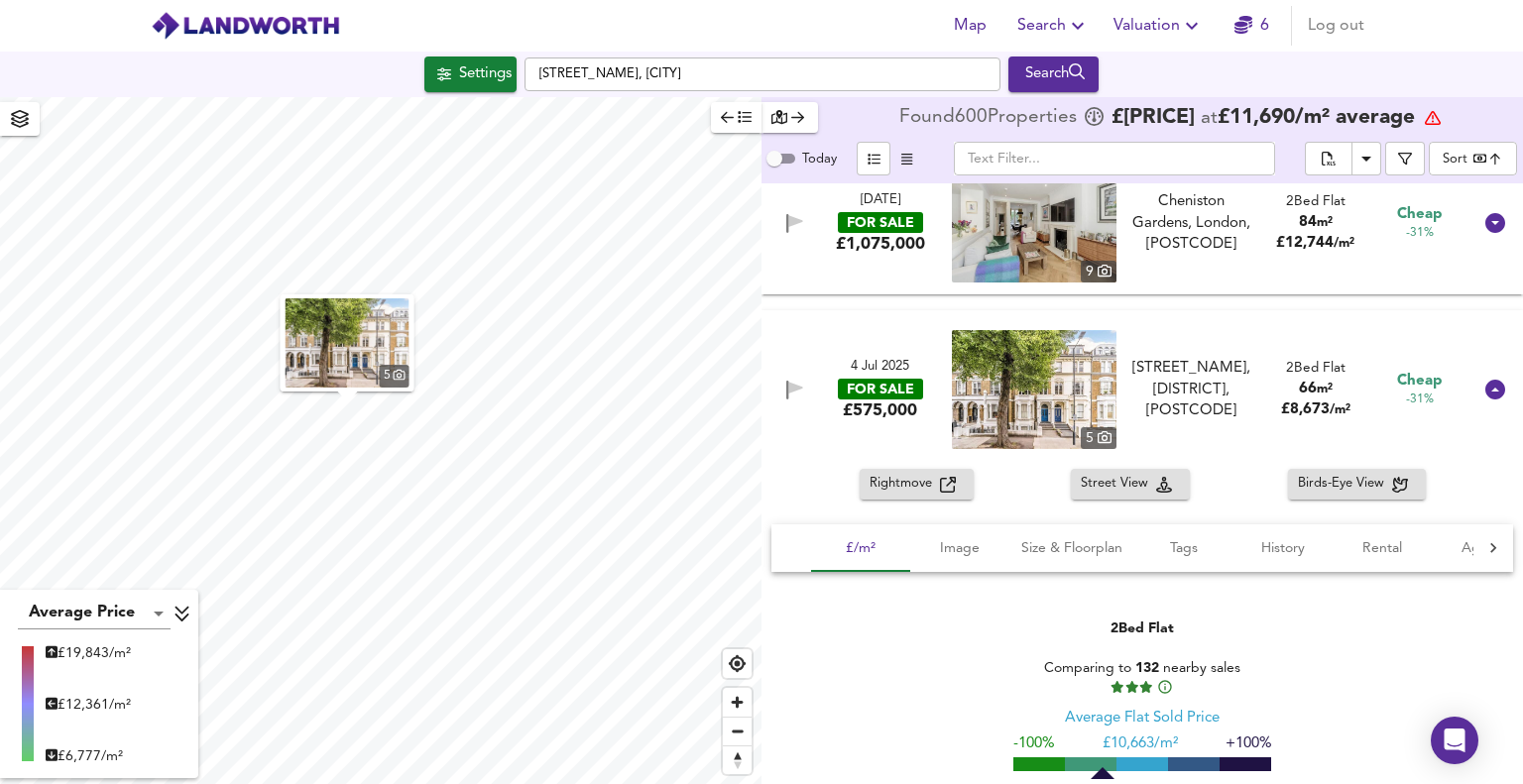 click on "Rightmove" at bounding box center (904, 484) 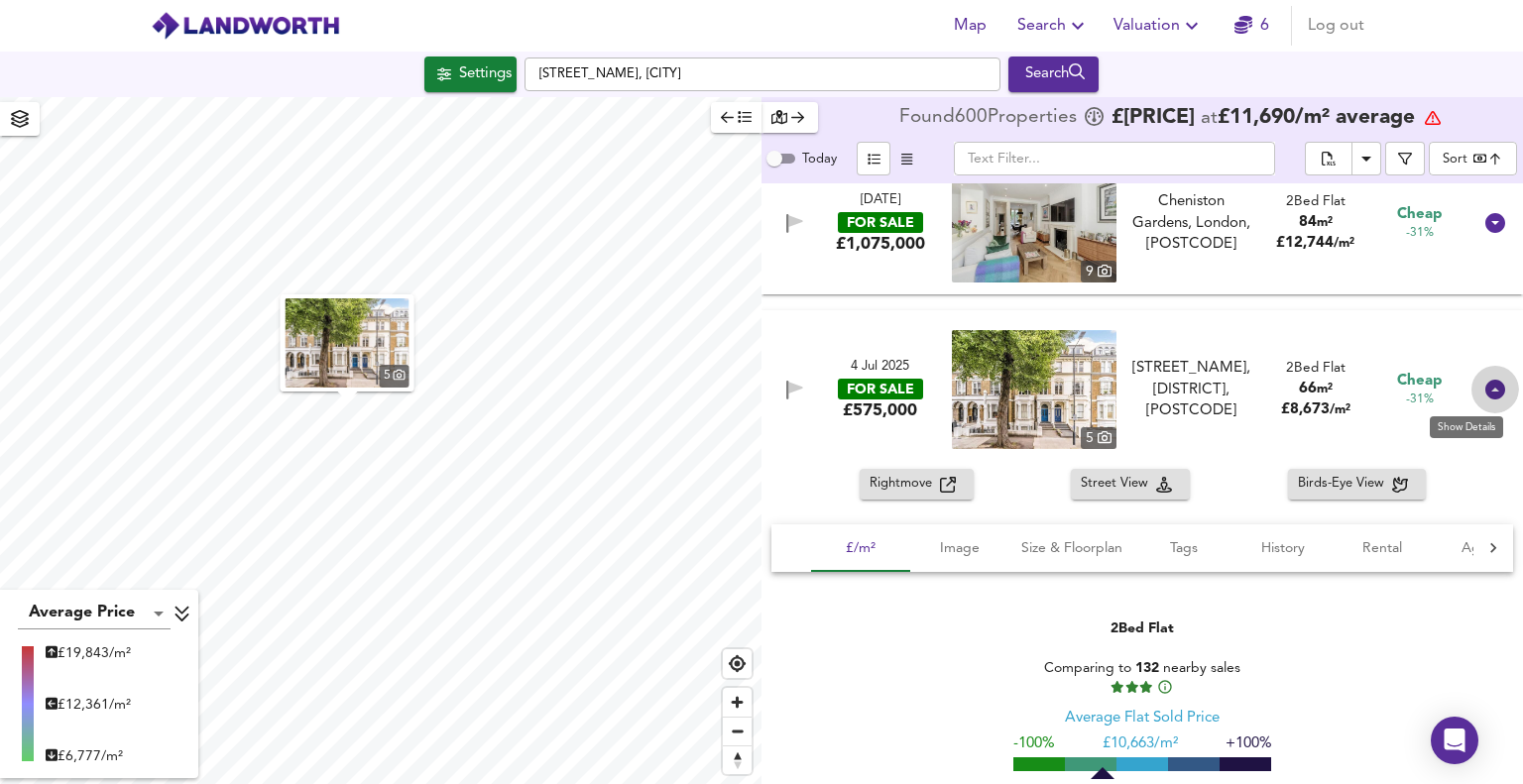 click at bounding box center [1495, 390] 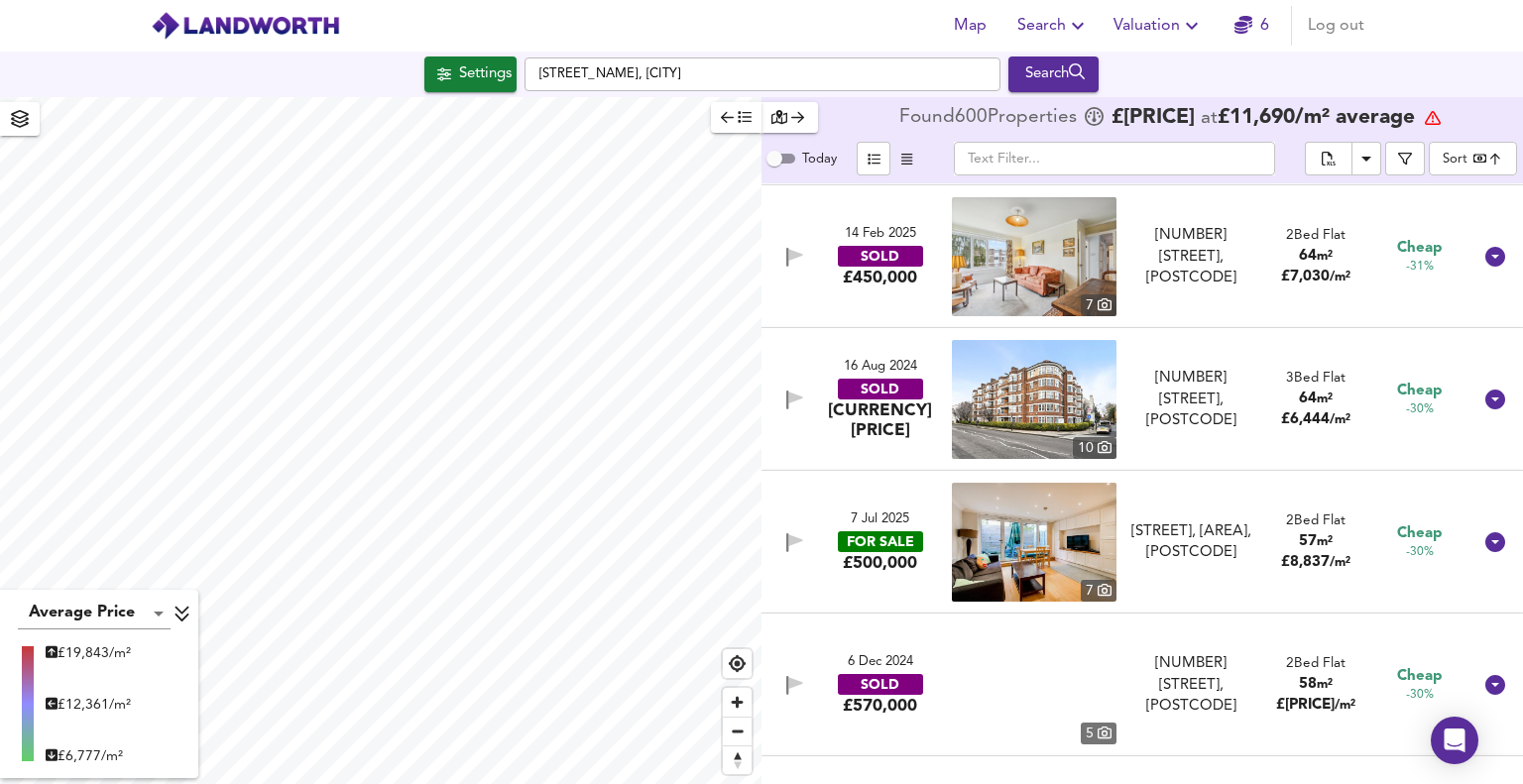 scroll, scrollTop: 18138, scrollLeft: 0, axis: vertical 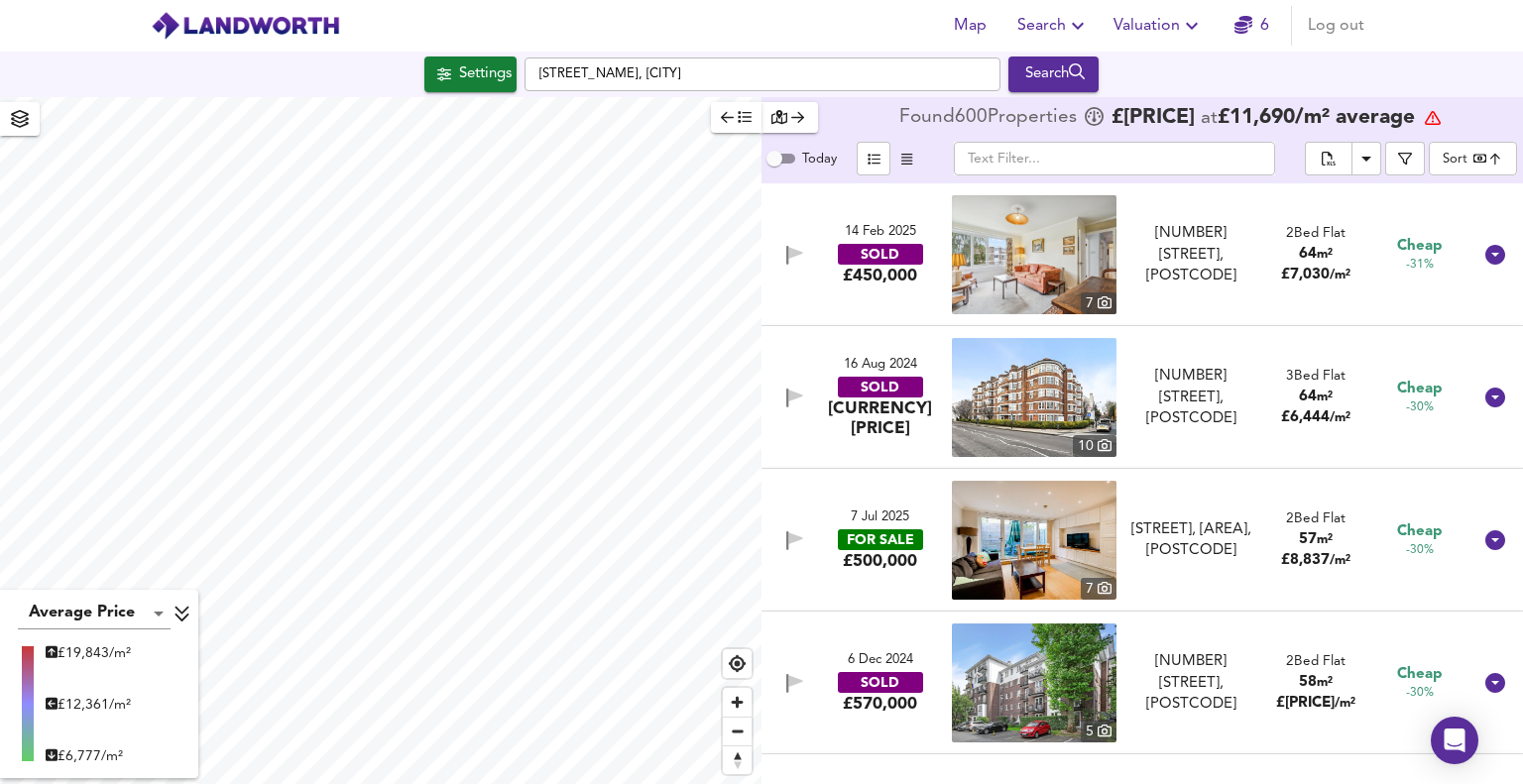click on "7 Jul 2025" at bounding box center [879, 517] 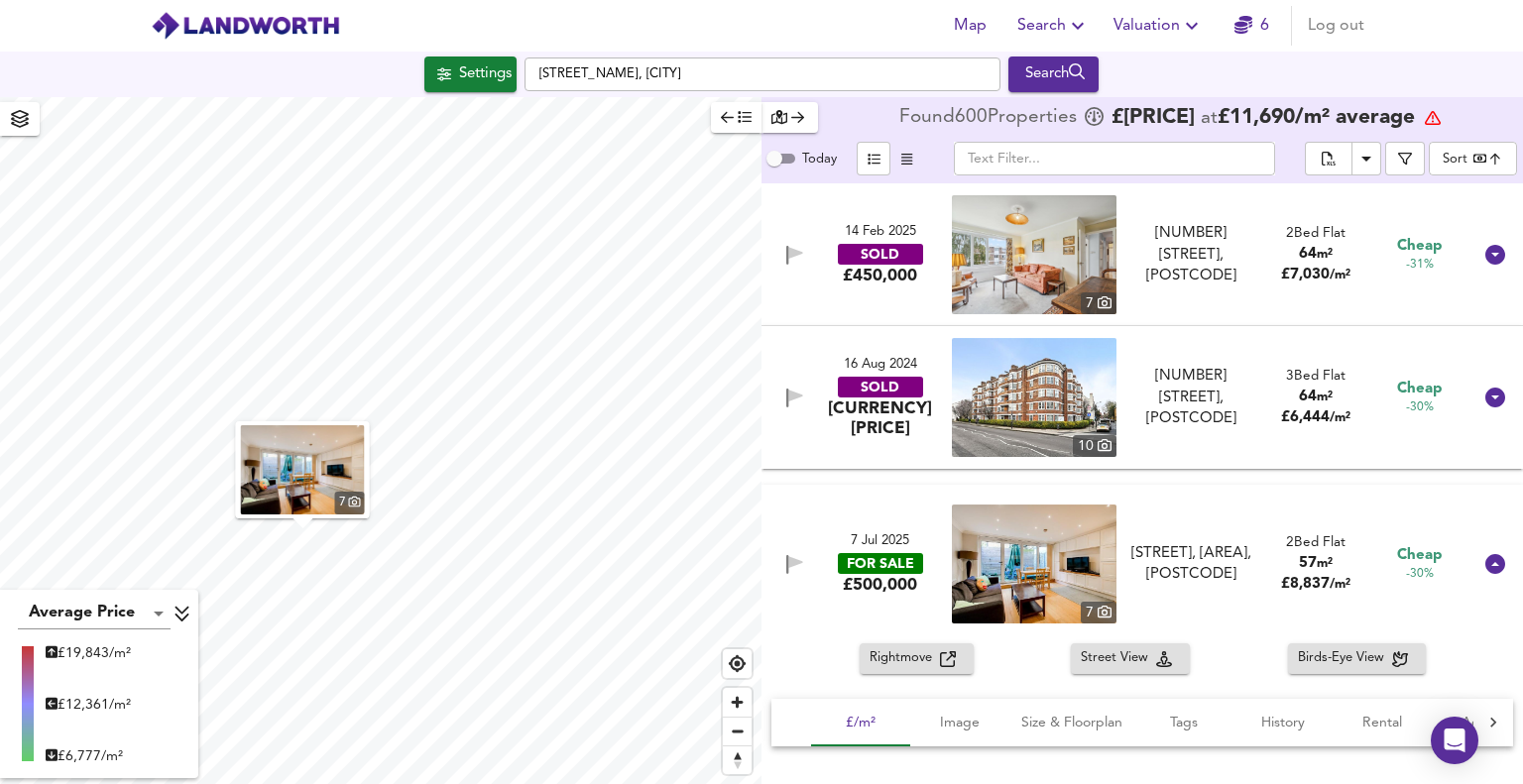 click on "Rightmove" at bounding box center [904, 658] 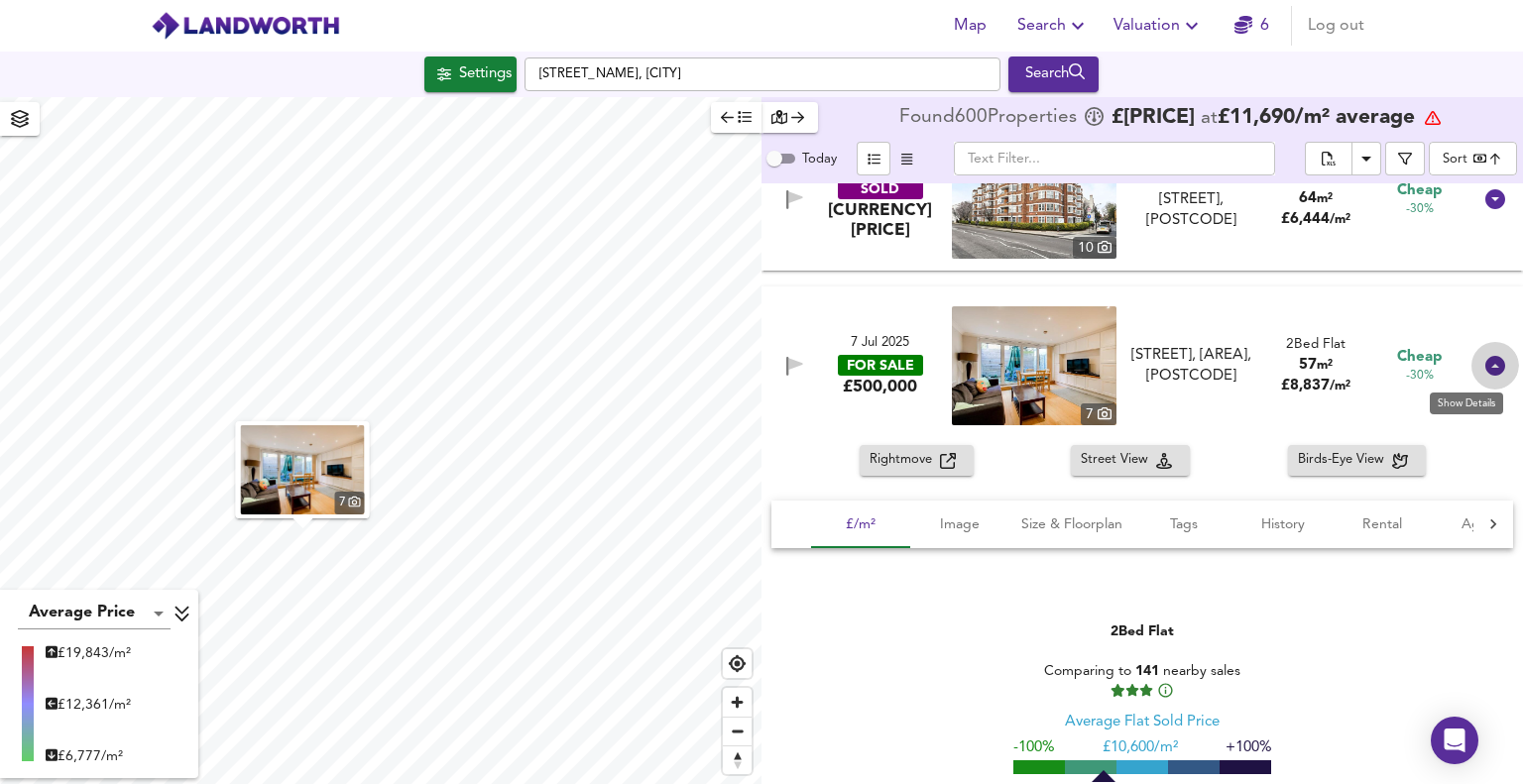 click at bounding box center [1495, 366] 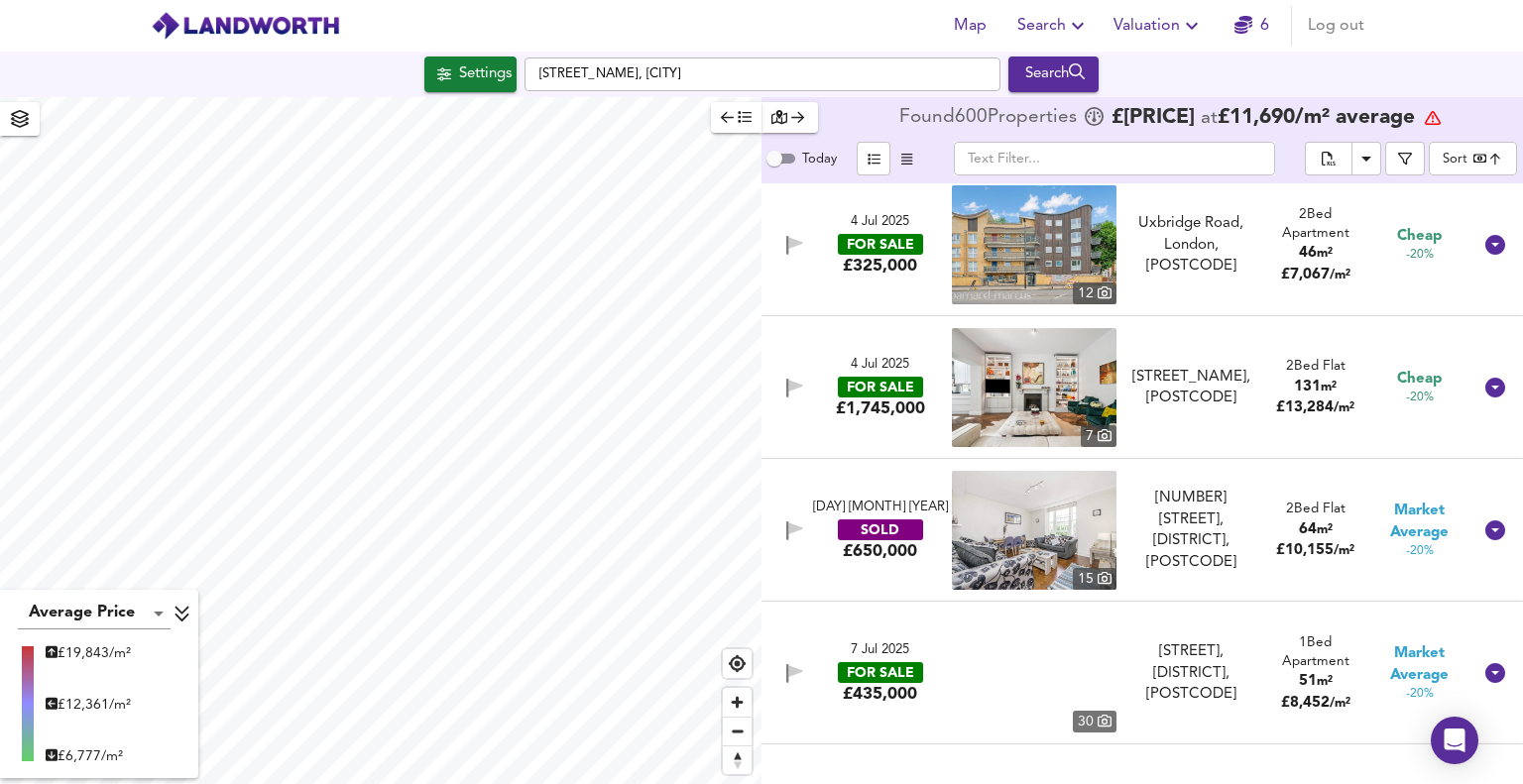 scroll, scrollTop: 25770, scrollLeft: 0, axis: vertical 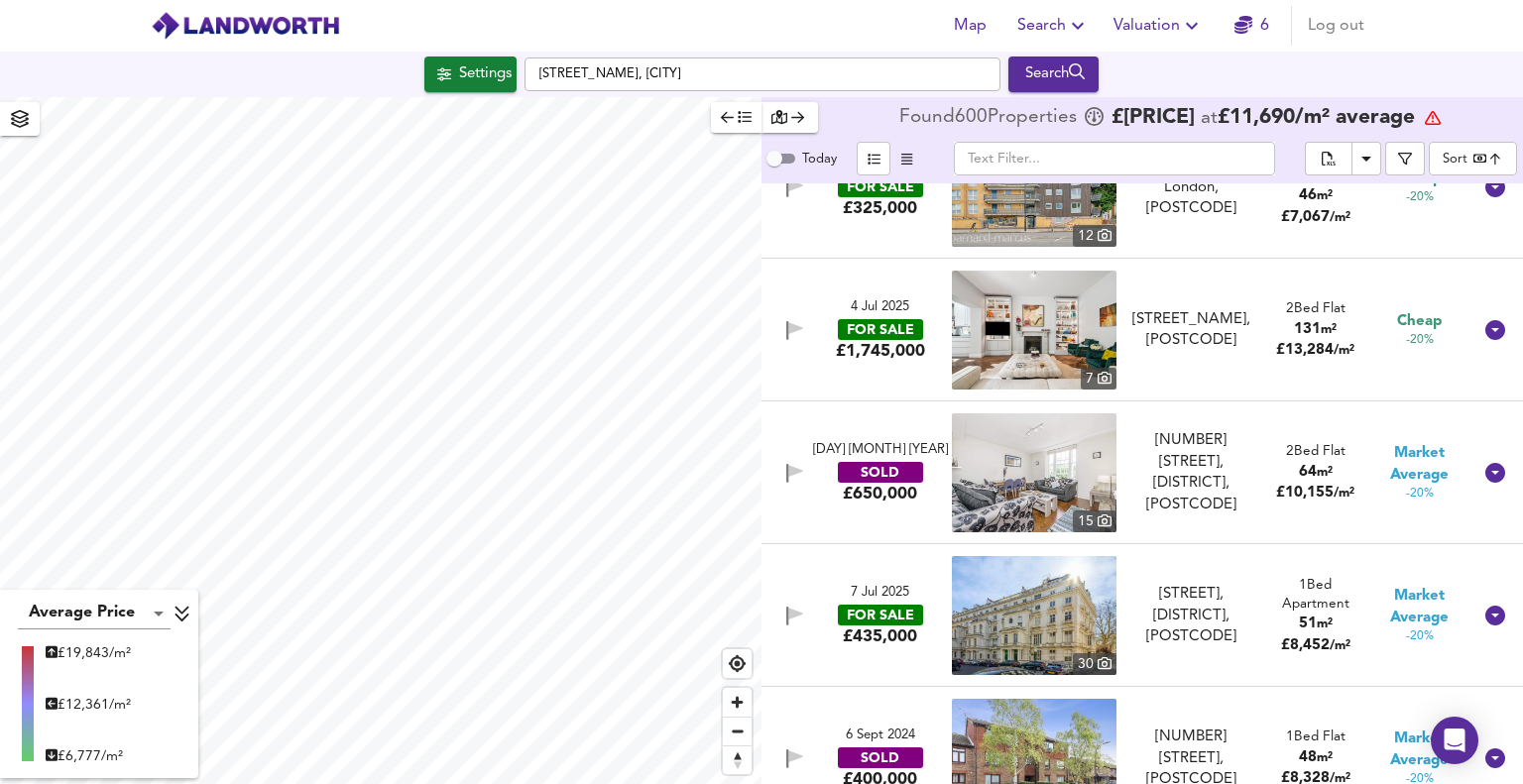 click on "7 Jul 2025" at bounding box center (879, 593) 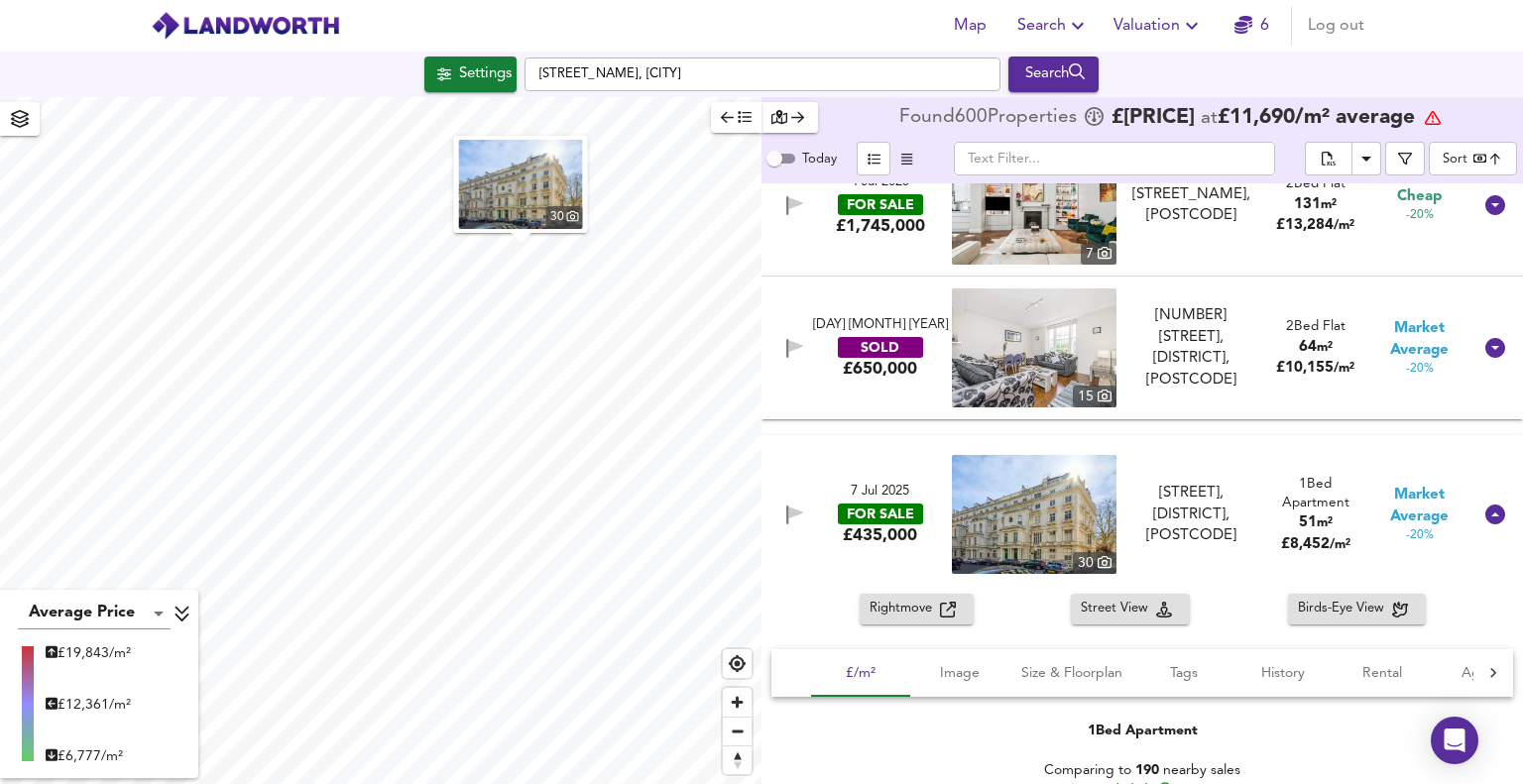 scroll, scrollTop: 25968, scrollLeft: 0, axis: vertical 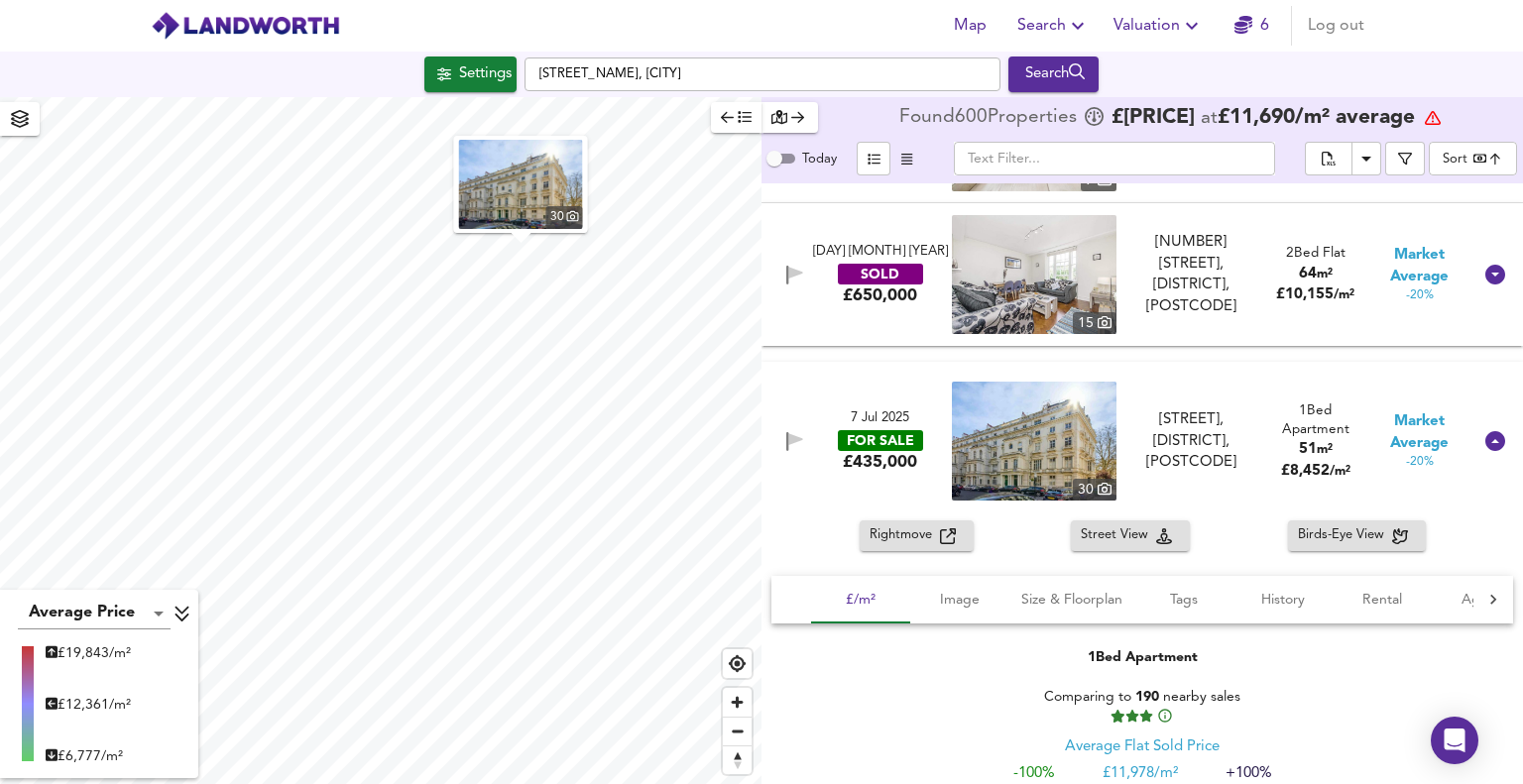 click on "Rightmove" at bounding box center (904, 535) 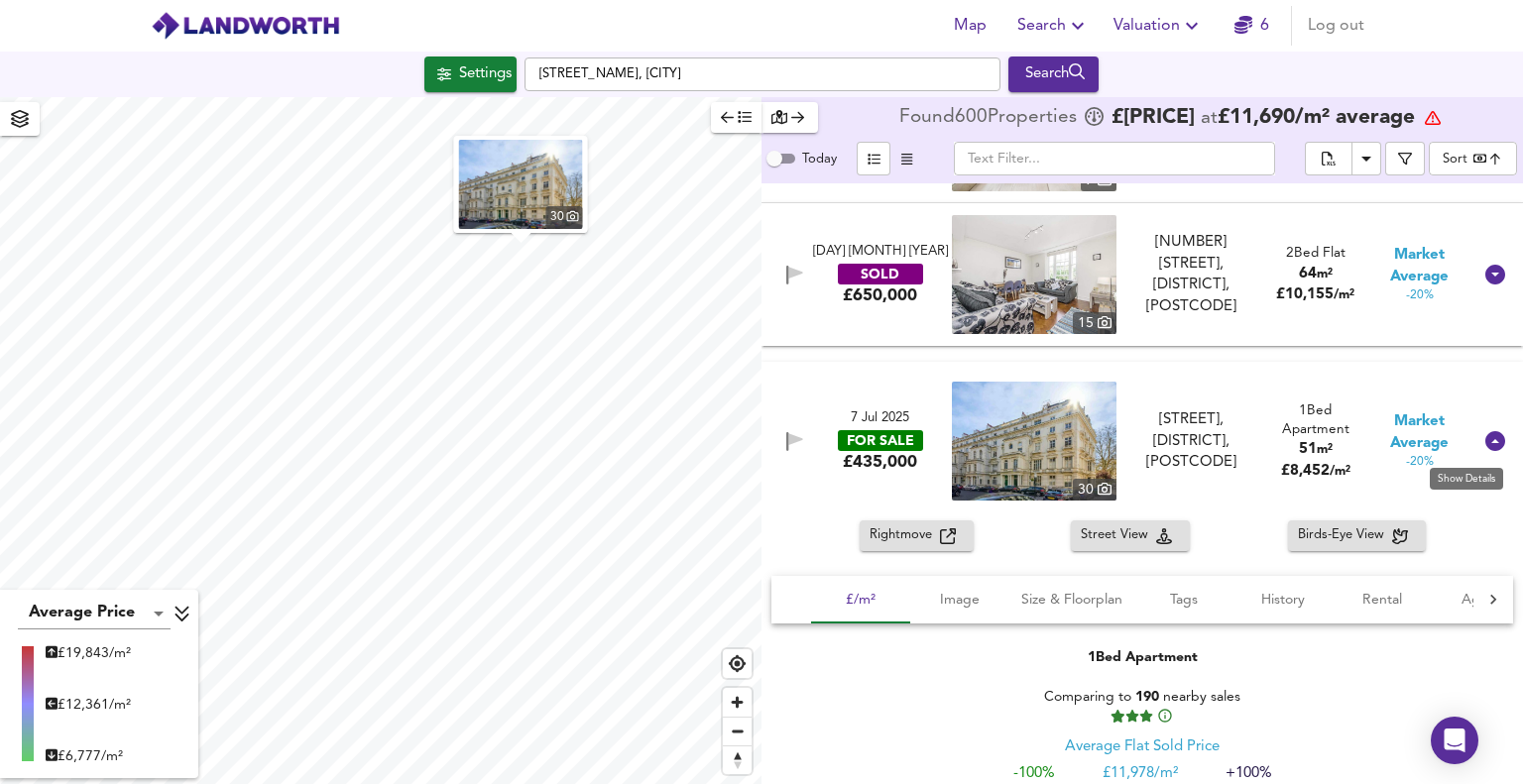 click at bounding box center (1495, 441) 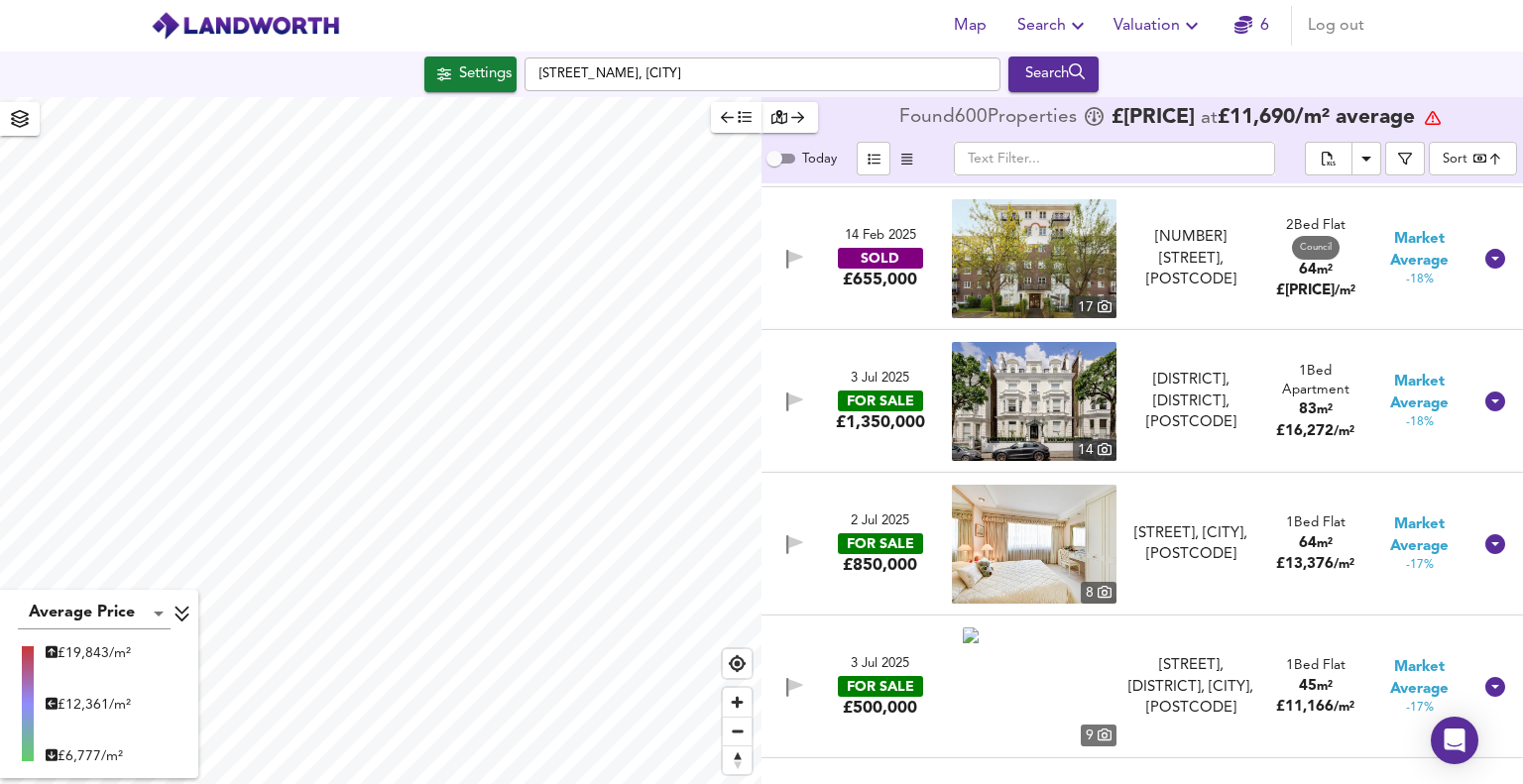 scroll, scrollTop: 27752, scrollLeft: 0, axis: vertical 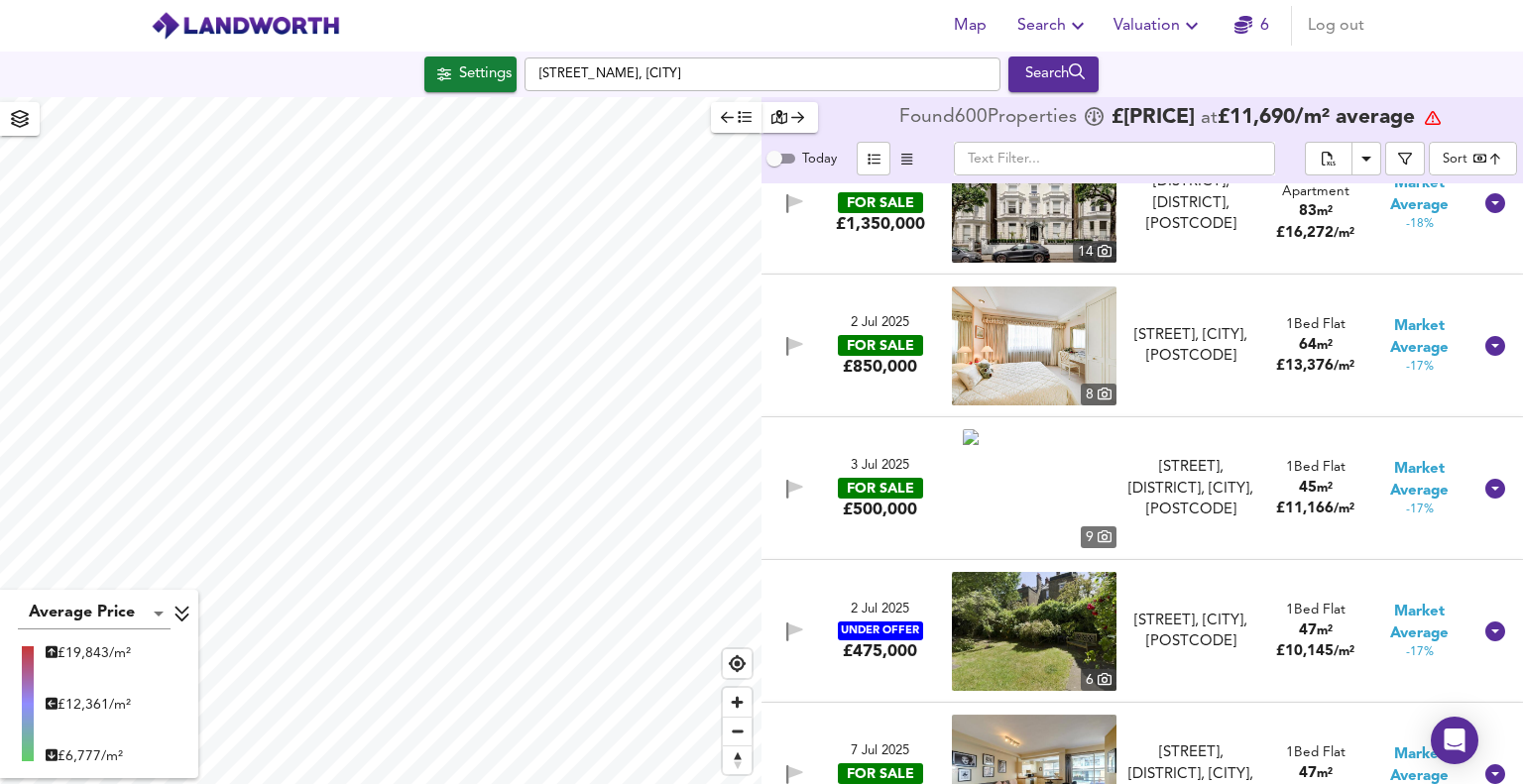 click on "3 Jul 2025" at bounding box center (879, 466) 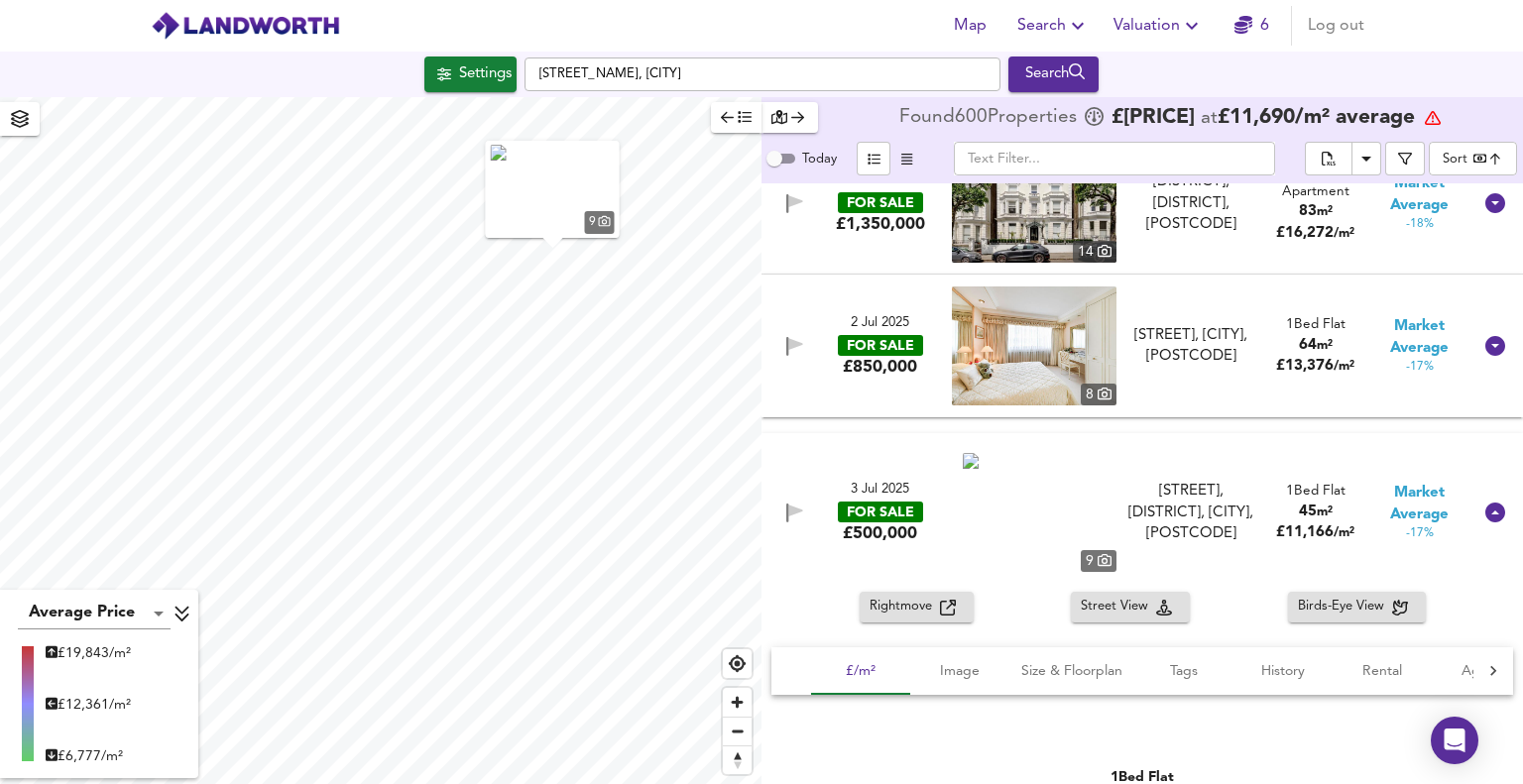 click on "Rightmove" at bounding box center [904, 607] 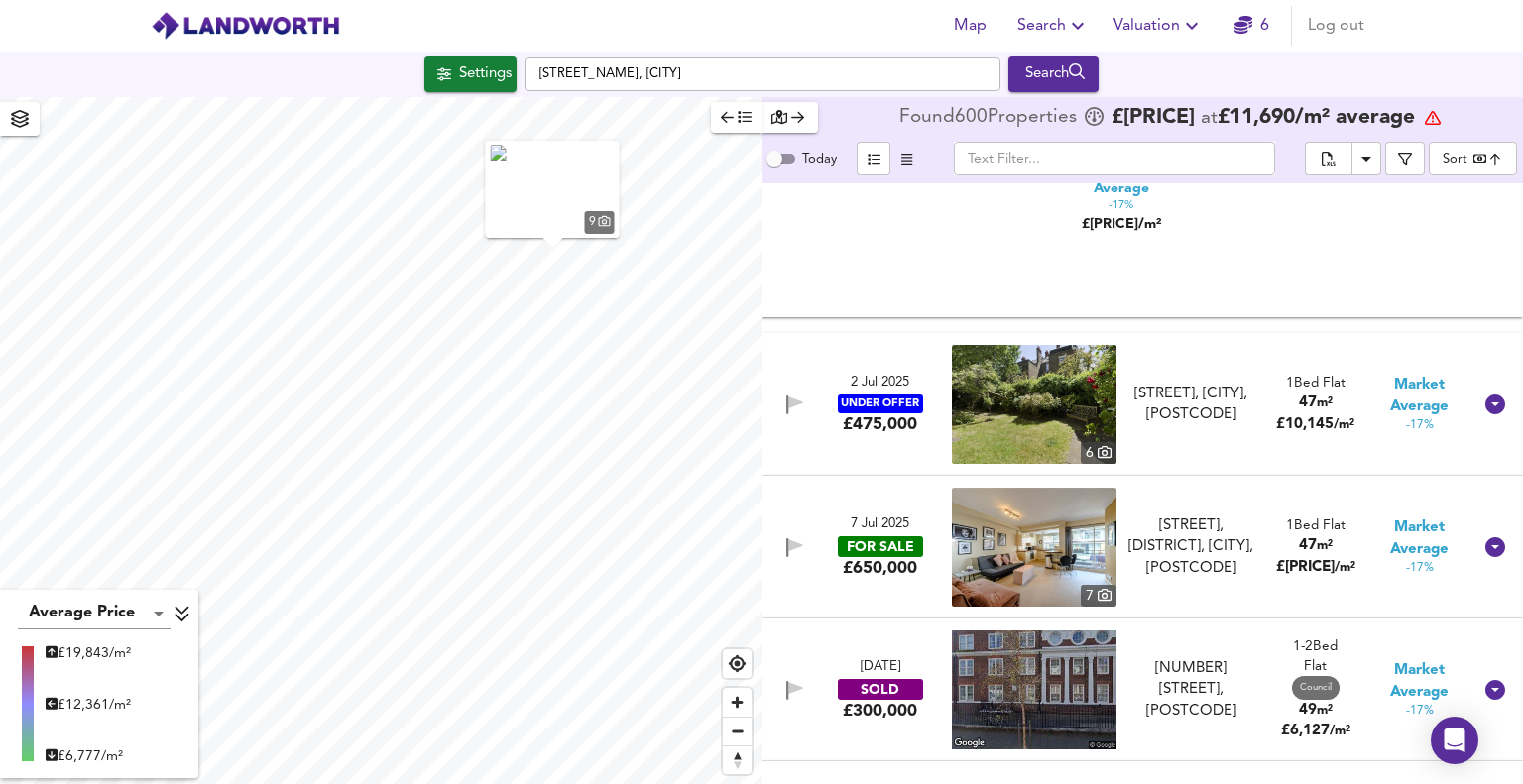 scroll, scrollTop: 28644, scrollLeft: 0, axis: vertical 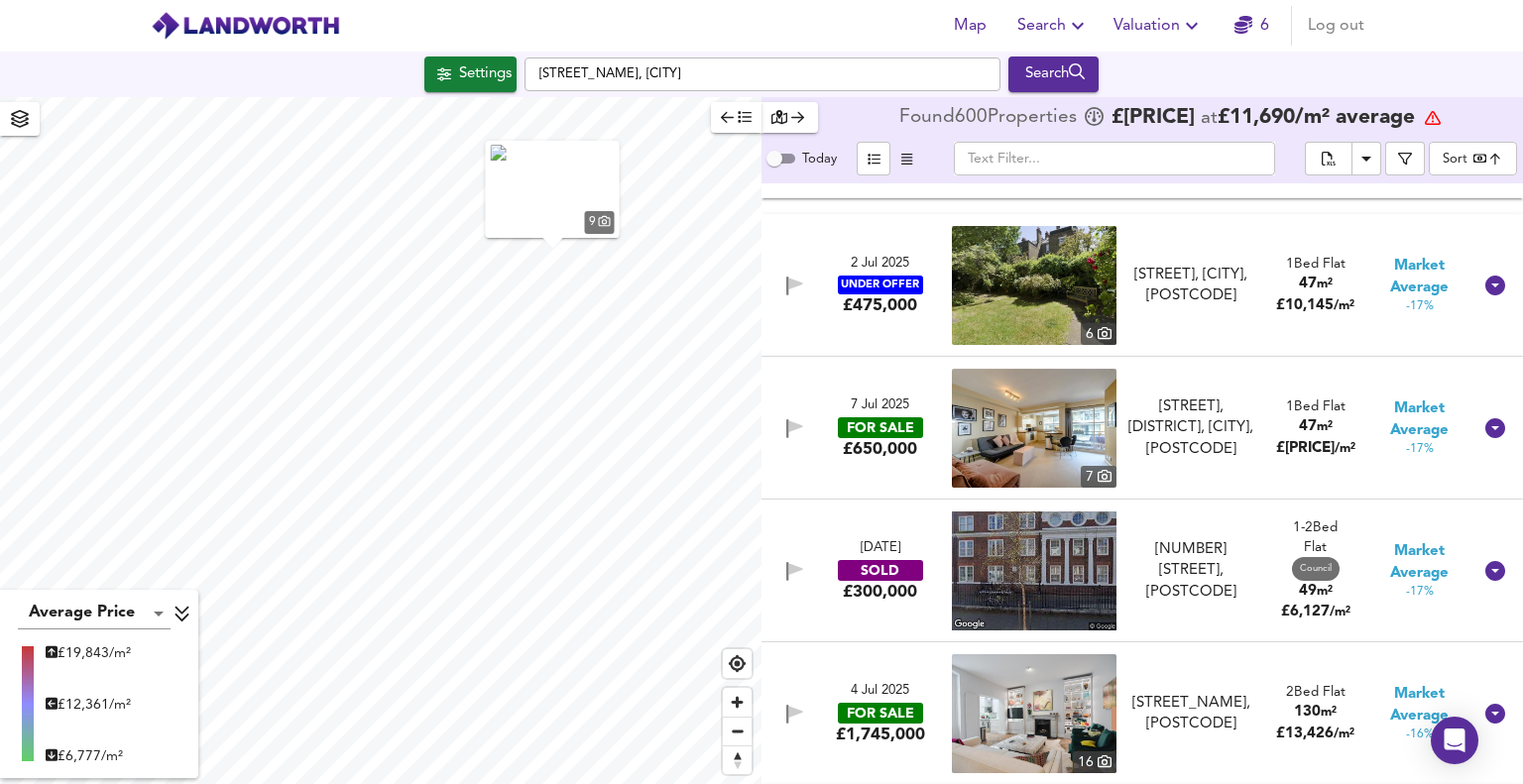 click at bounding box center (1034, 428) 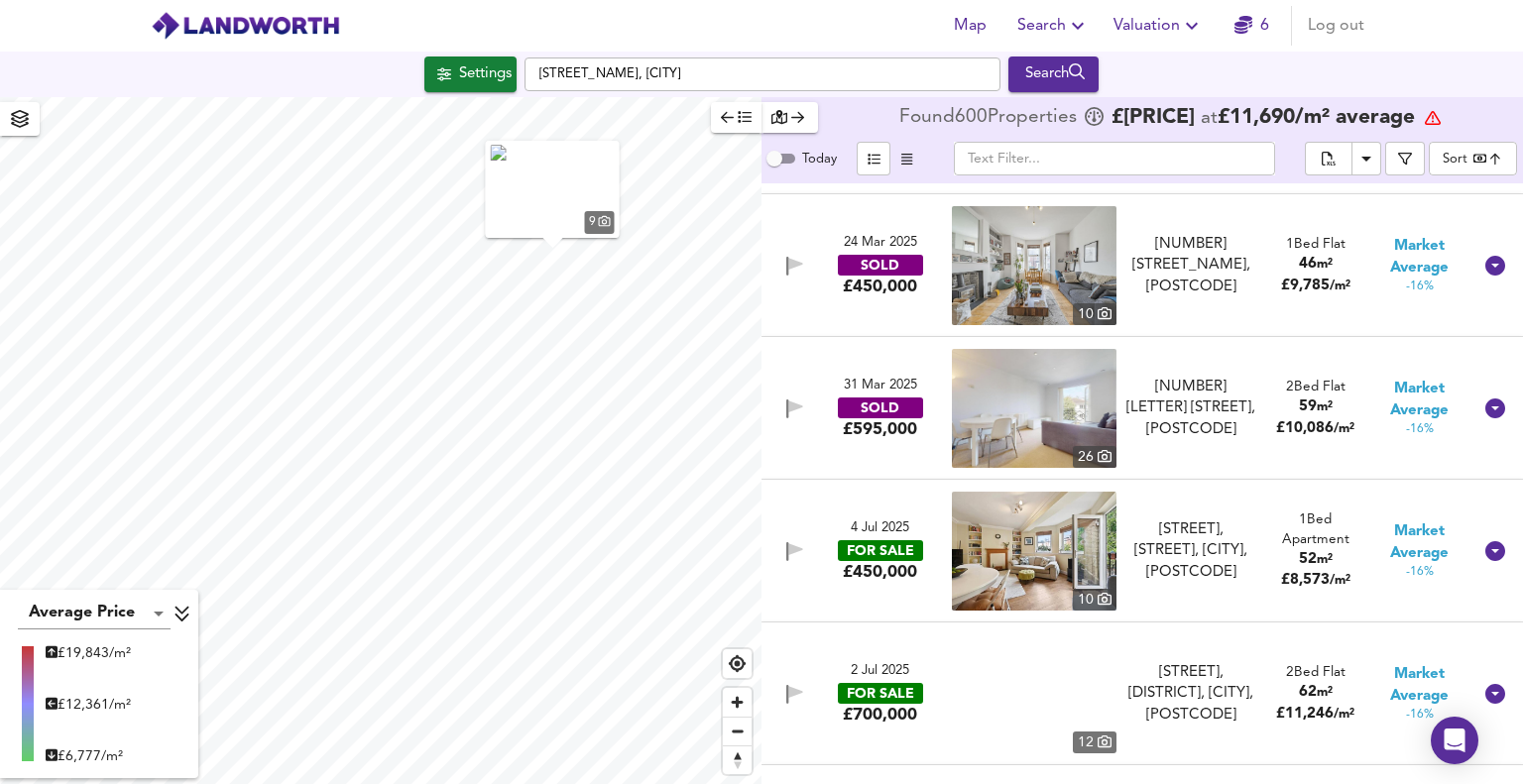 scroll, scrollTop: 29338, scrollLeft: 0, axis: vertical 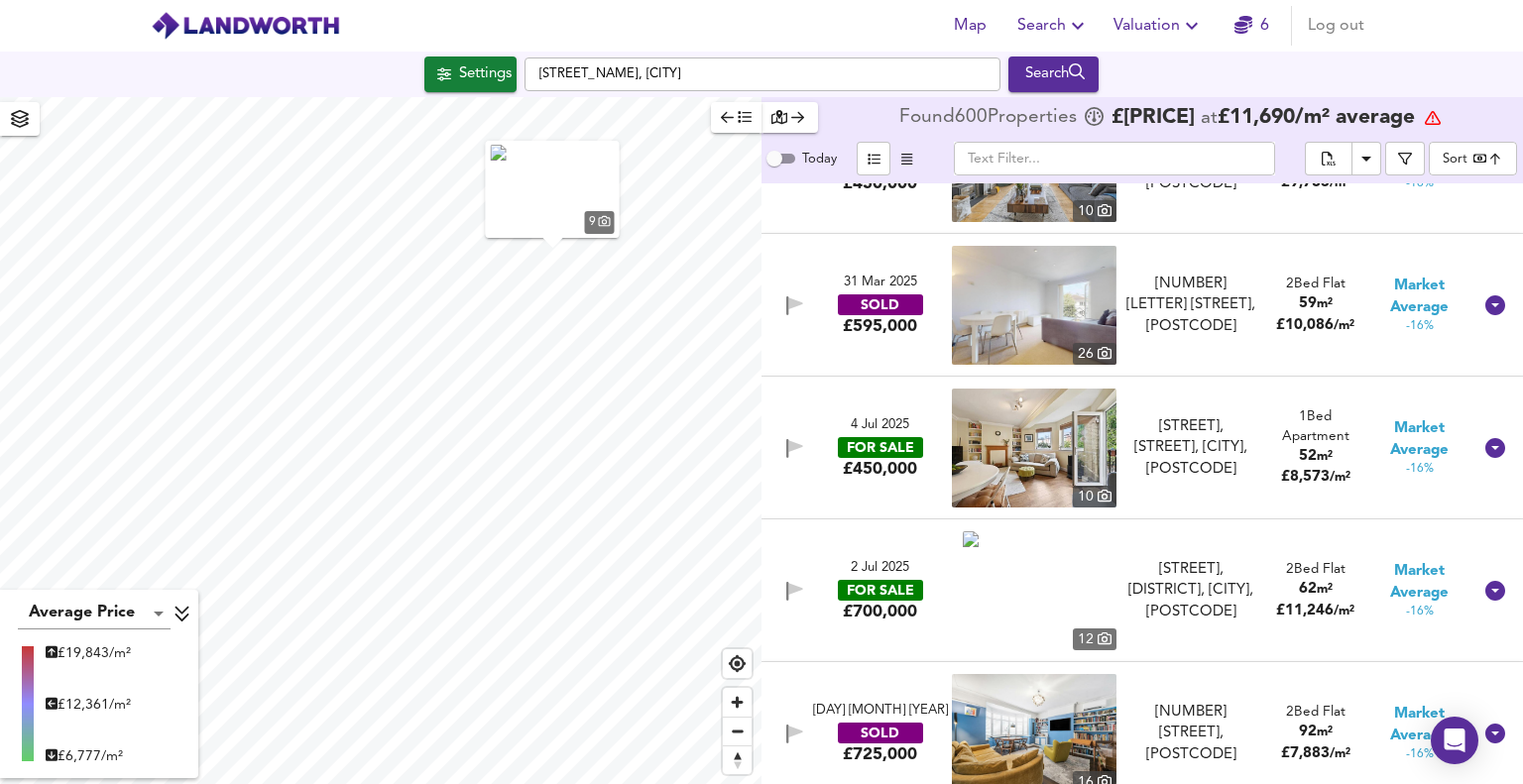 click on "£700,000" at bounding box center (879, 612) 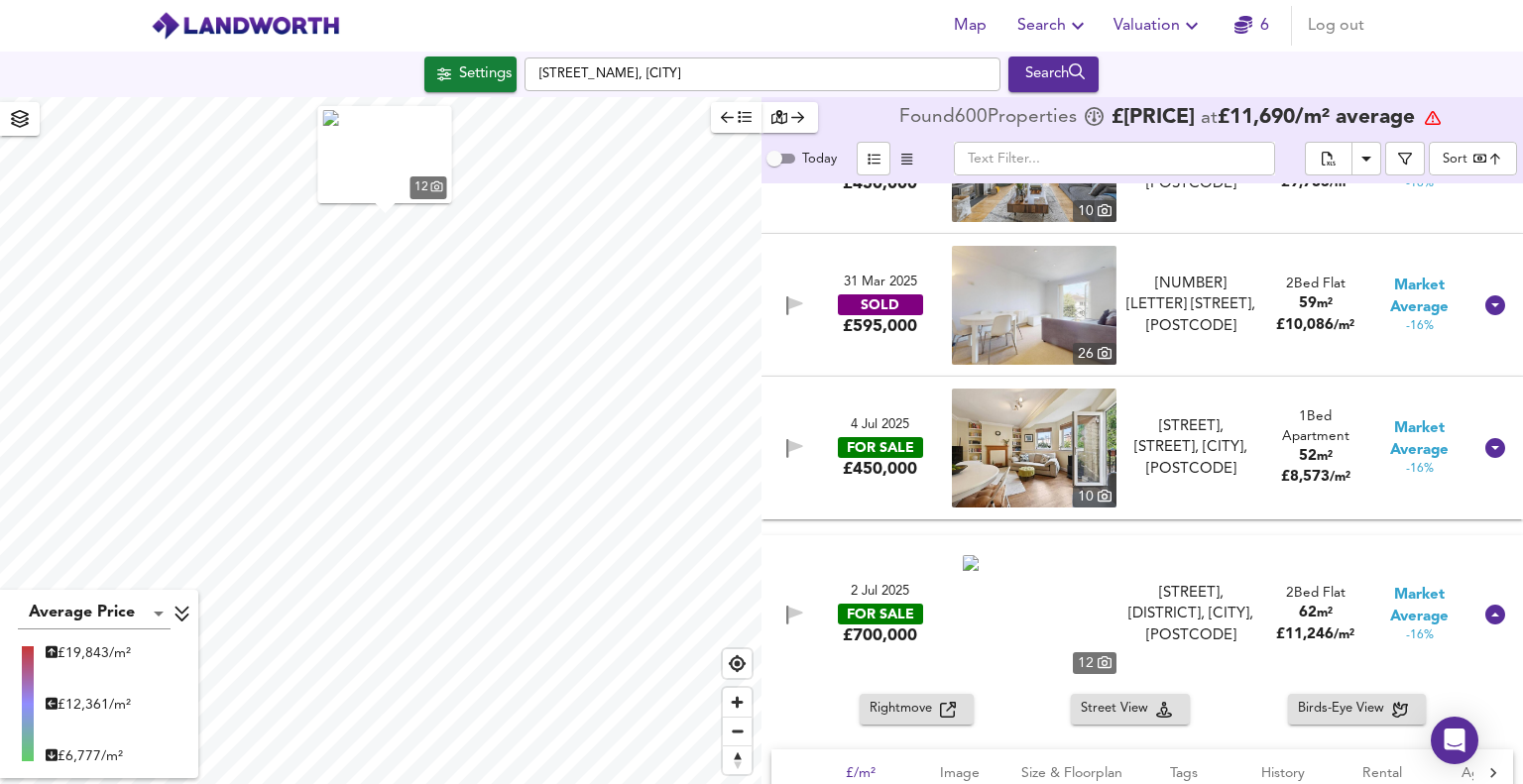 click on "4 Jul 2025" at bounding box center (879, 425) 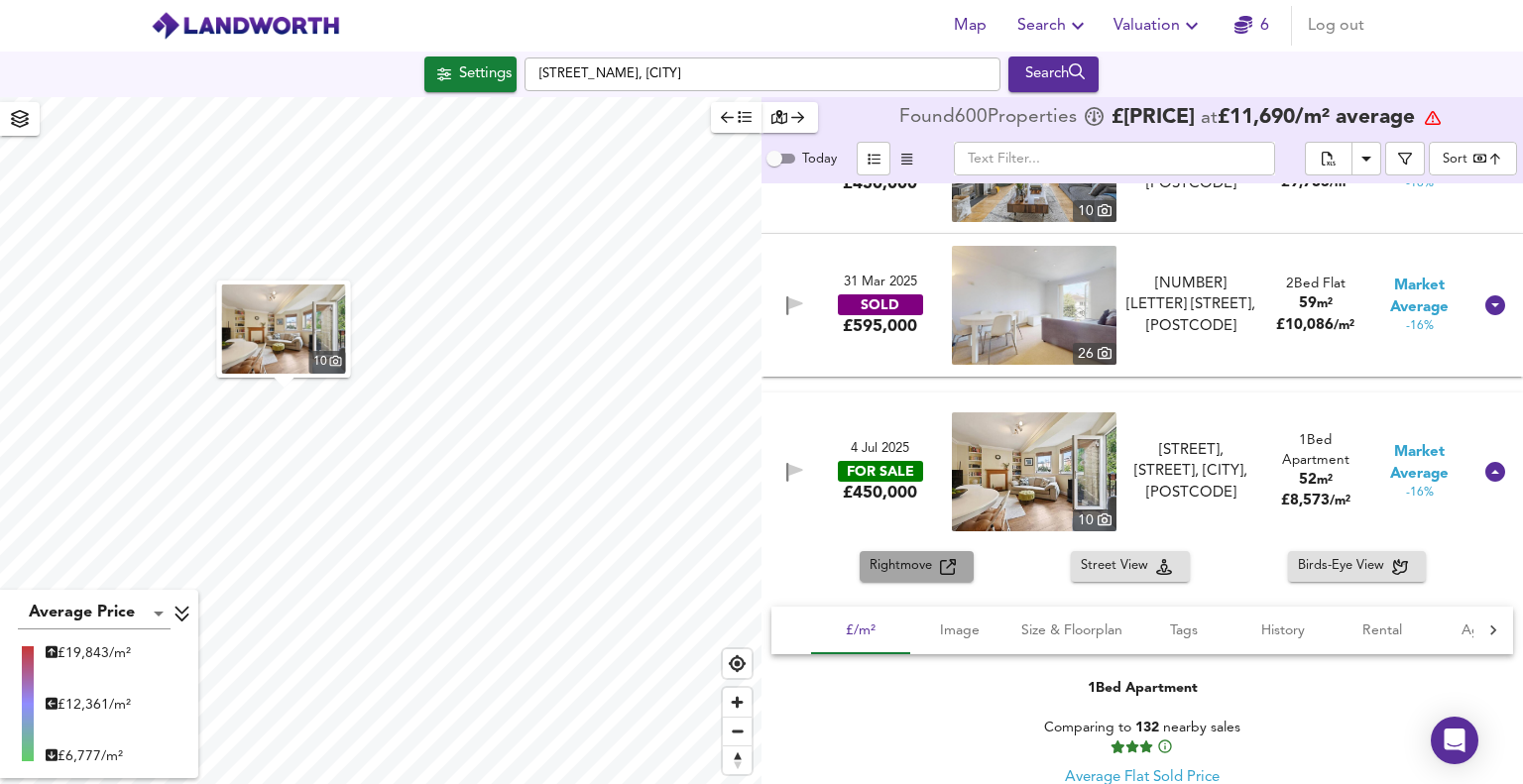 click on "Rightmove" at bounding box center (904, 566) 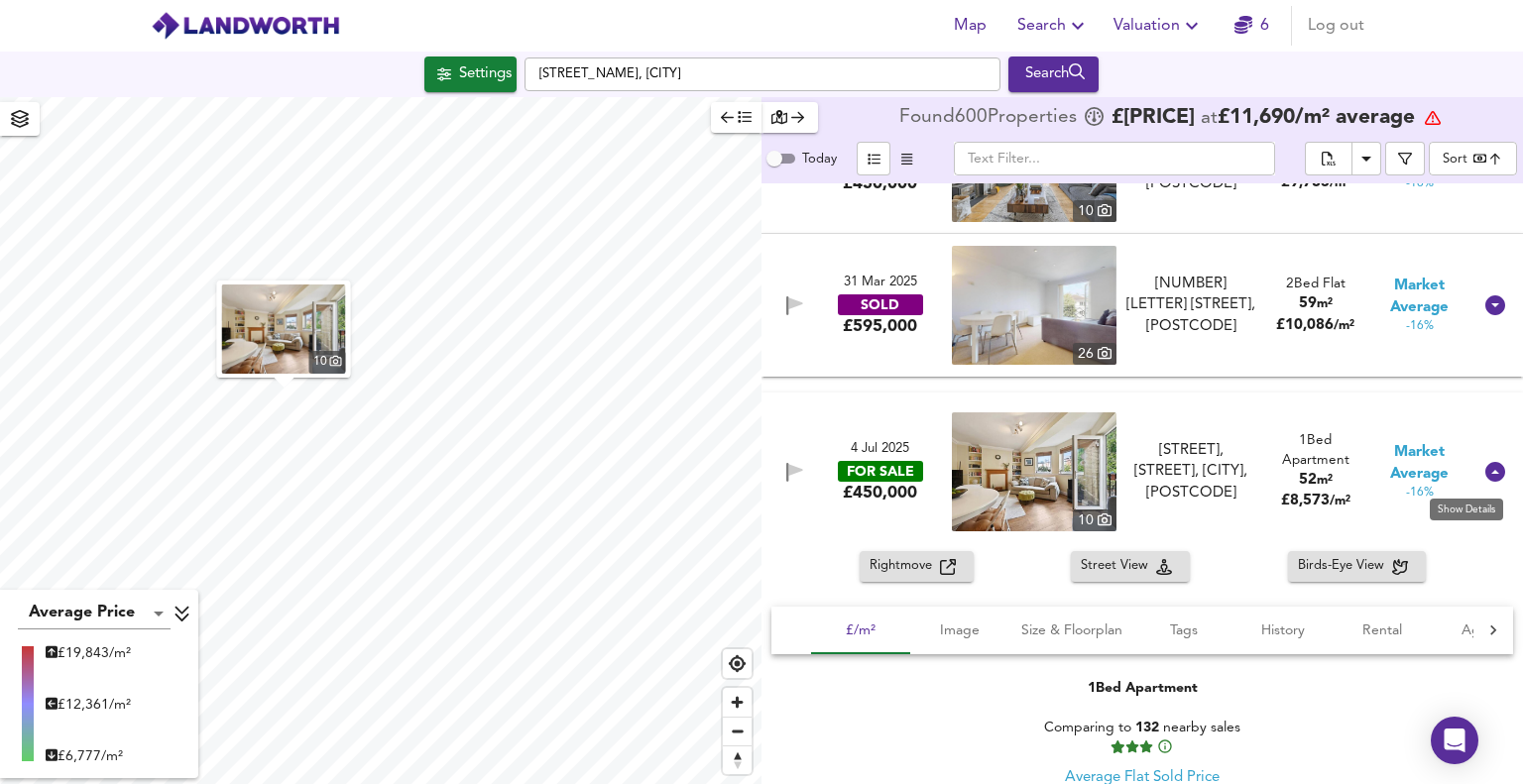 click at bounding box center (1495, 472) 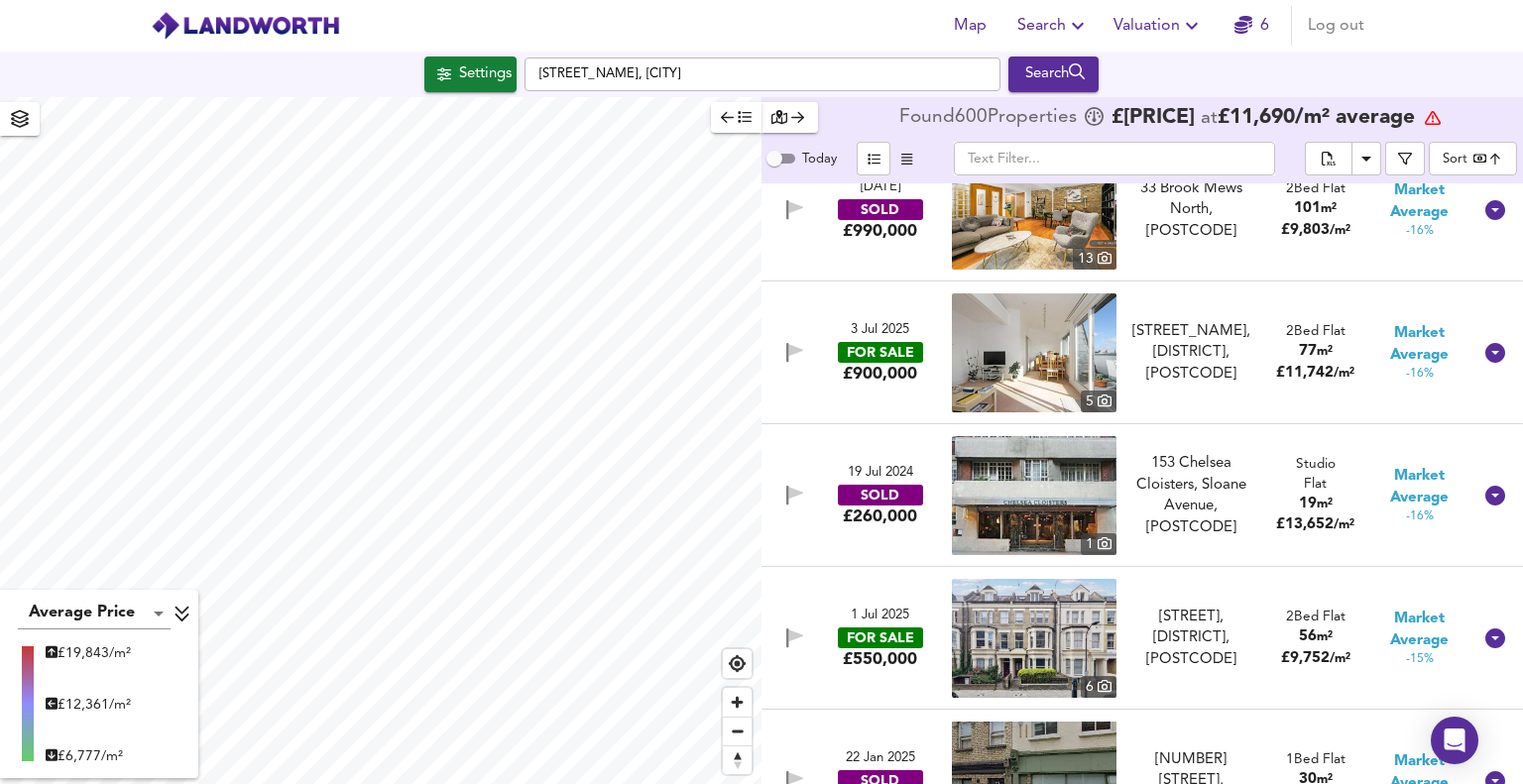 scroll, scrollTop: 31122, scrollLeft: 0, axis: vertical 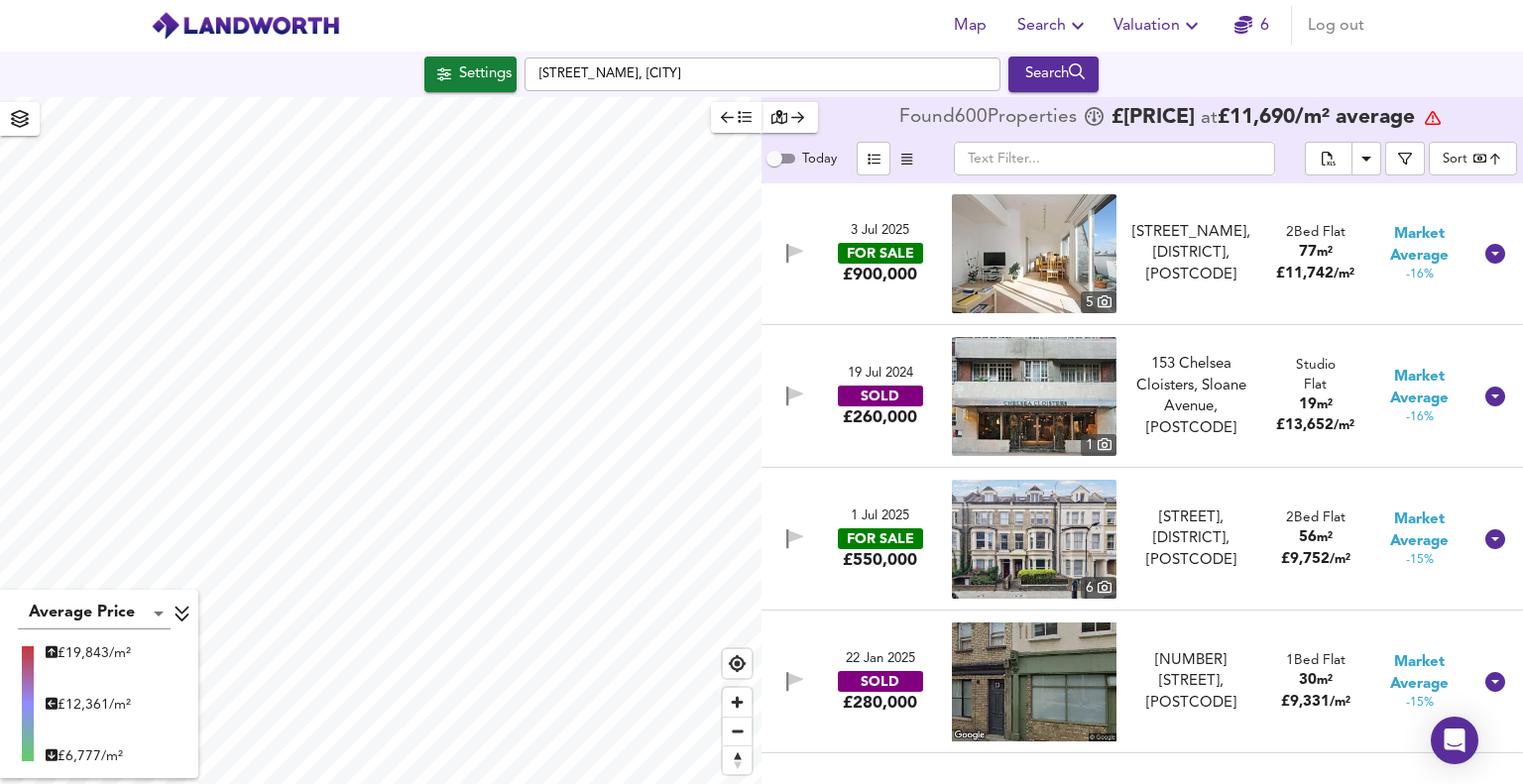 click on "1 Jul 2025" at bounding box center (879, 516) 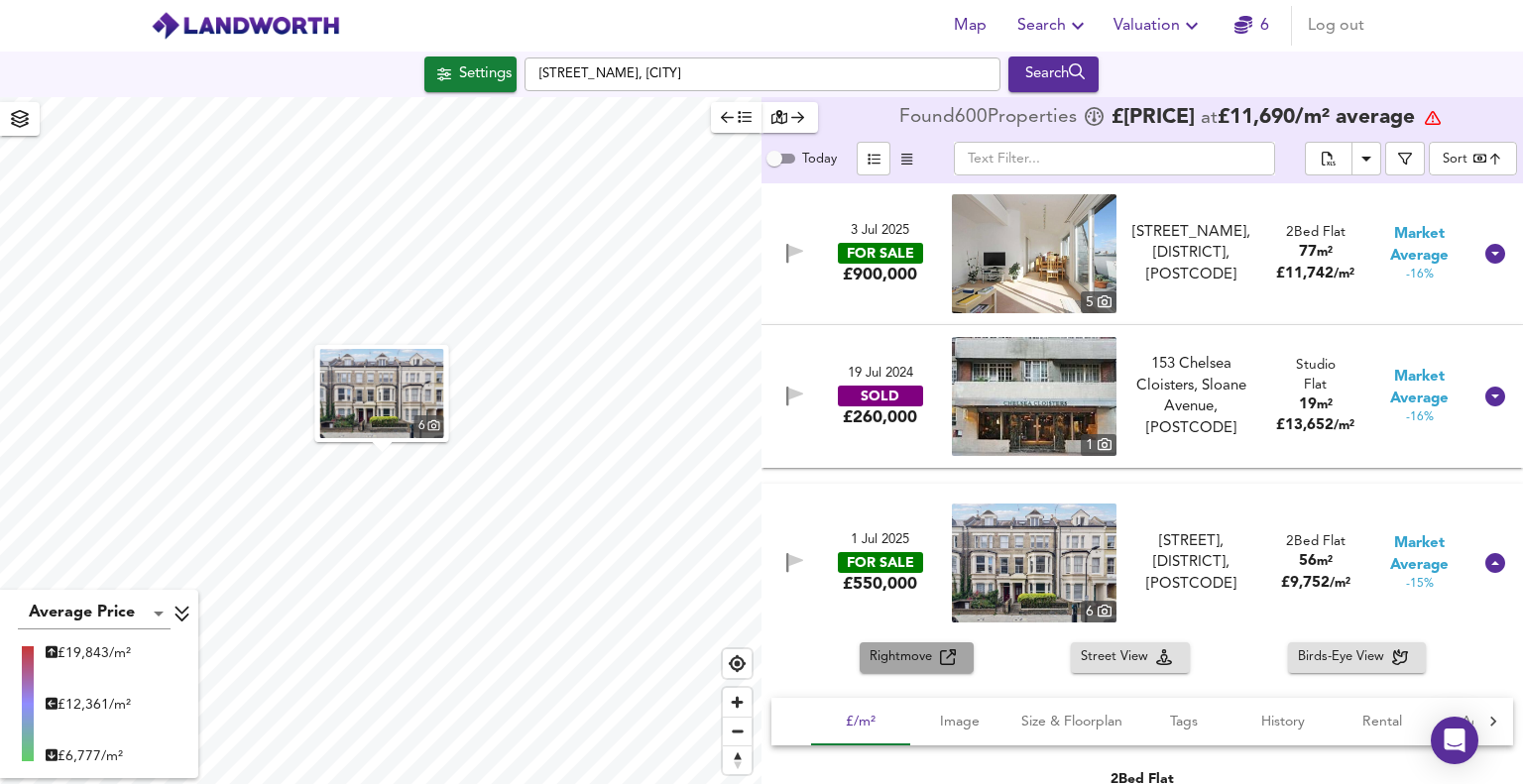 click on "Rightmove" at bounding box center (904, 657) 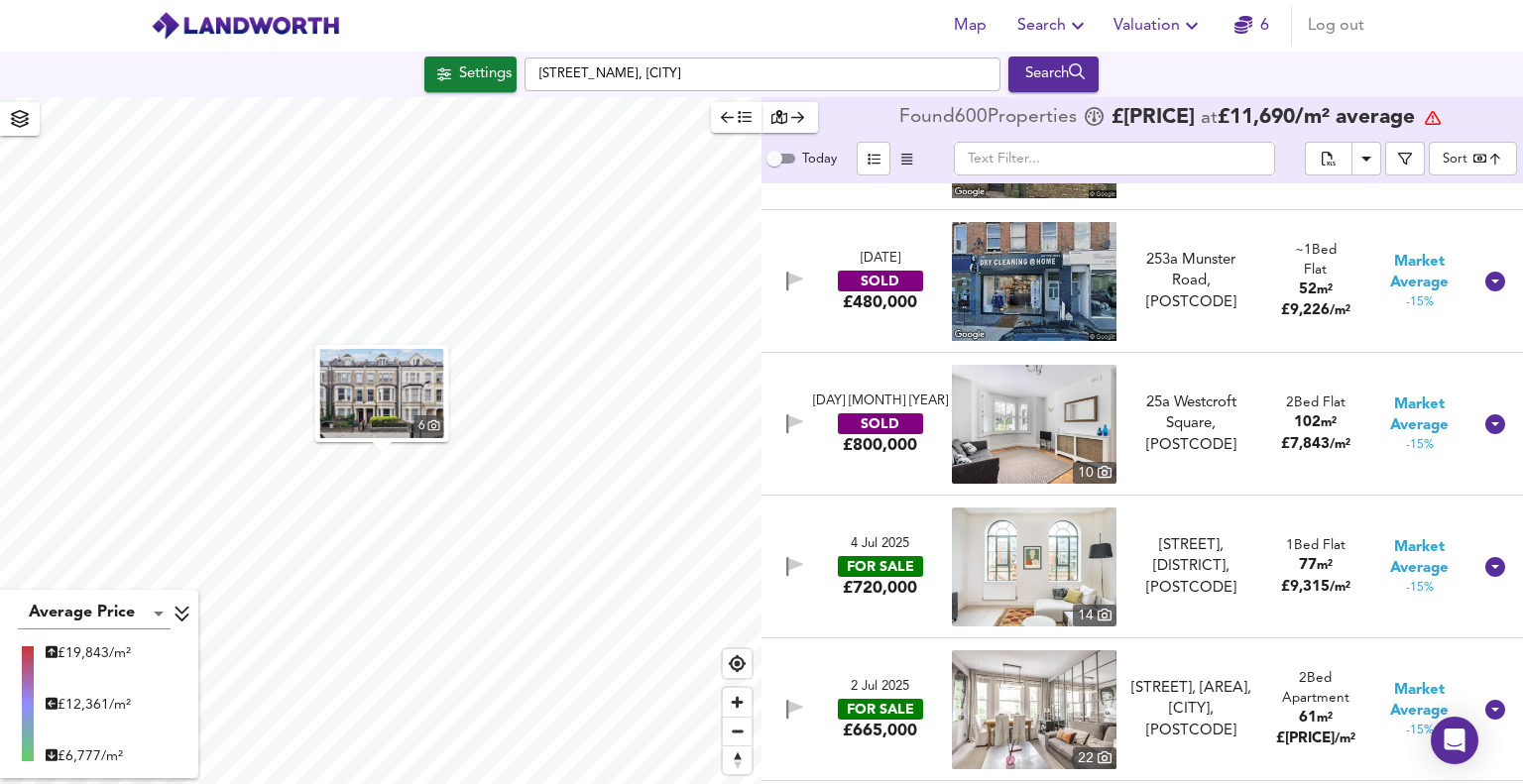 scroll, scrollTop: 32312, scrollLeft: 0, axis: vertical 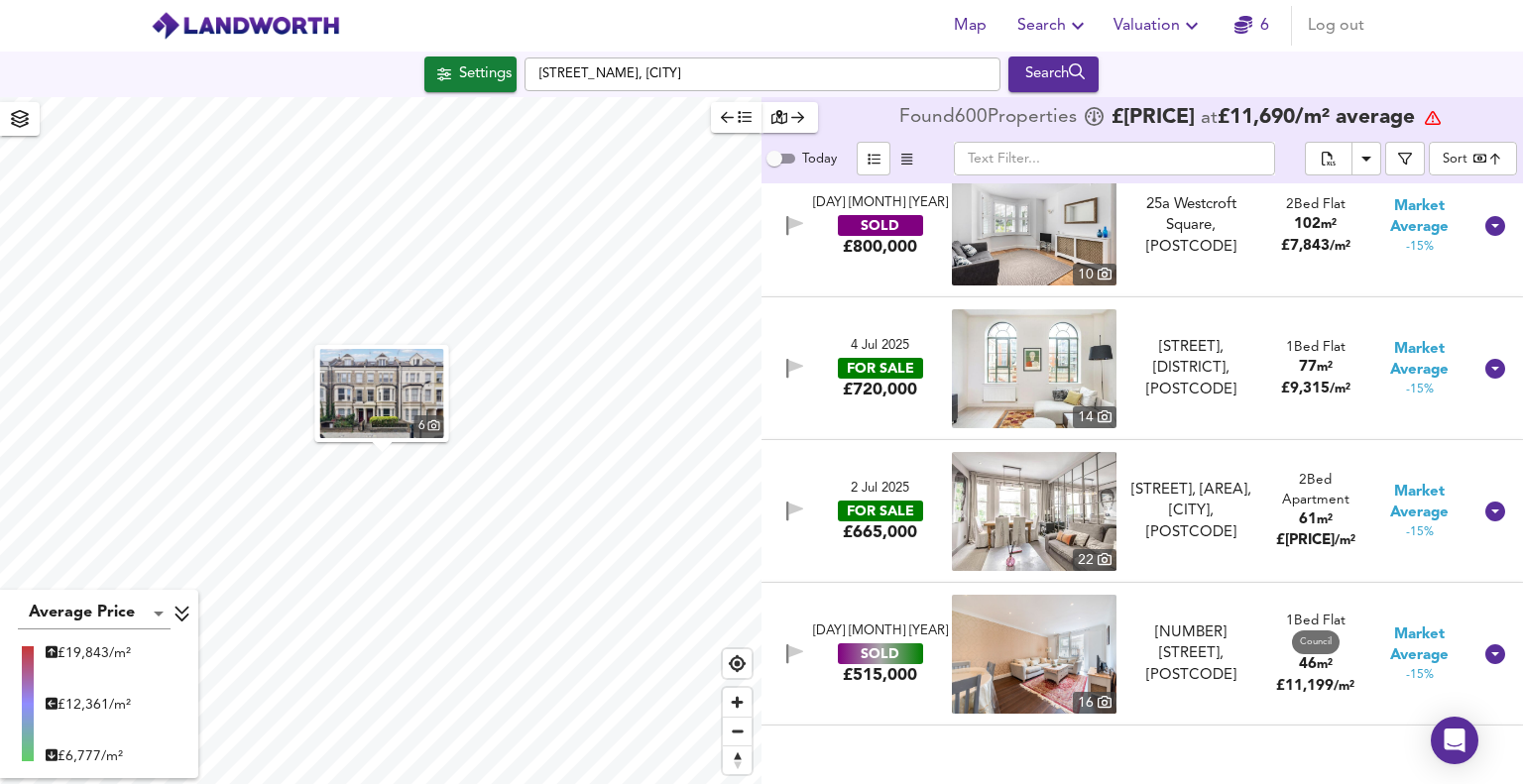 click on "2 Jul 2025" at bounding box center (879, 489) 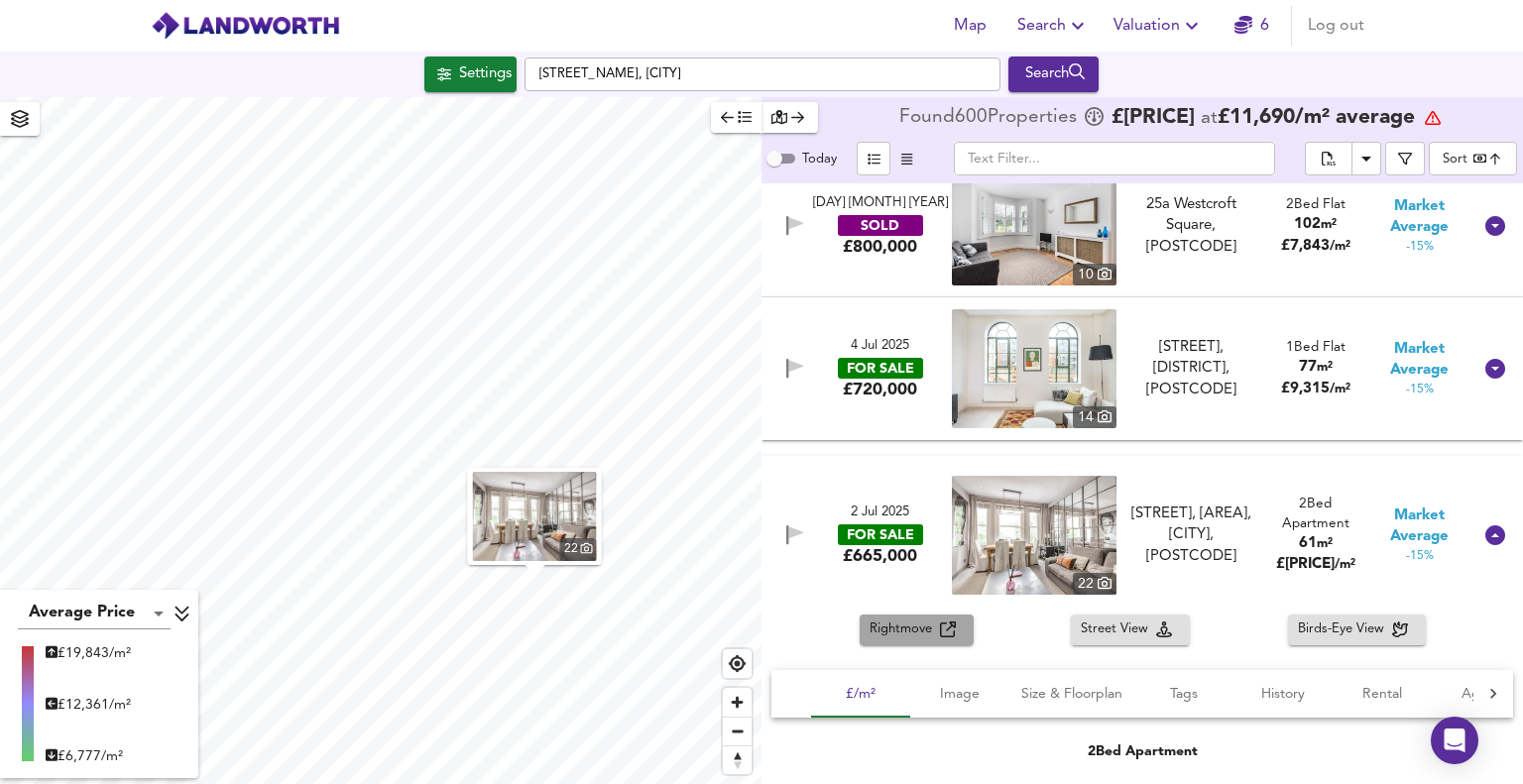 click on "Rightmove" at bounding box center [904, 629] 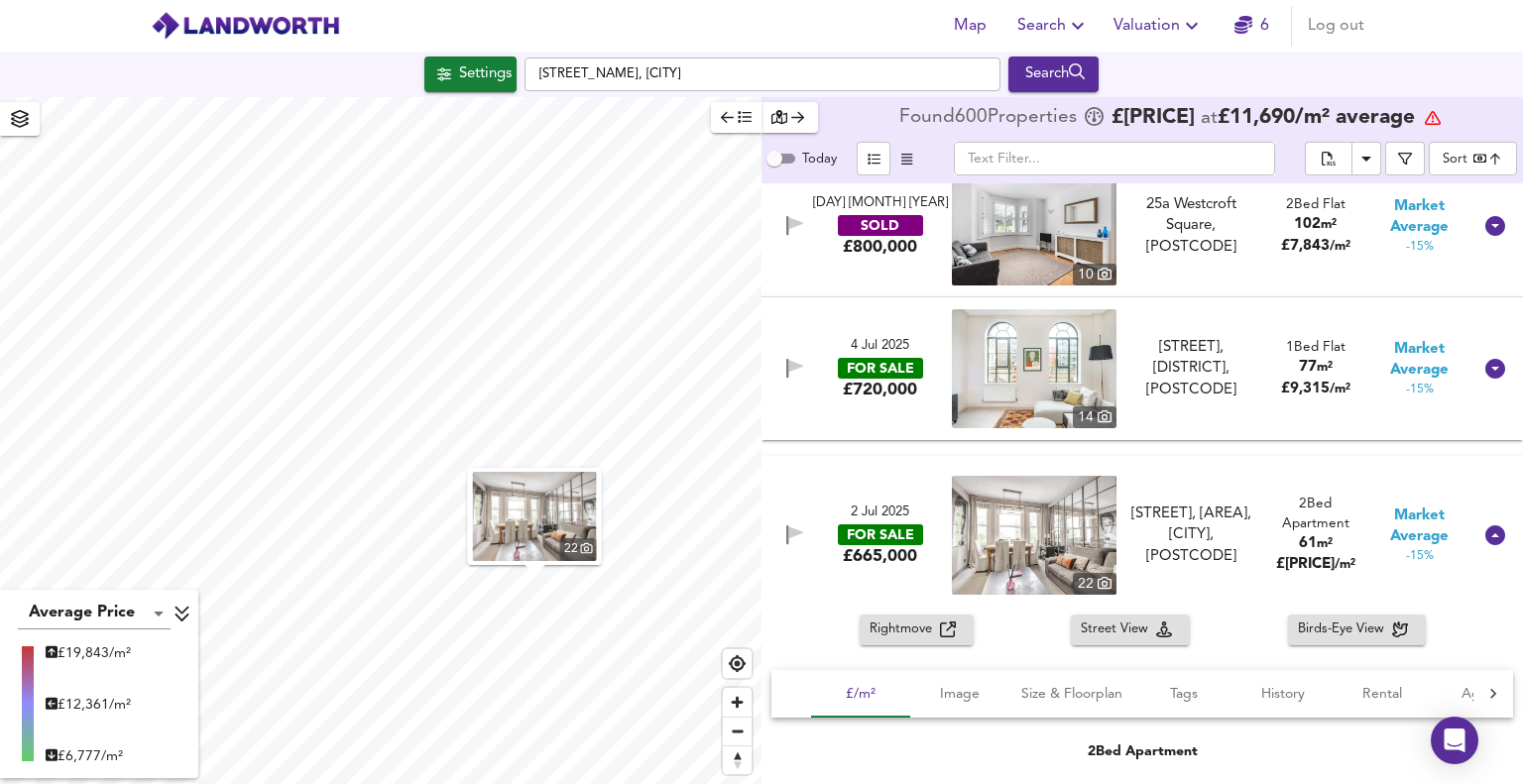 click on "FOR SALE" at bounding box center [880, 534] 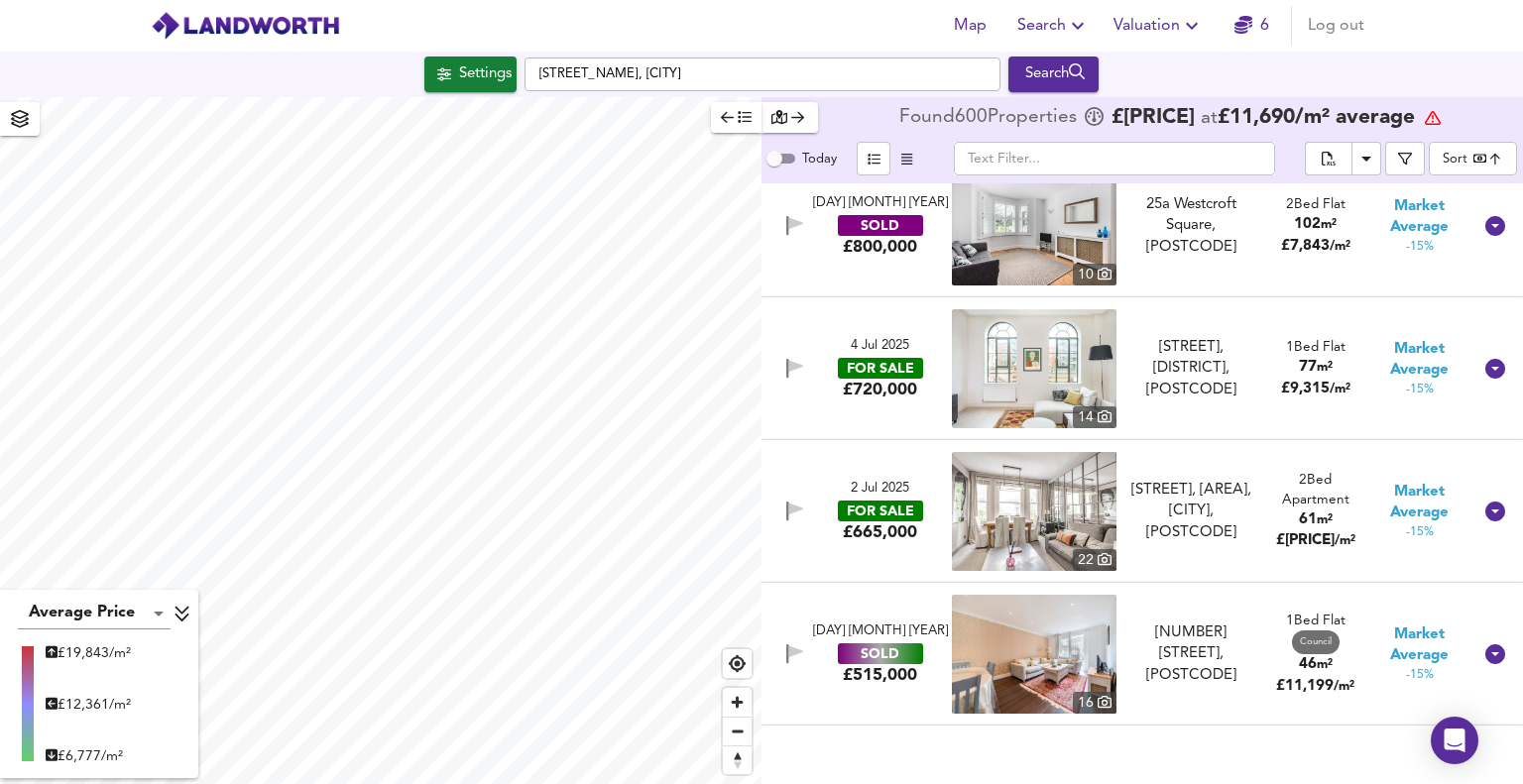 click on "Rightmove Street View Birds-Eye View £/m² Image Size & Floorplan Tags History Rental Agent 2 Bed Apartment Comparing to 163 nearby sales Average Flat Sold Price -100% £ 12,210/m² +100% Market Average -15% £10,928/m² 22 Floorplan Size: 61m² = 655ft² Exceptional Housing Association 2 [DATE] : Listed for £ 665,000 You can find average rental prices for [POSTCODE] on Home.co.uk Farrar & Co - Chelsea - Sales [PHONE]" at bounding box center [1142, 783] 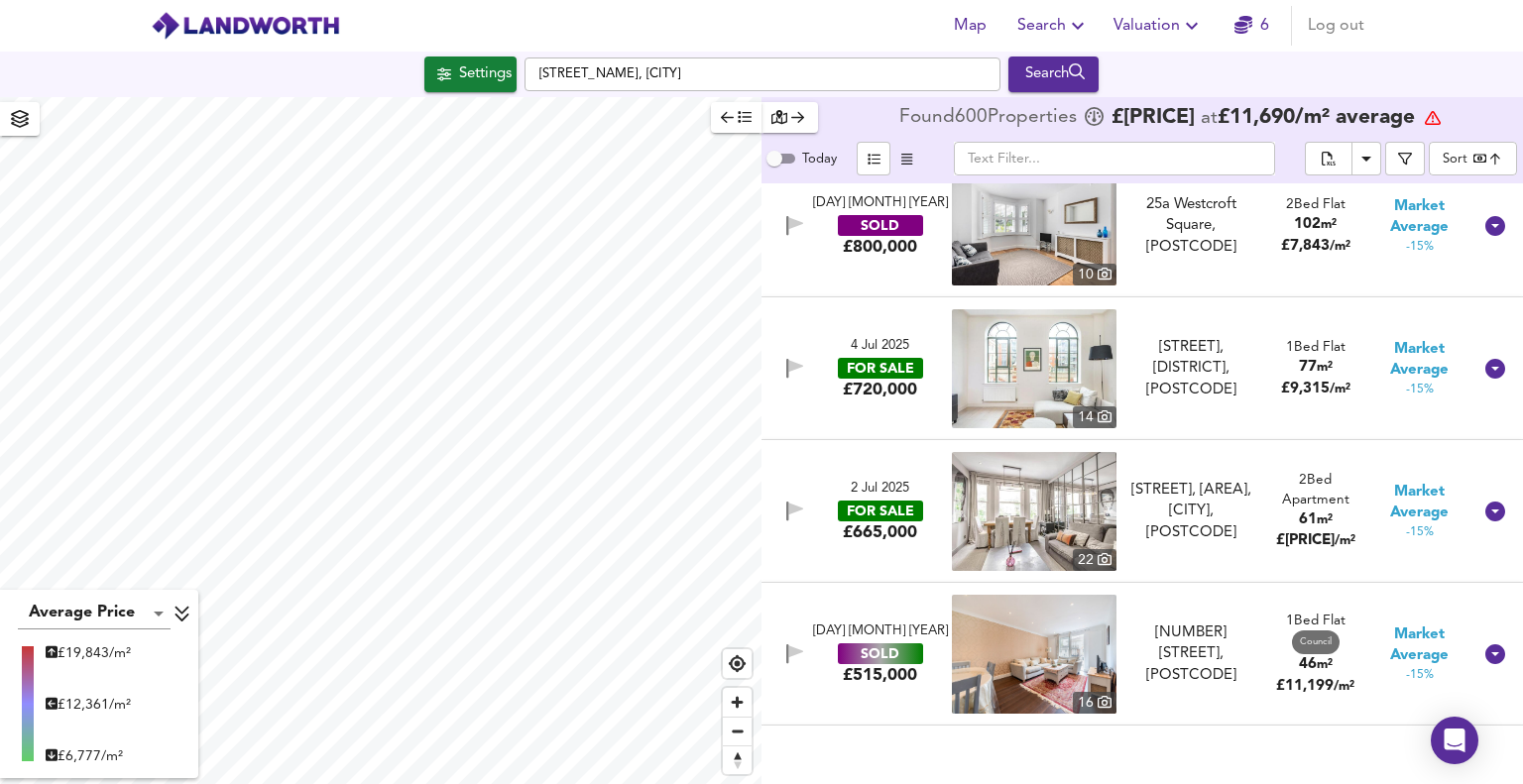 click on "£665,000" at bounding box center (879, 532) 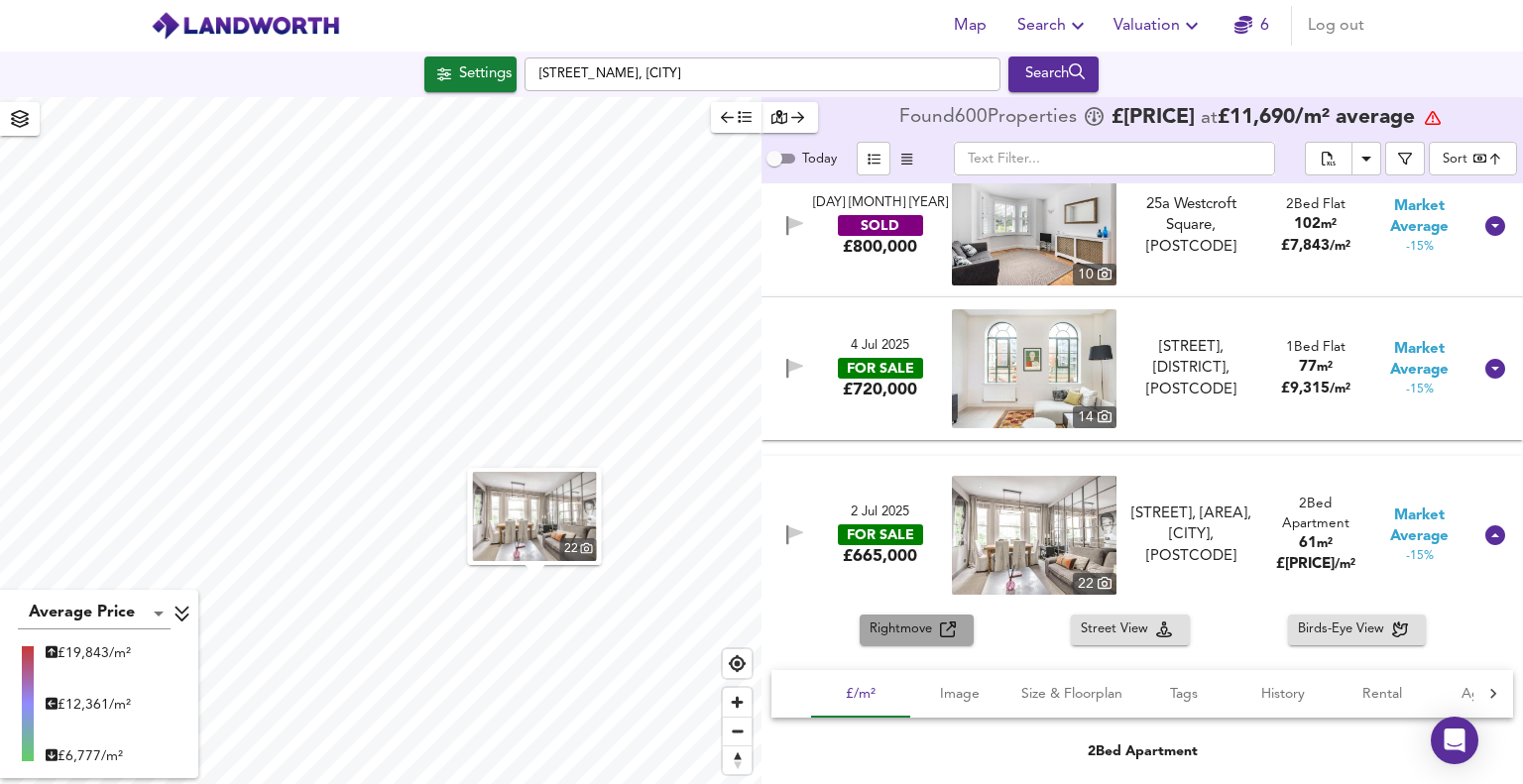 click on "Rightmove" at bounding box center (904, 629) 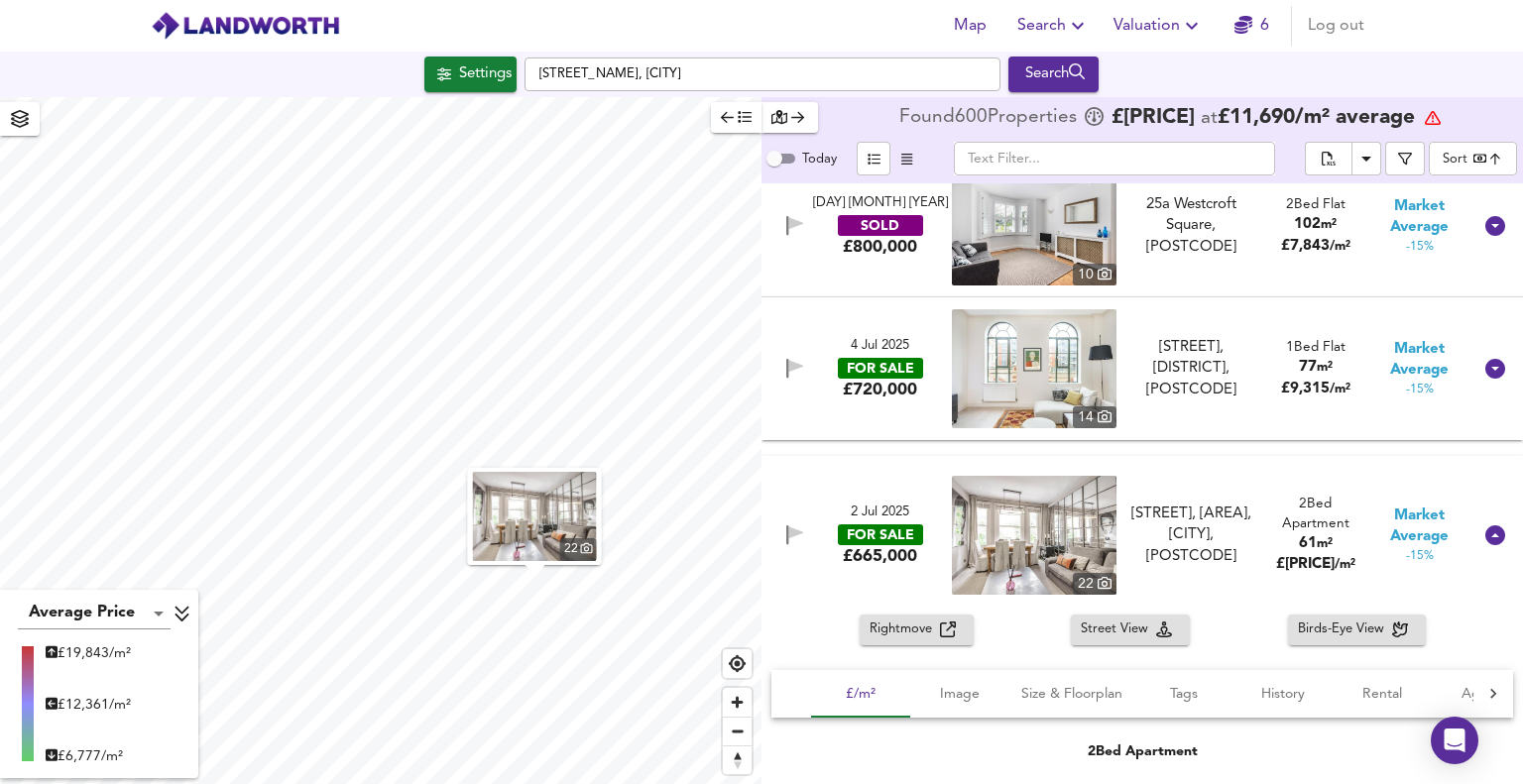 click on "Rightmove" at bounding box center [904, 629] 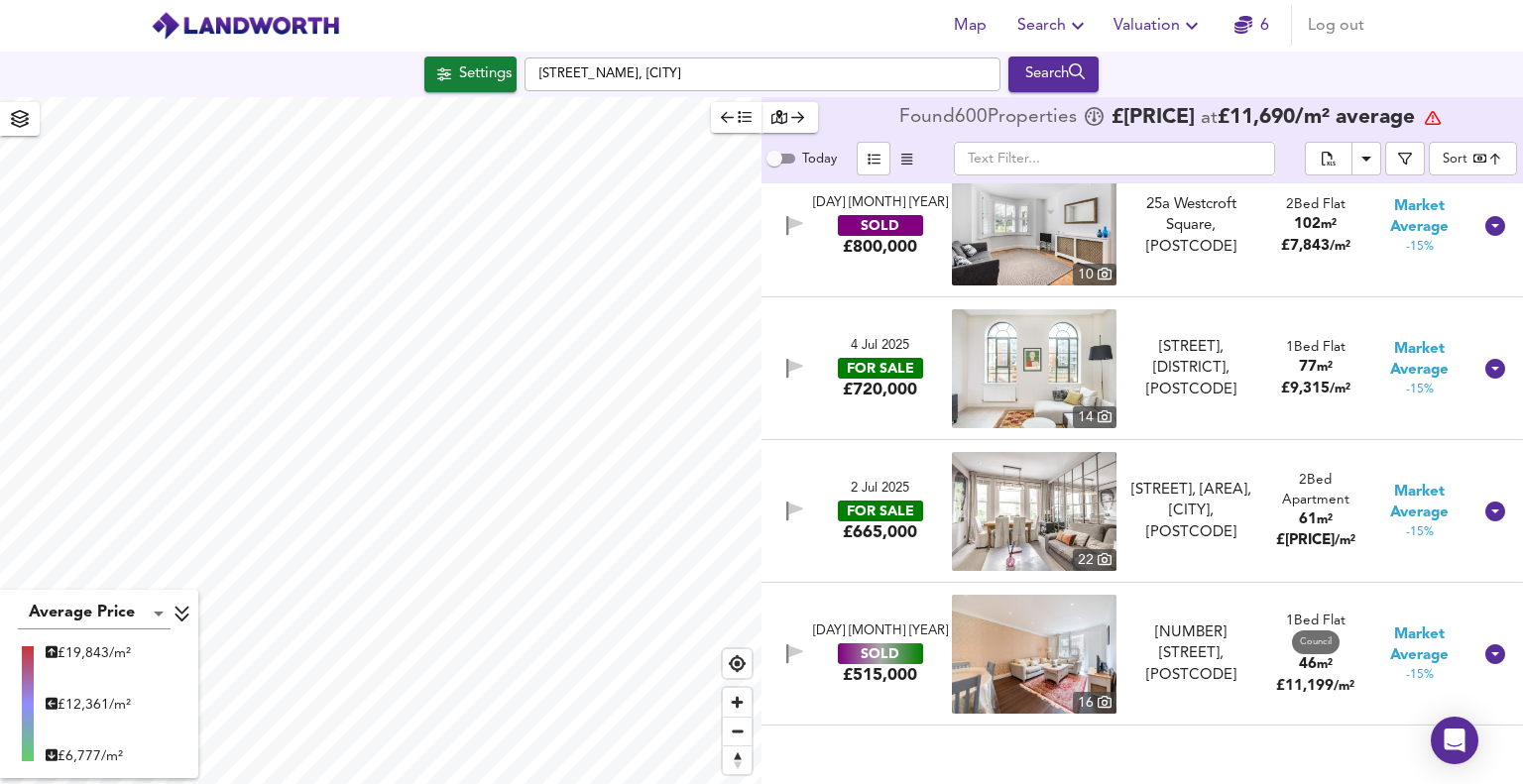 drag, startPoint x: 889, startPoint y: 510, endPoint x: 884, endPoint y: 556, distance: 46.270941 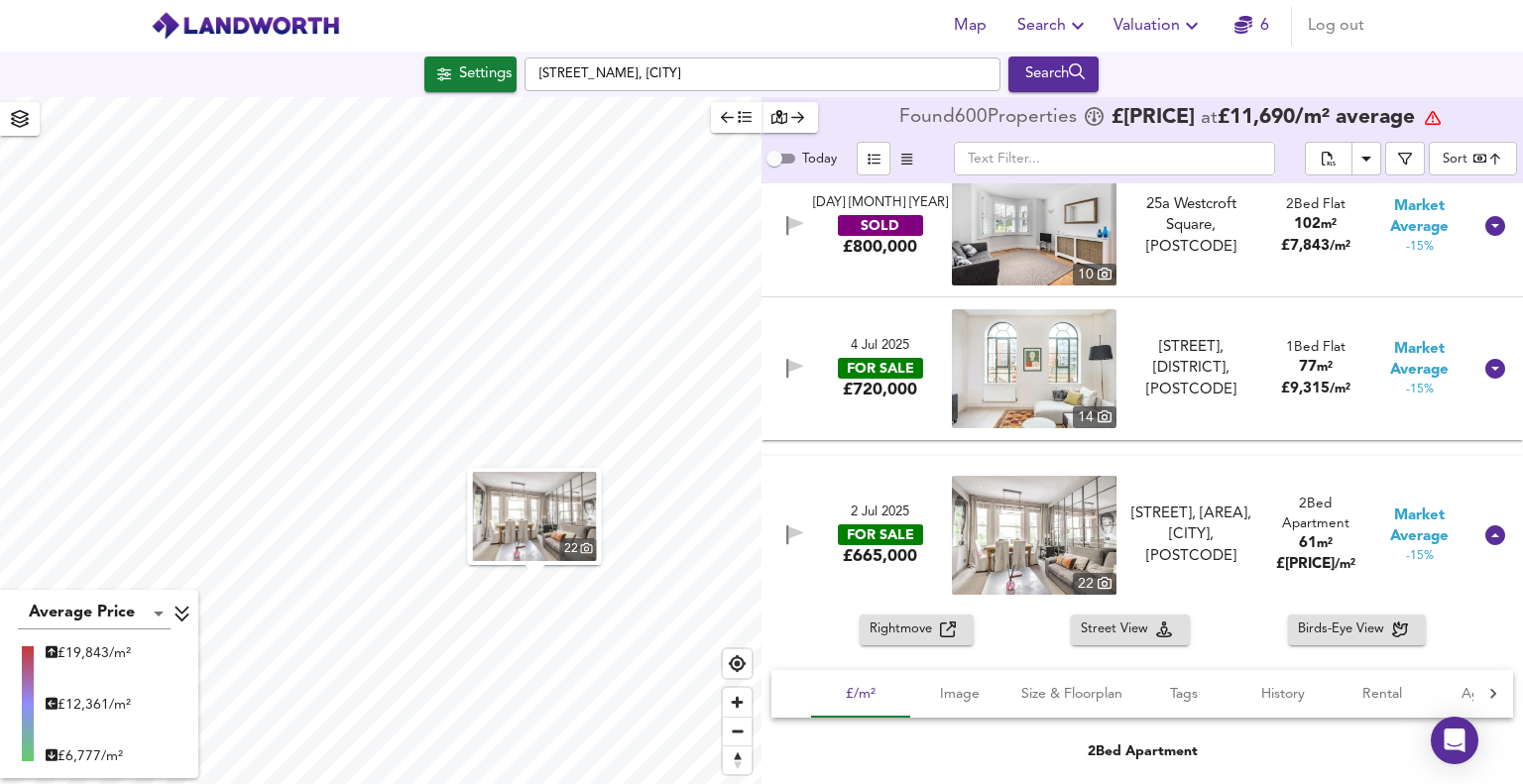 click on "Rightmove" at bounding box center (904, 629) 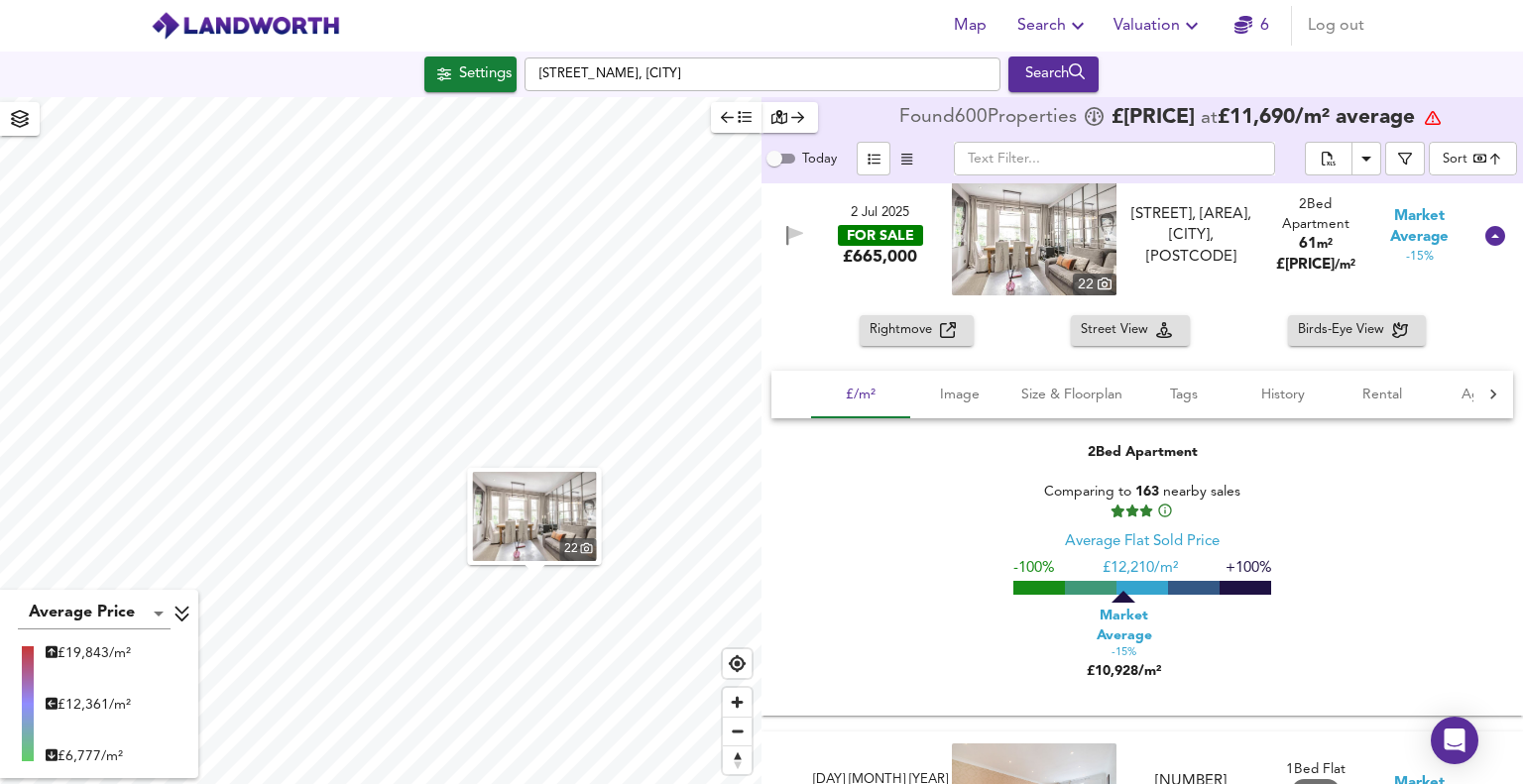 scroll, scrollTop: 32609, scrollLeft: 0, axis: vertical 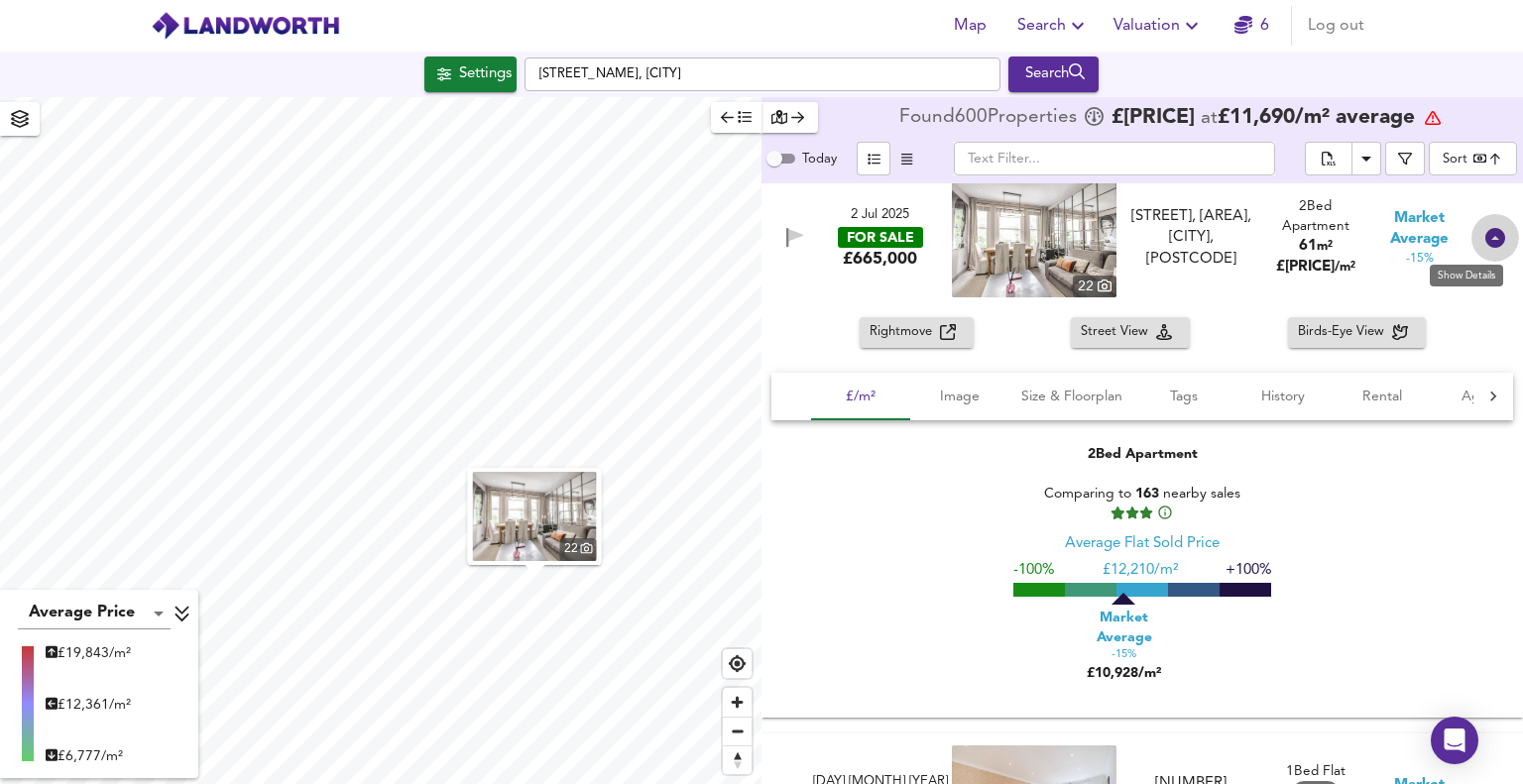 click at bounding box center [1495, 238] 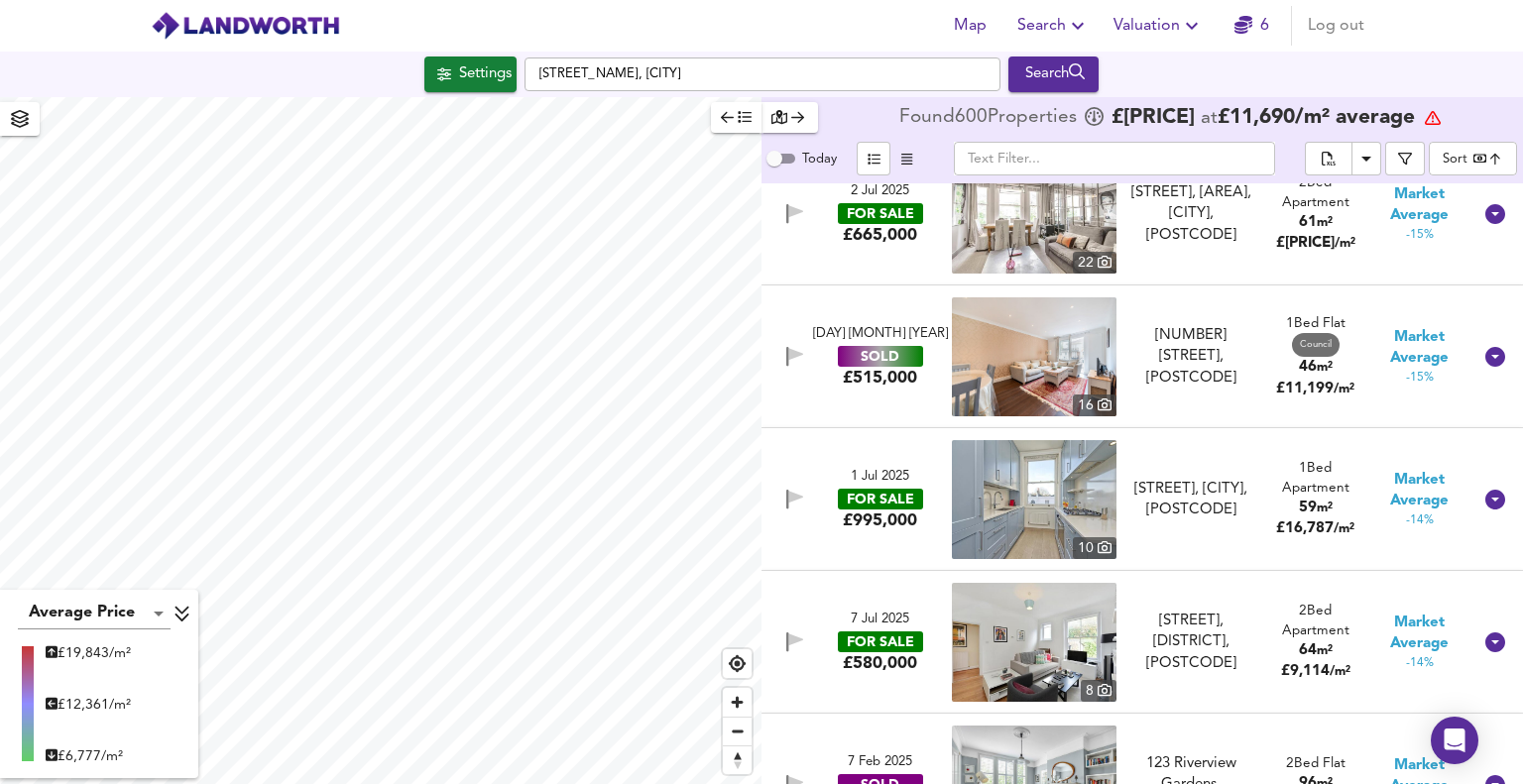 scroll, scrollTop: 32807, scrollLeft: 0, axis: vertical 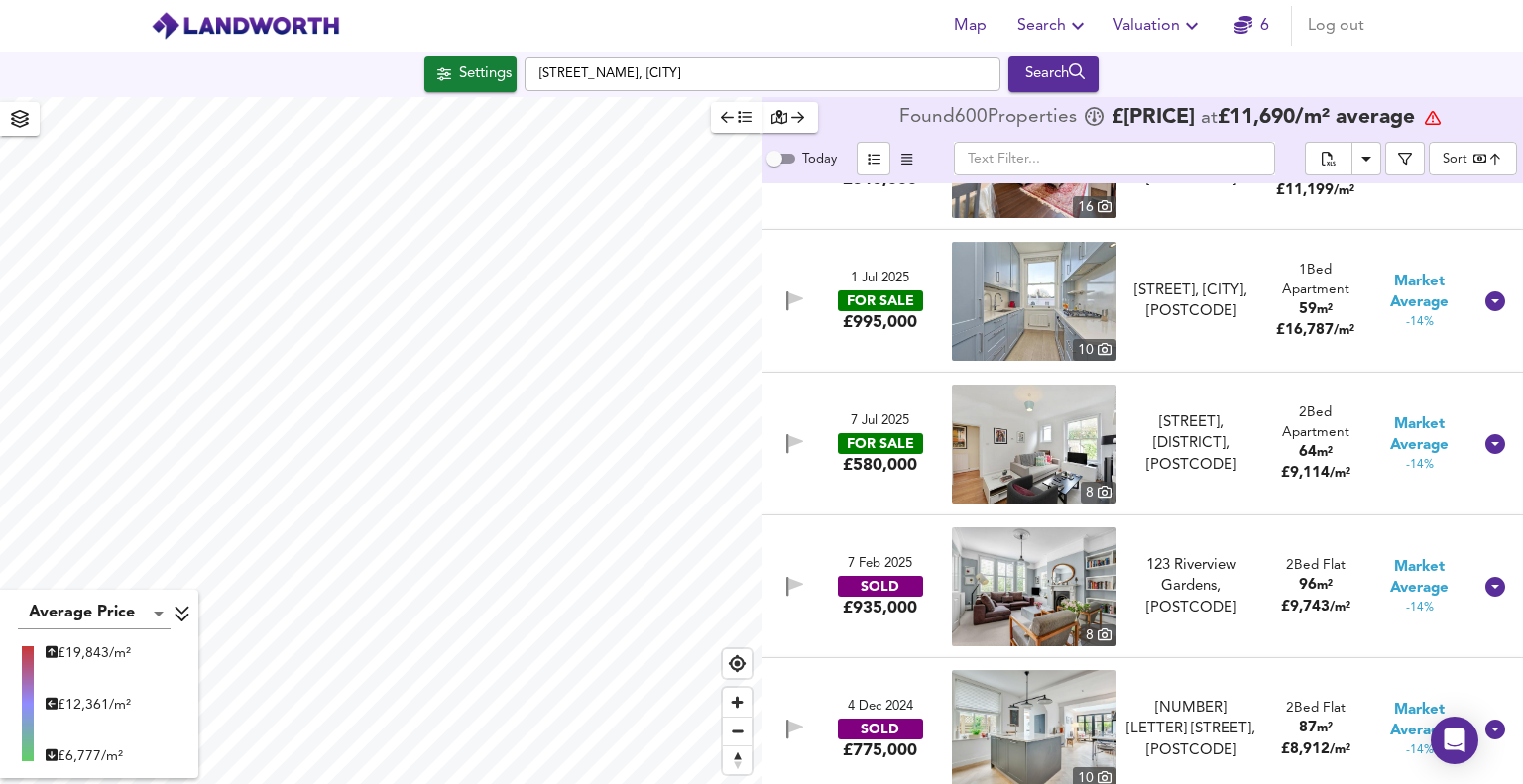 drag, startPoint x: 877, startPoint y: 419, endPoint x: 874, endPoint y: 470, distance: 51.088159 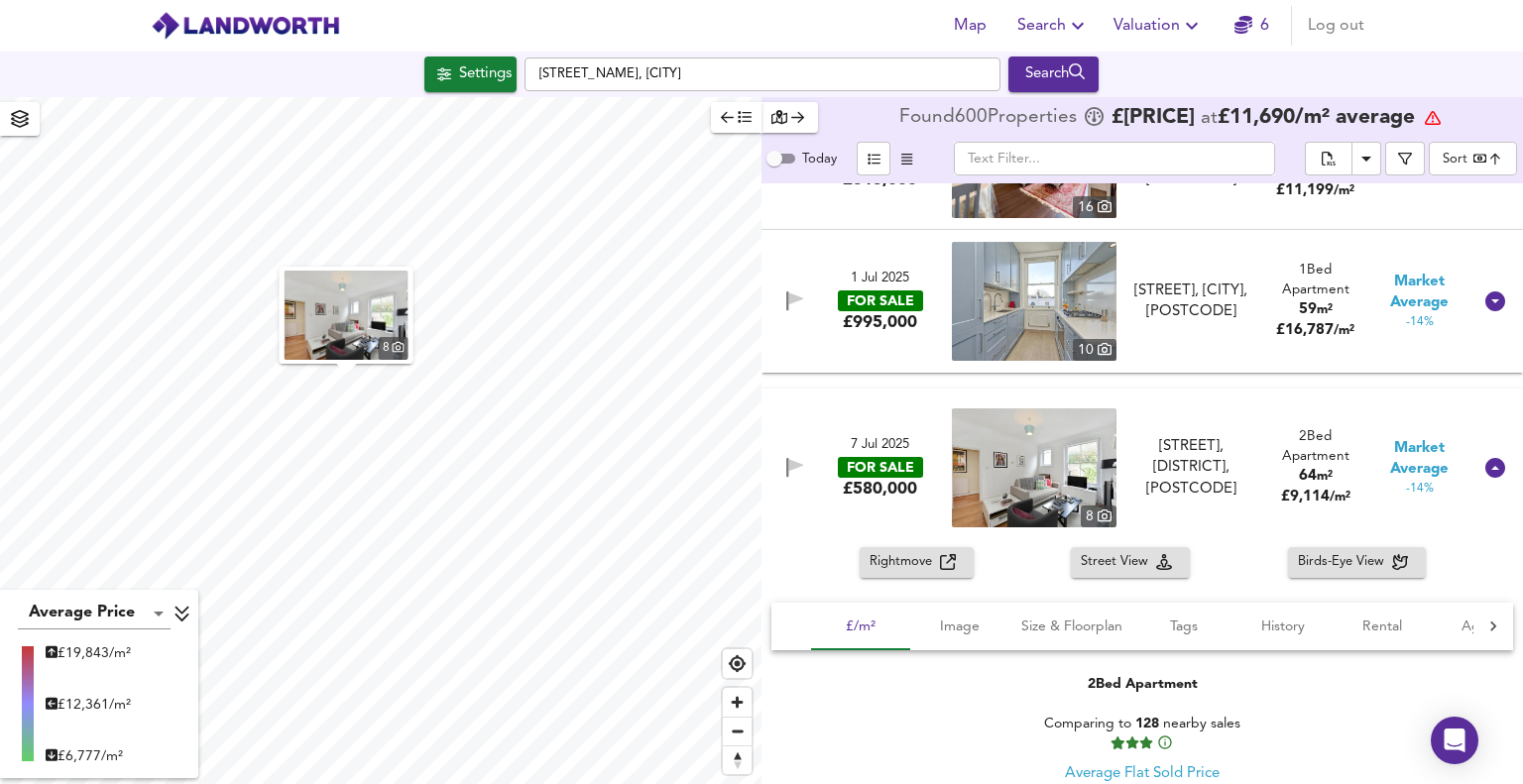 click on "Rightmove" at bounding box center [904, 562] 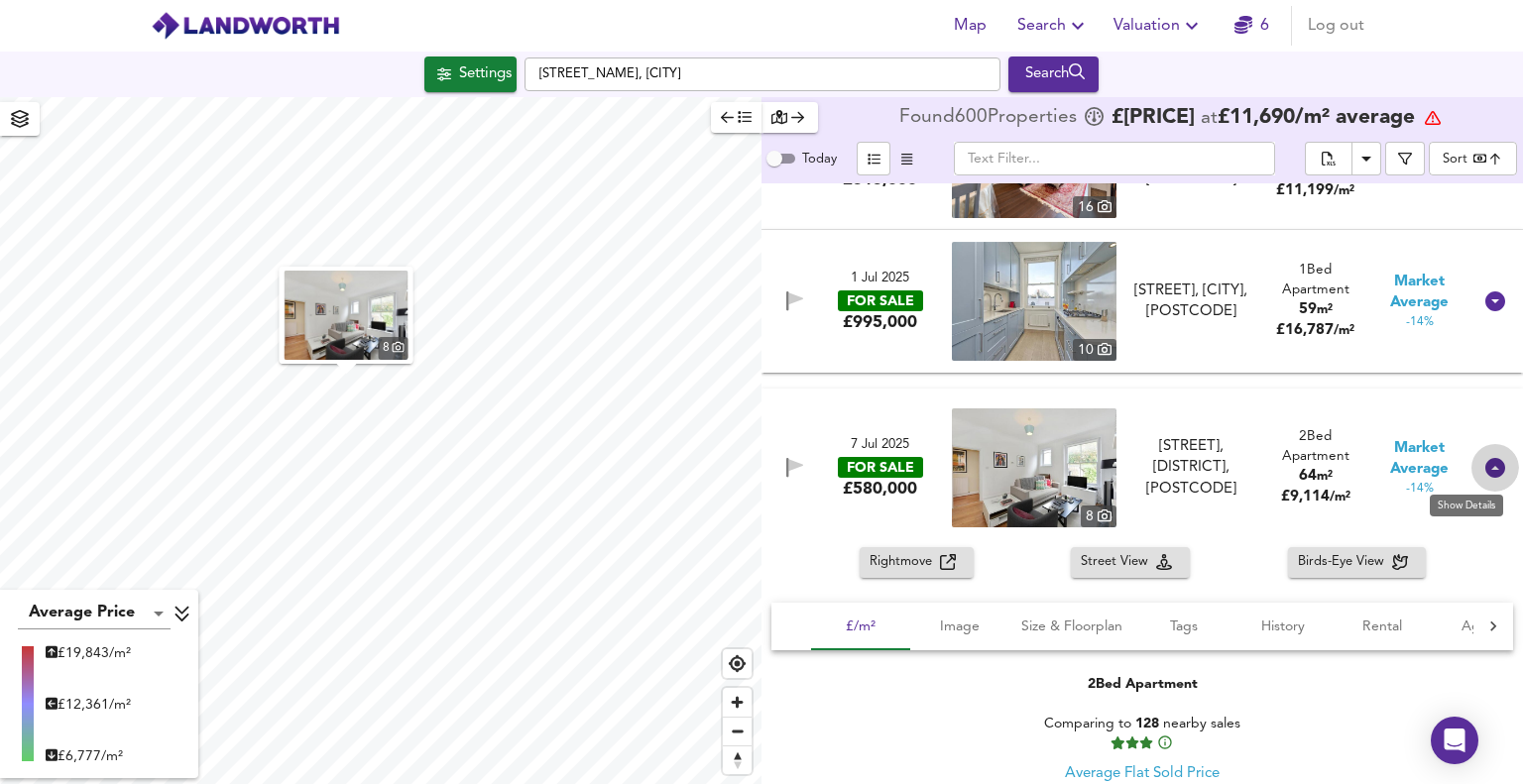 click at bounding box center [1495, 468] 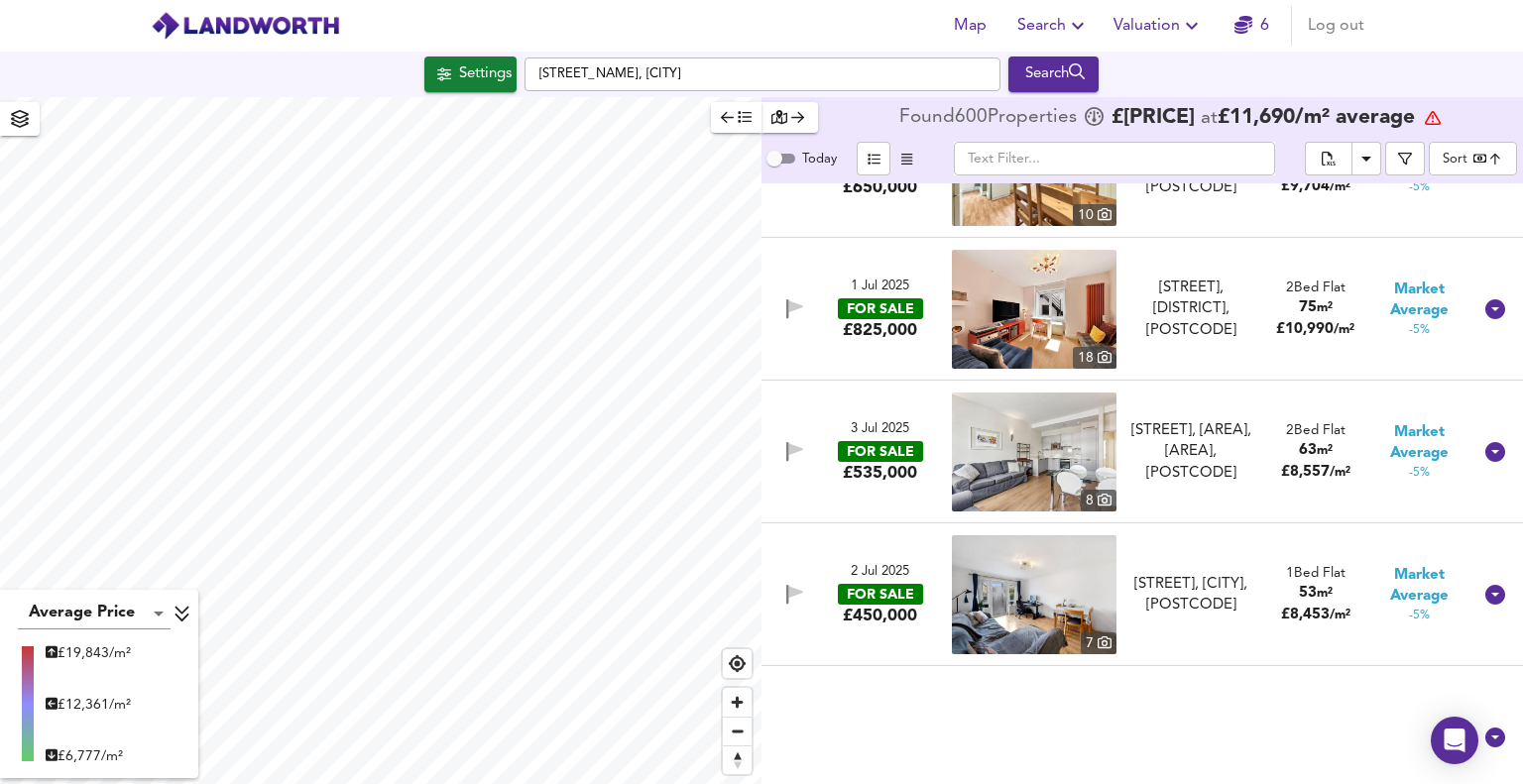 scroll, scrollTop: 42223, scrollLeft: 0, axis: vertical 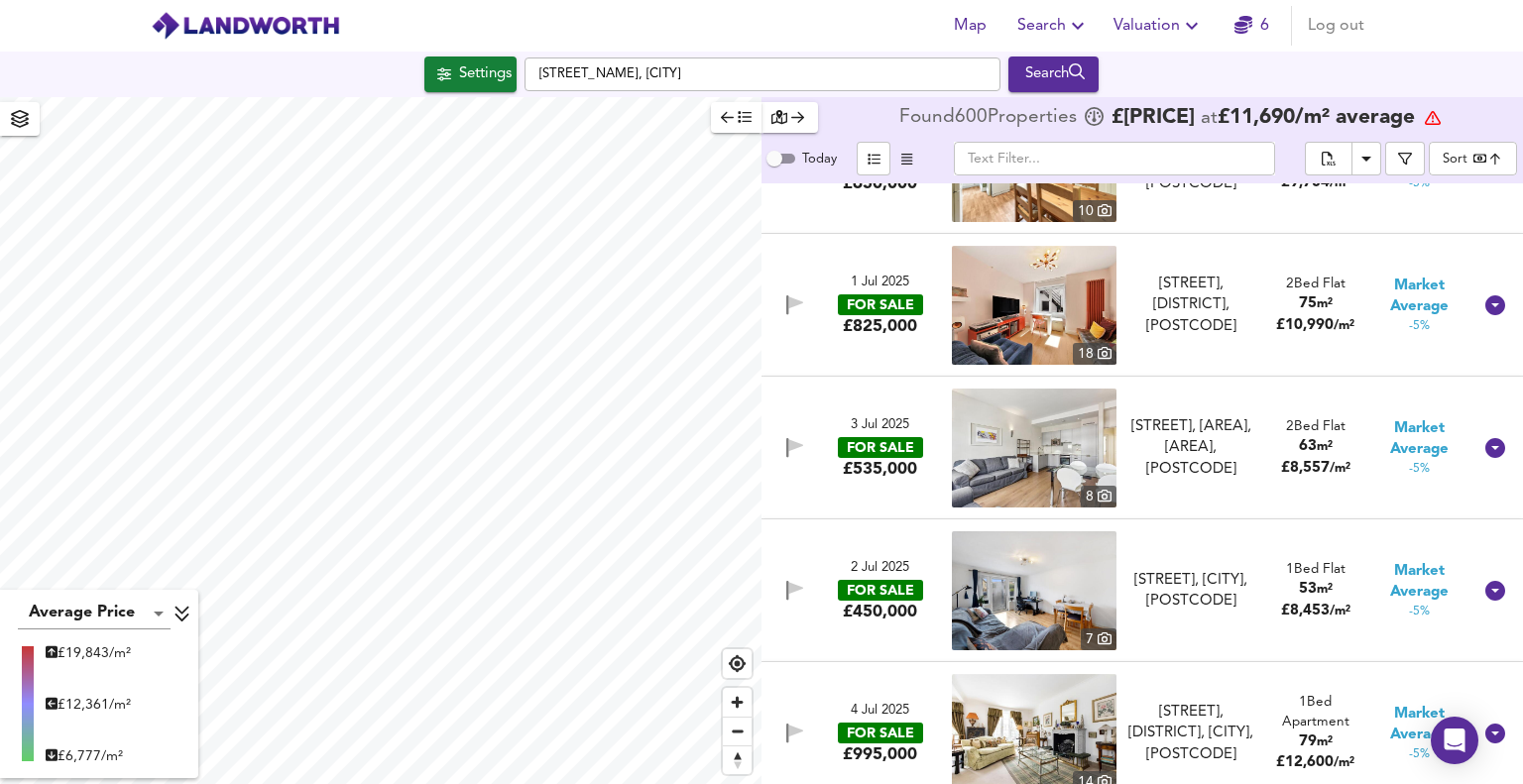 click on "3 Jul 2025" at bounding box center (879, 425) 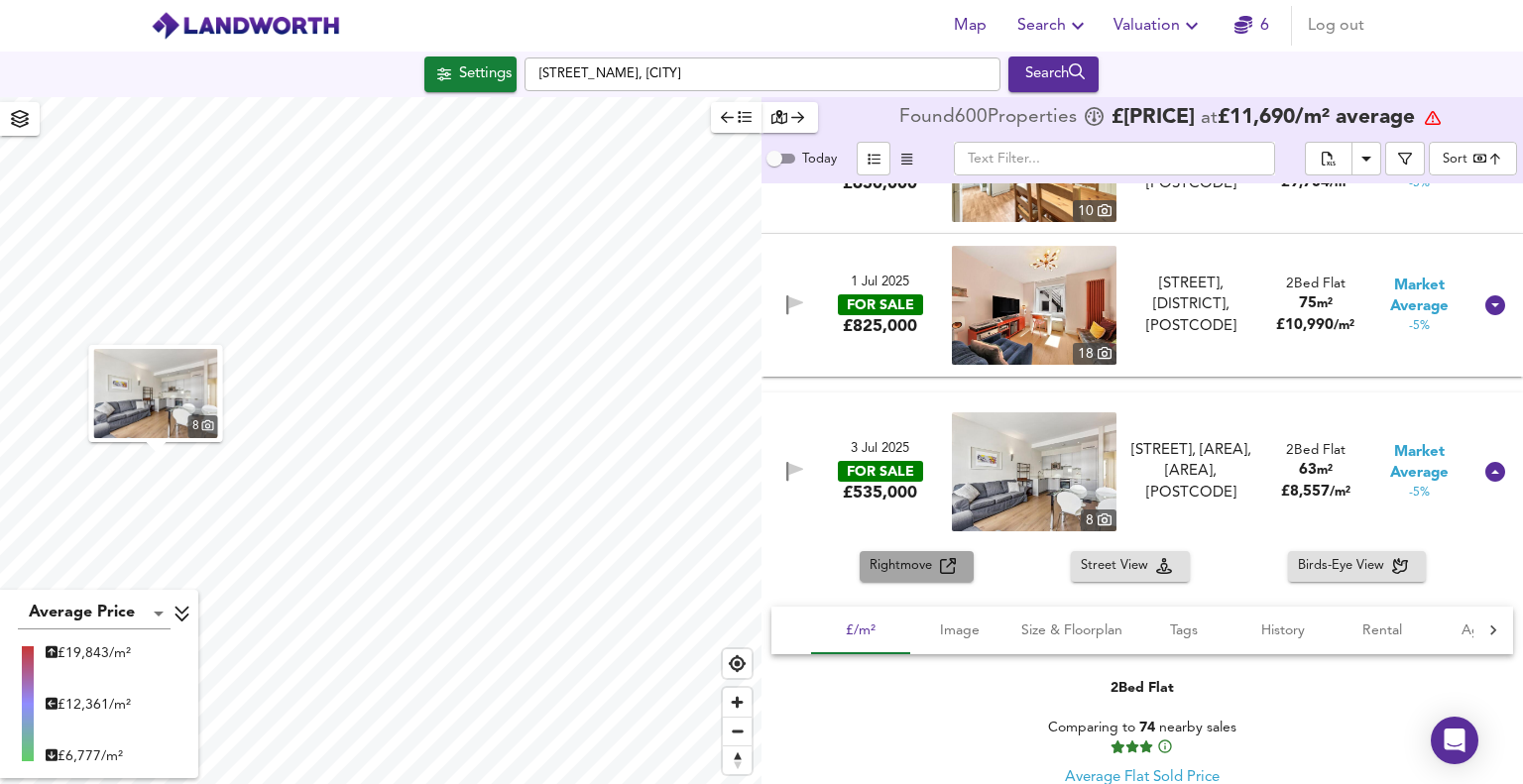 click on "Rightmove" at bounding box center (904, 566) 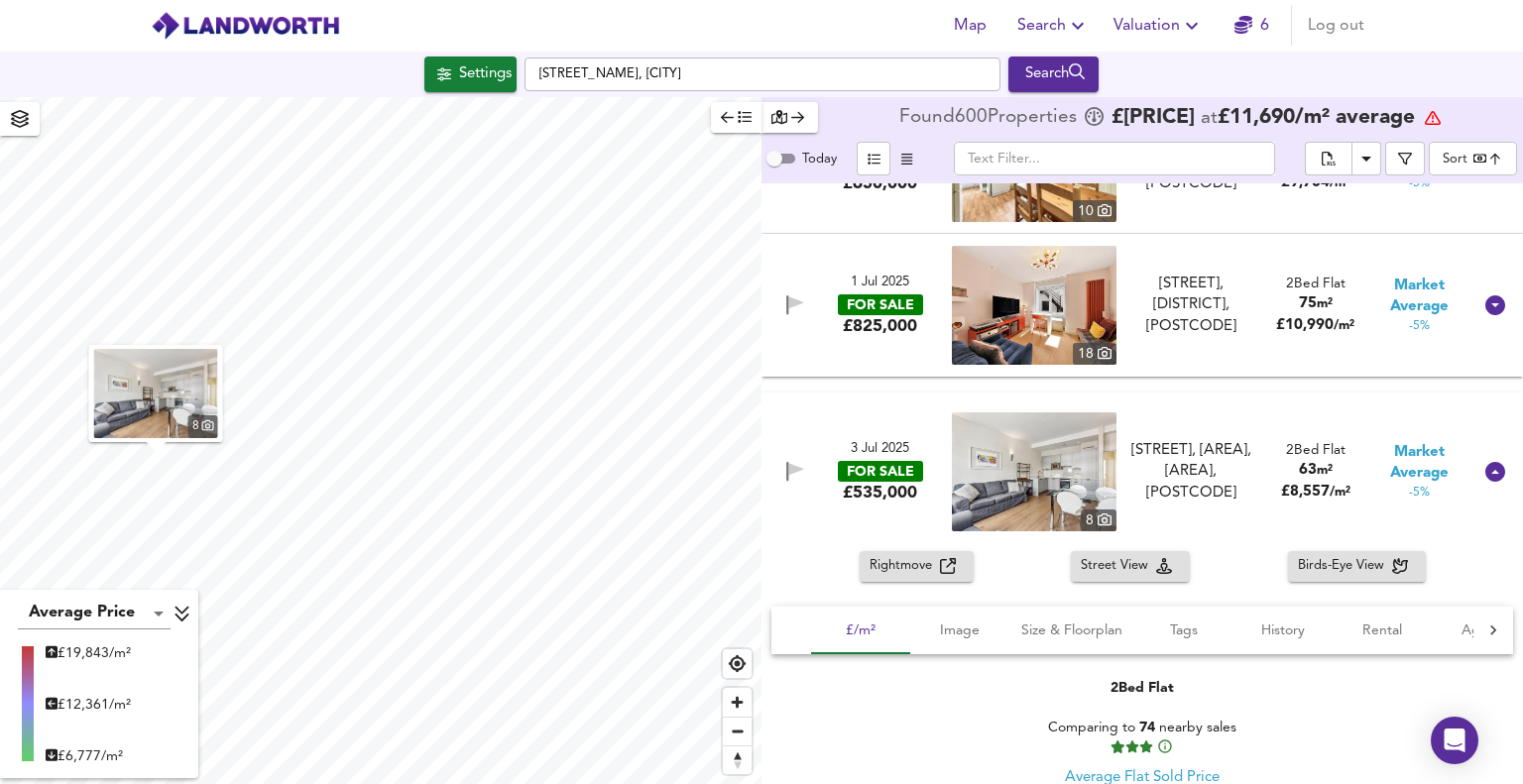 click at bounding box center [1495, 472] 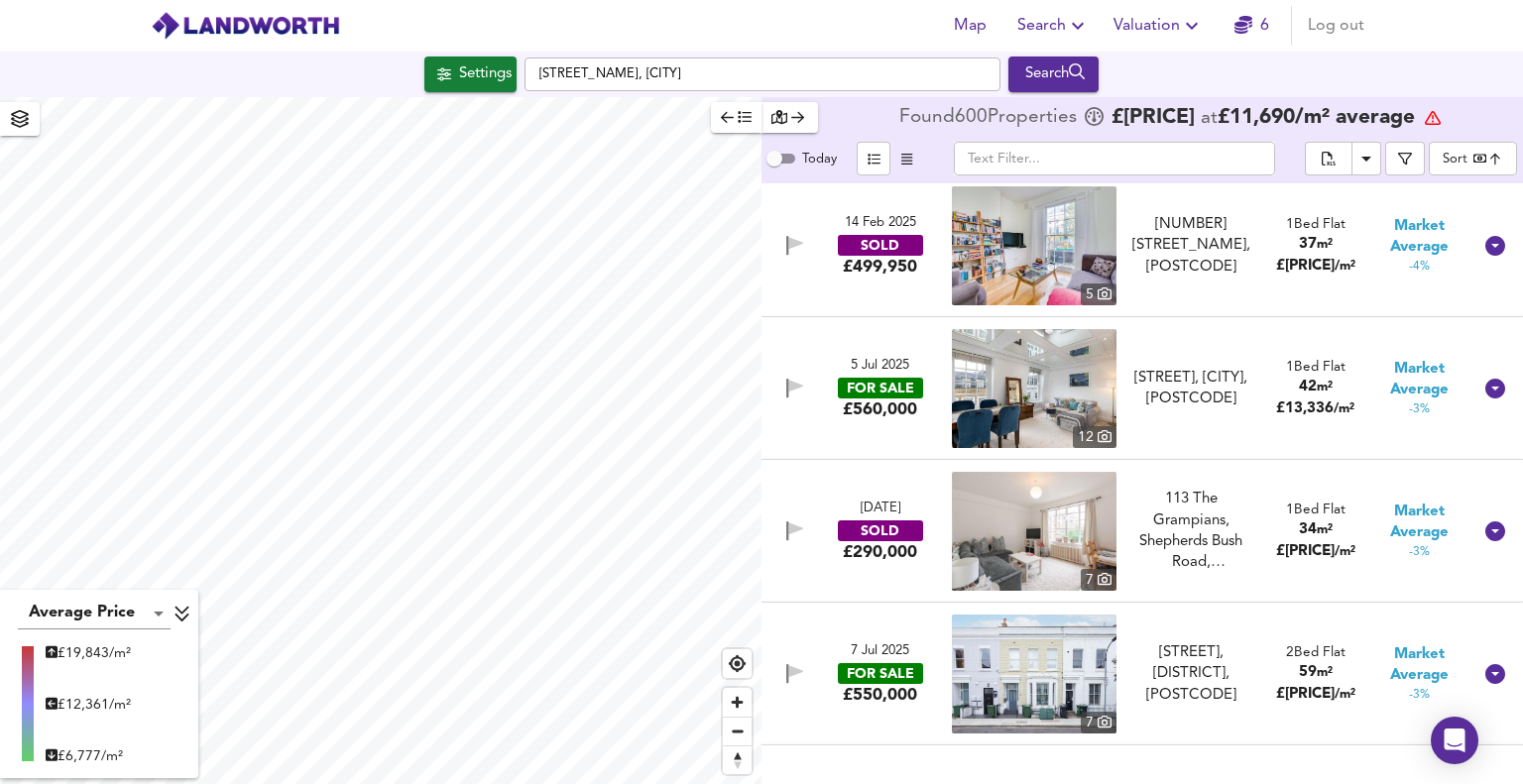 scroll, scrollTop: 43908, scrollLeft: 0, axis: vertical 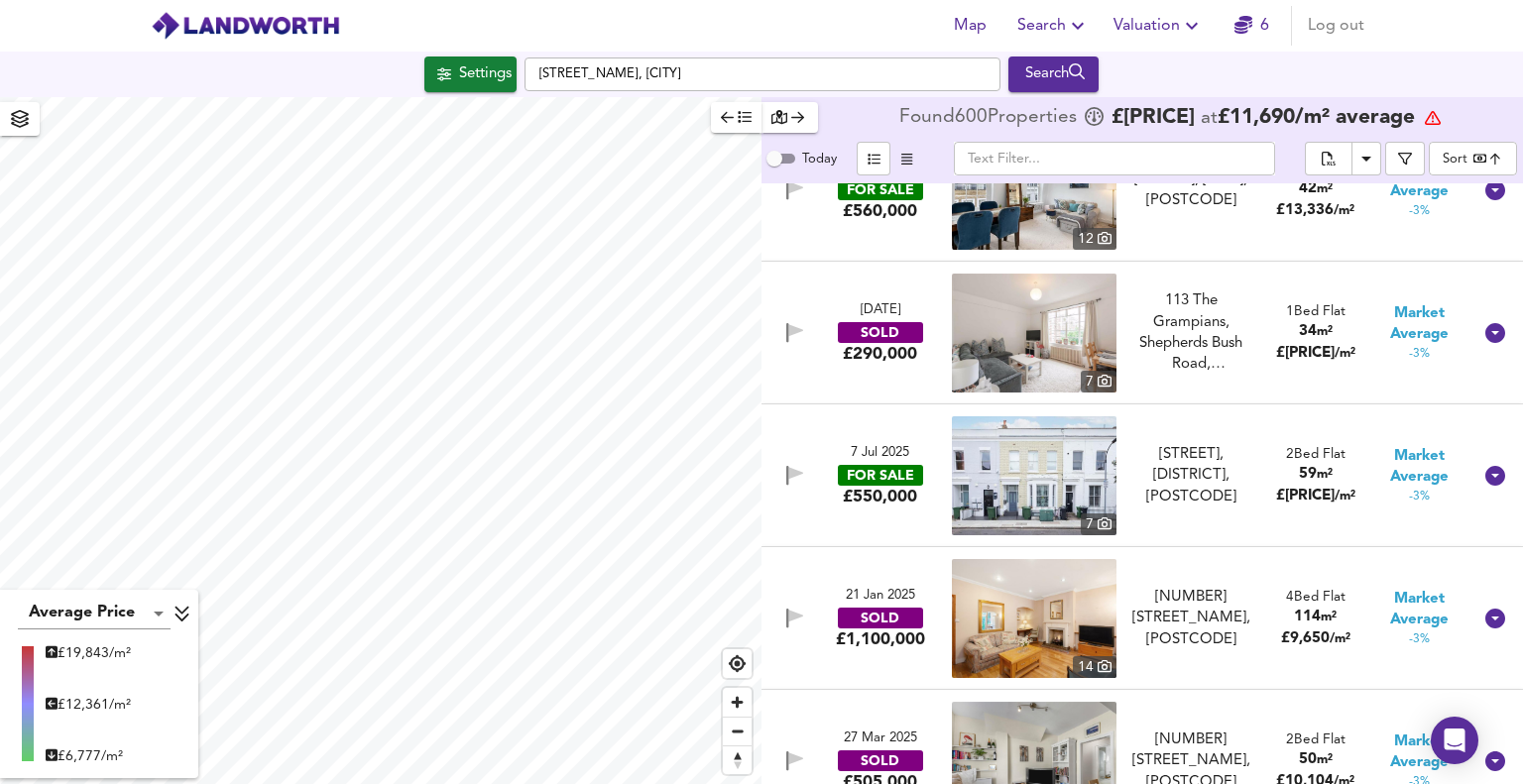 click on "7 Jul 2025" at bounding box center [879, 453] 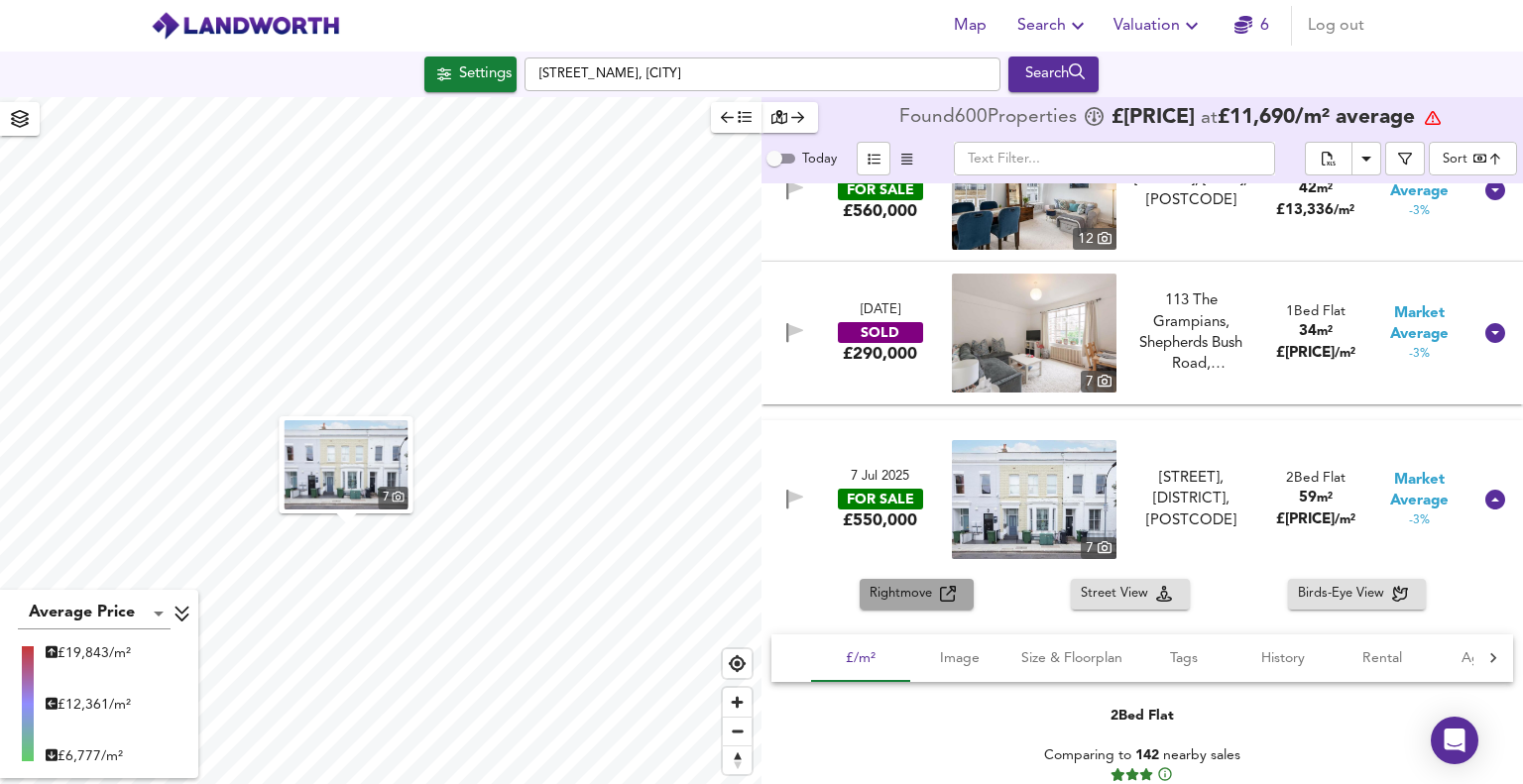 click on "Rightmove" at bounding box center (904, 594) 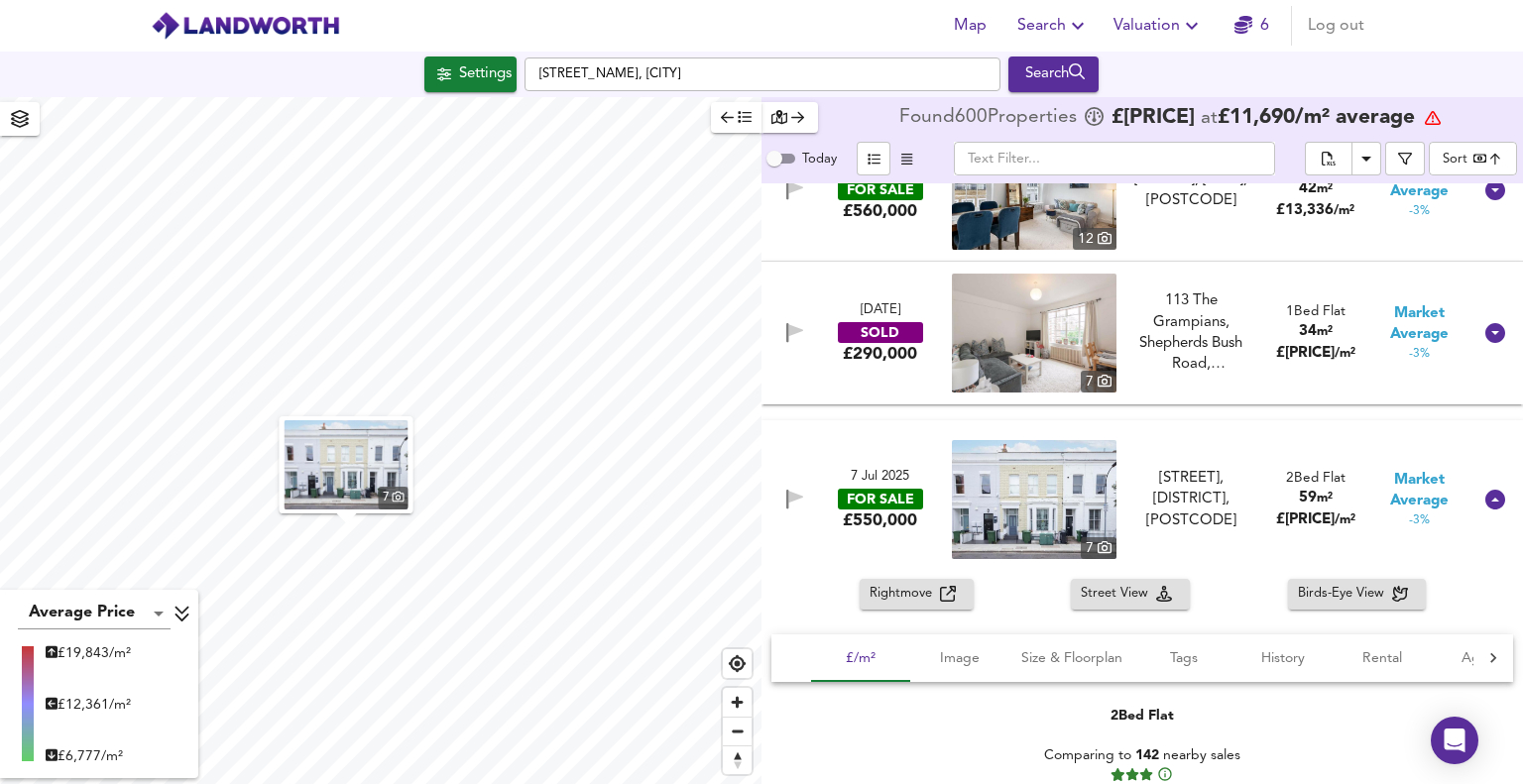 click at bounding box center [1495, 500] 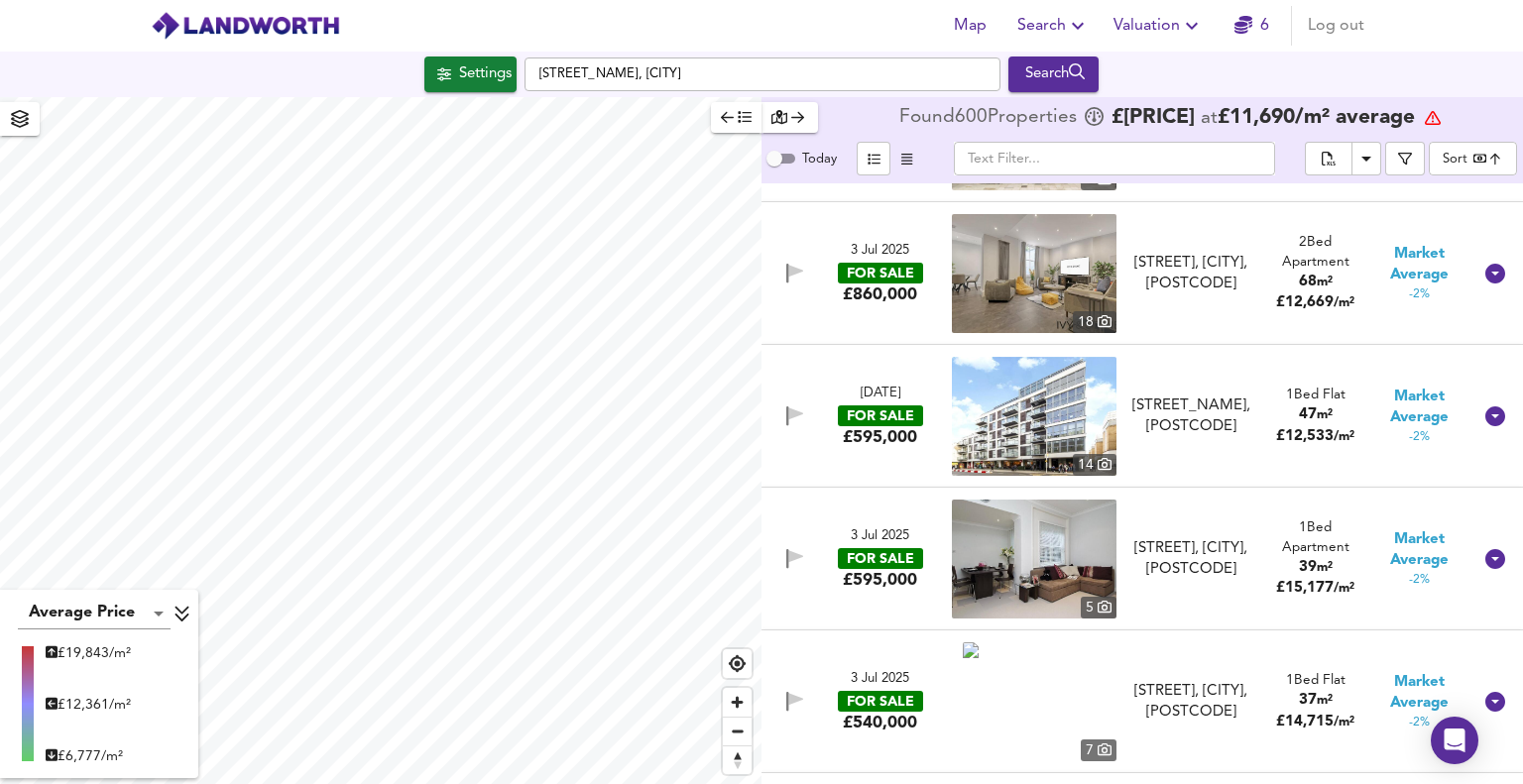 scroll, scrollTop: 45494, scrollLeft: 0, axis: vertical 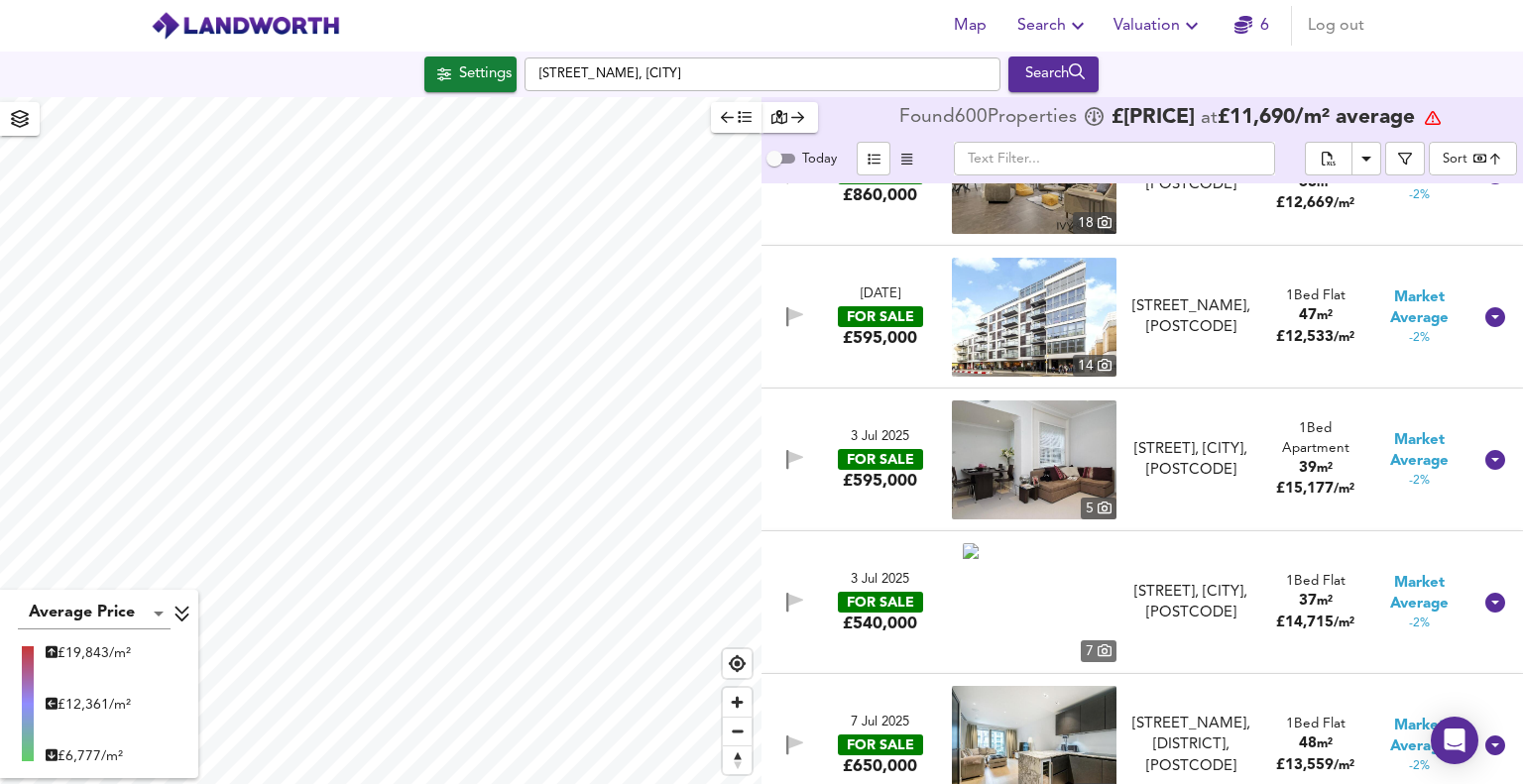 click on "3 Jul 2025" at bounding box center (879, 437) 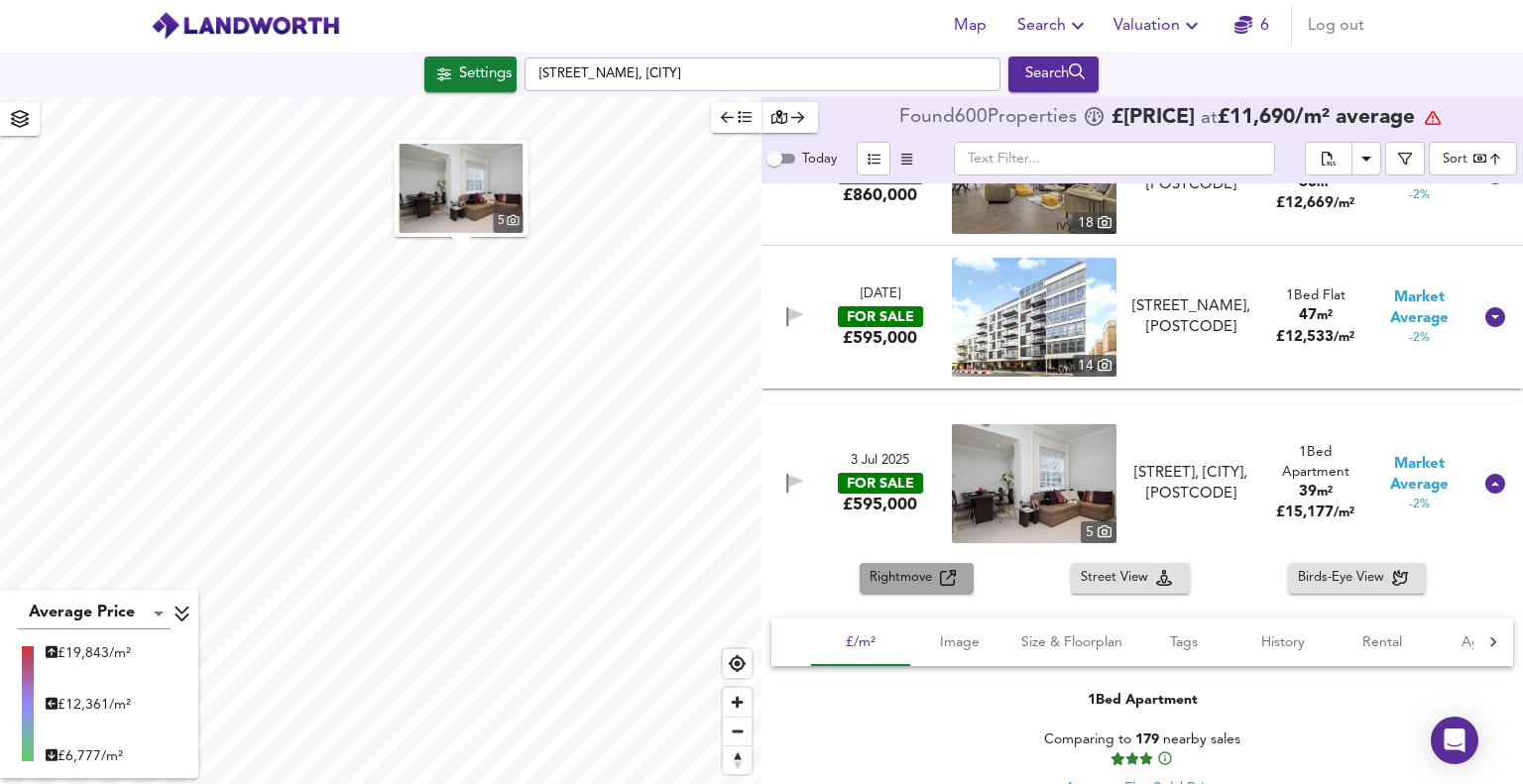 click on "Rightmove" at bounding box center (904, 578) 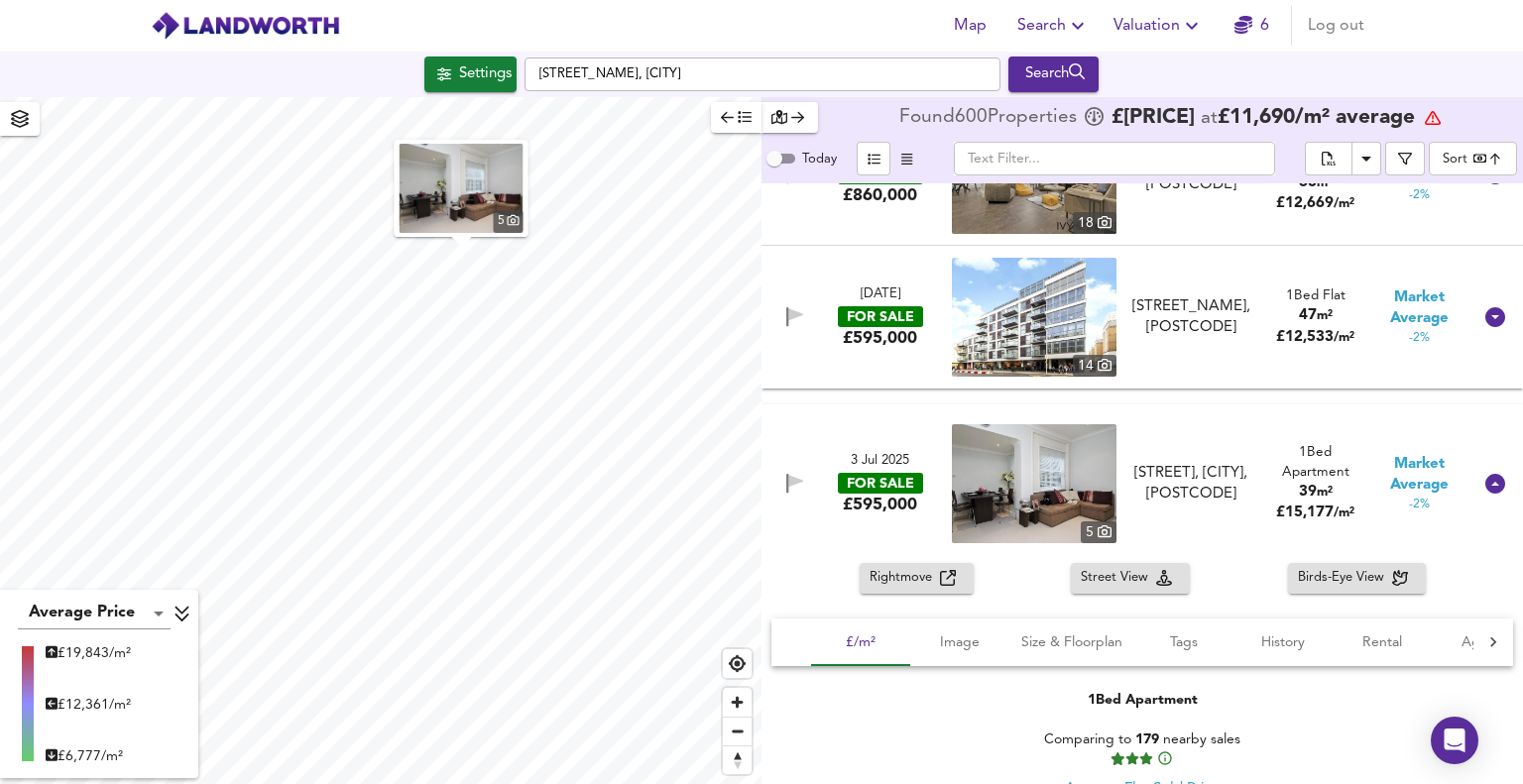 click at bounding box center (1495, 484) 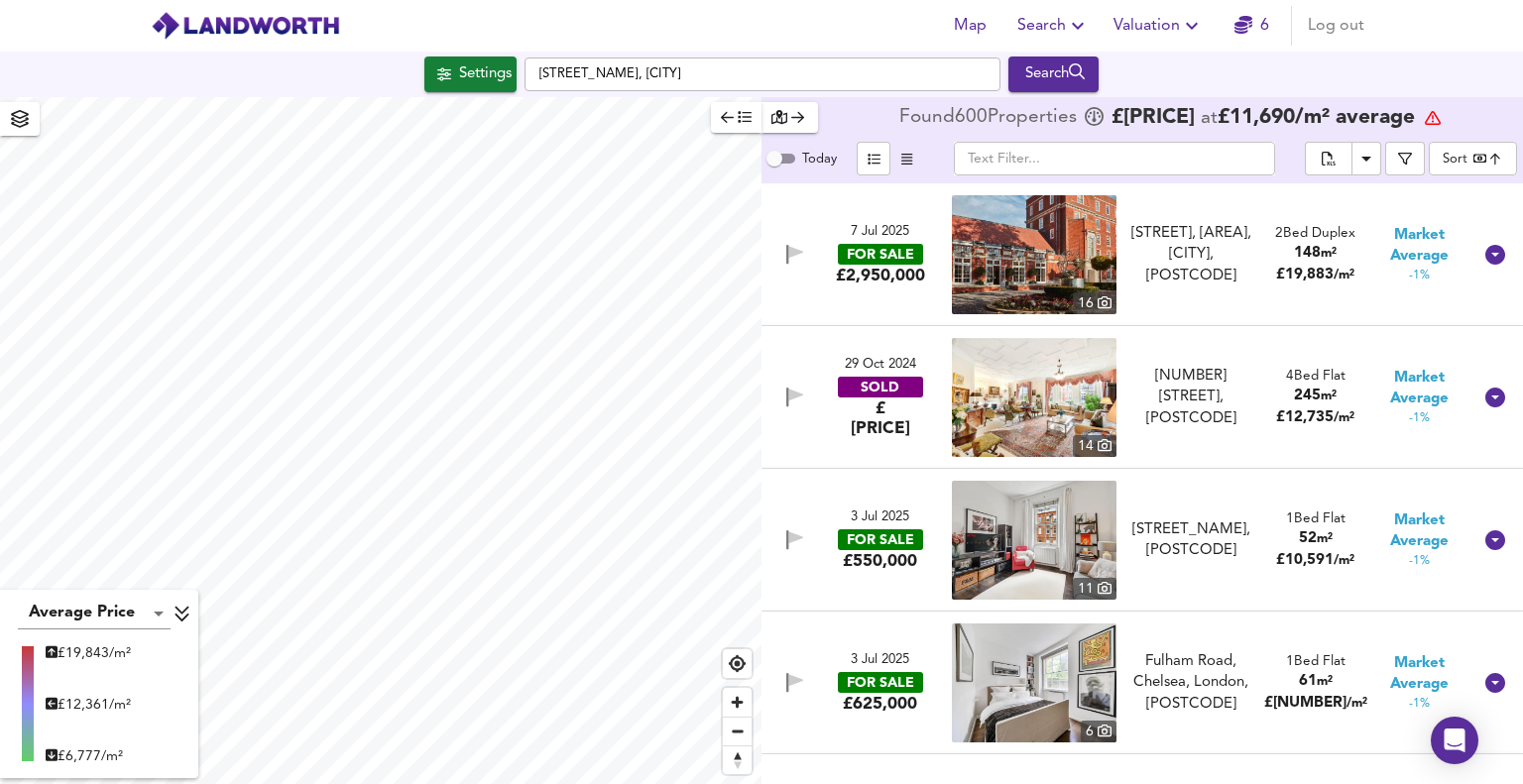 scroll, scrollTop: 46287, scrollLeft: 0, axis: vertical 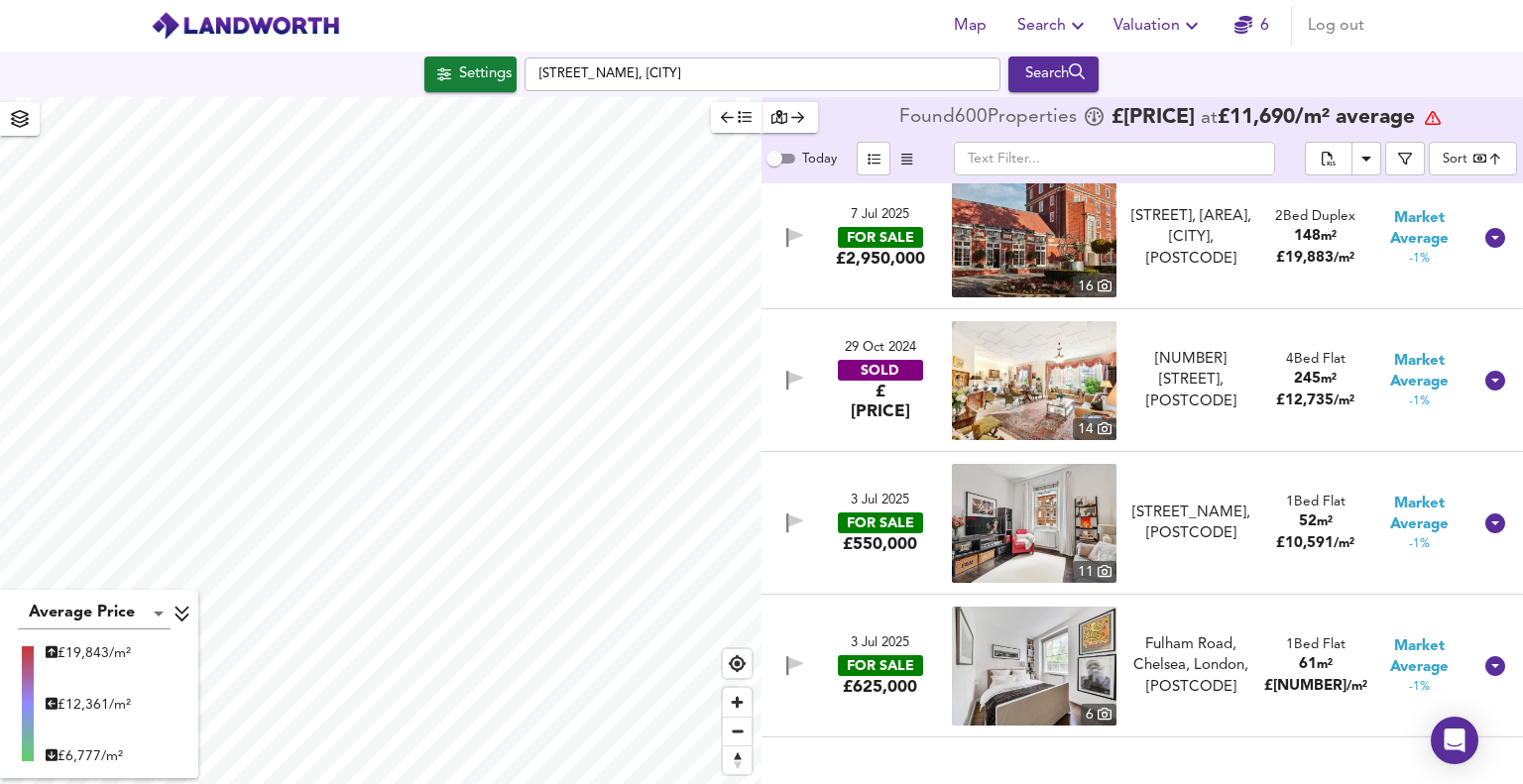 click on "3 Jul 2025" at bounding box center [879, 501] 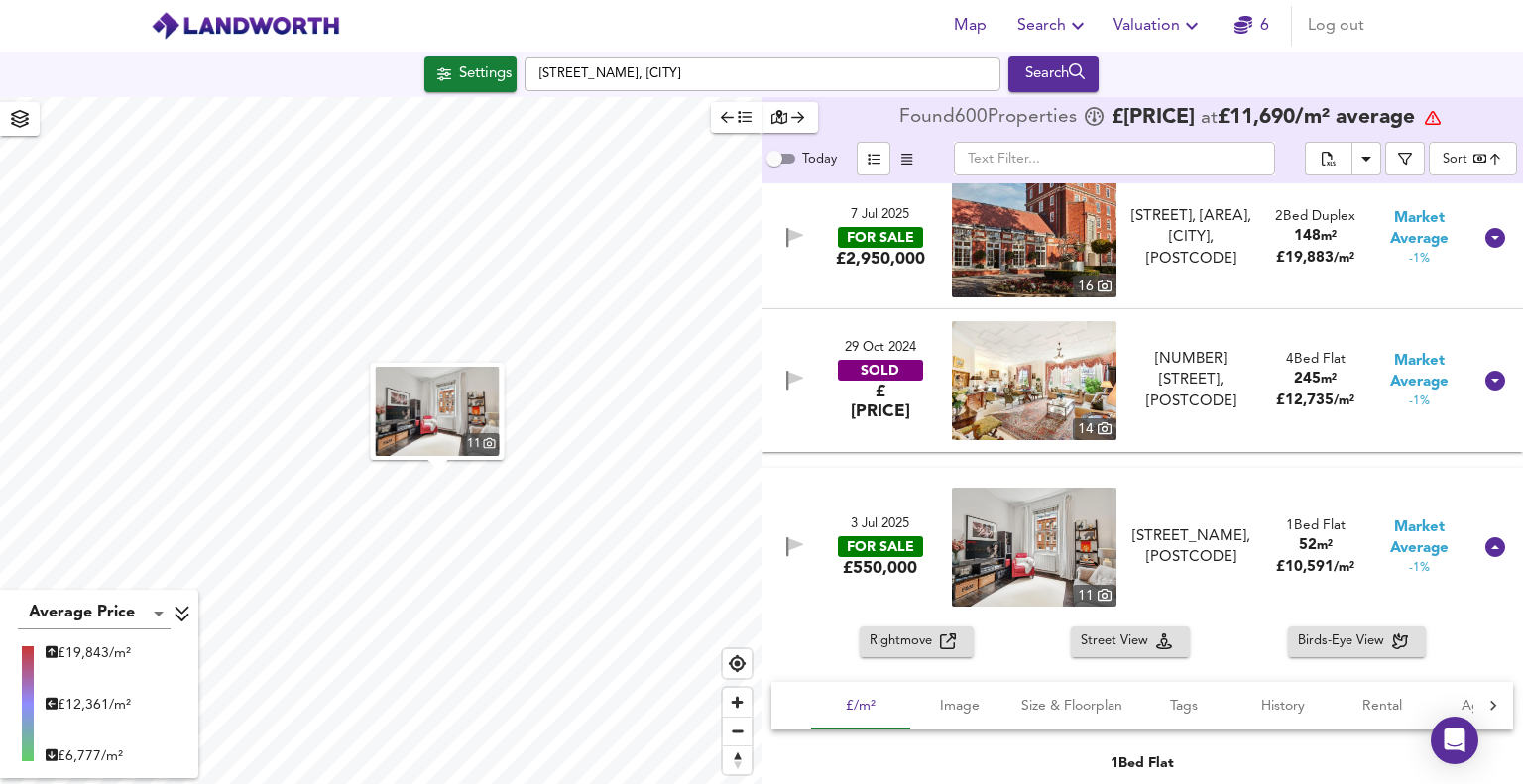 click on "Rightmove" at bounding box center [904, 641] 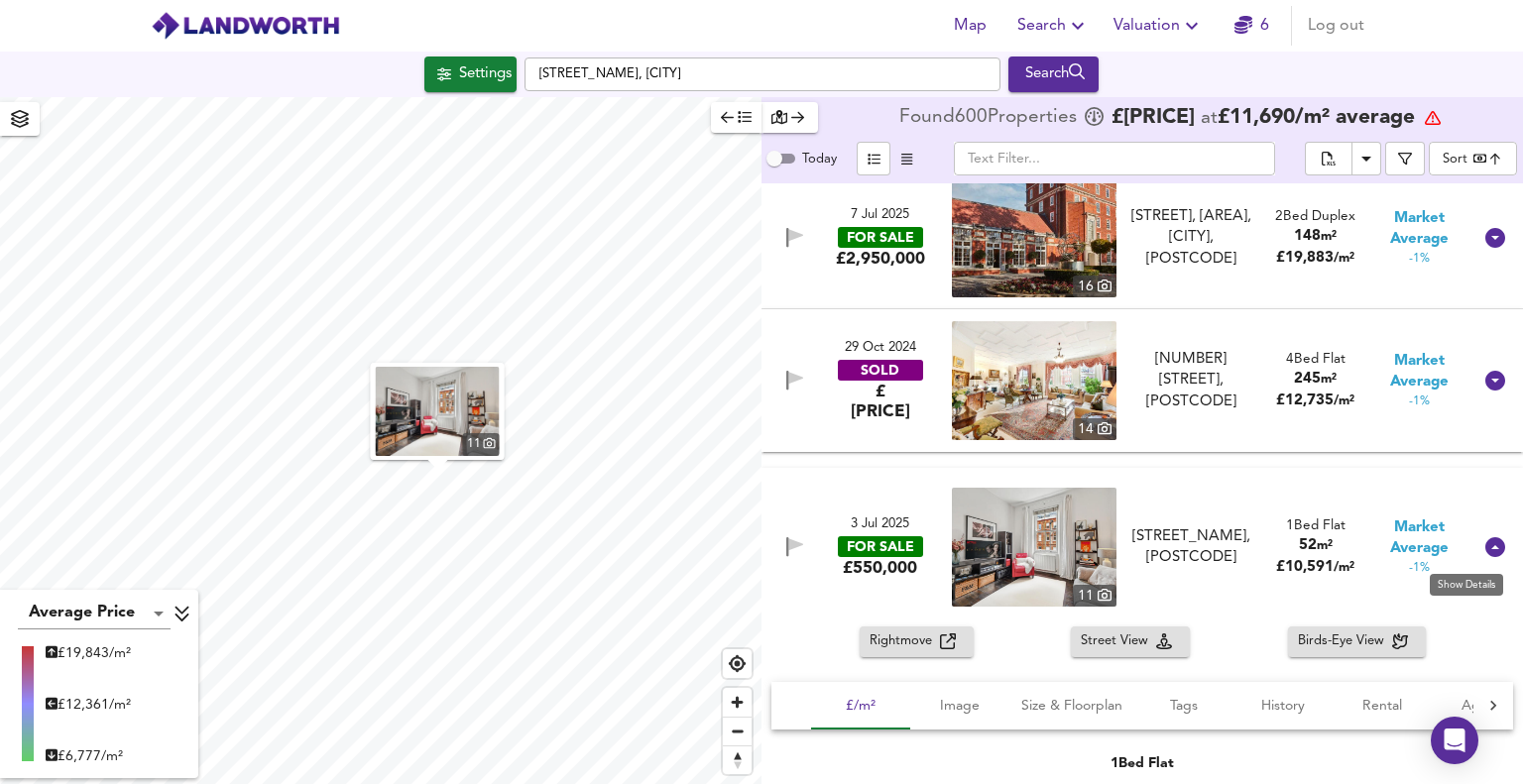 click at bounding box center [1495, 547] 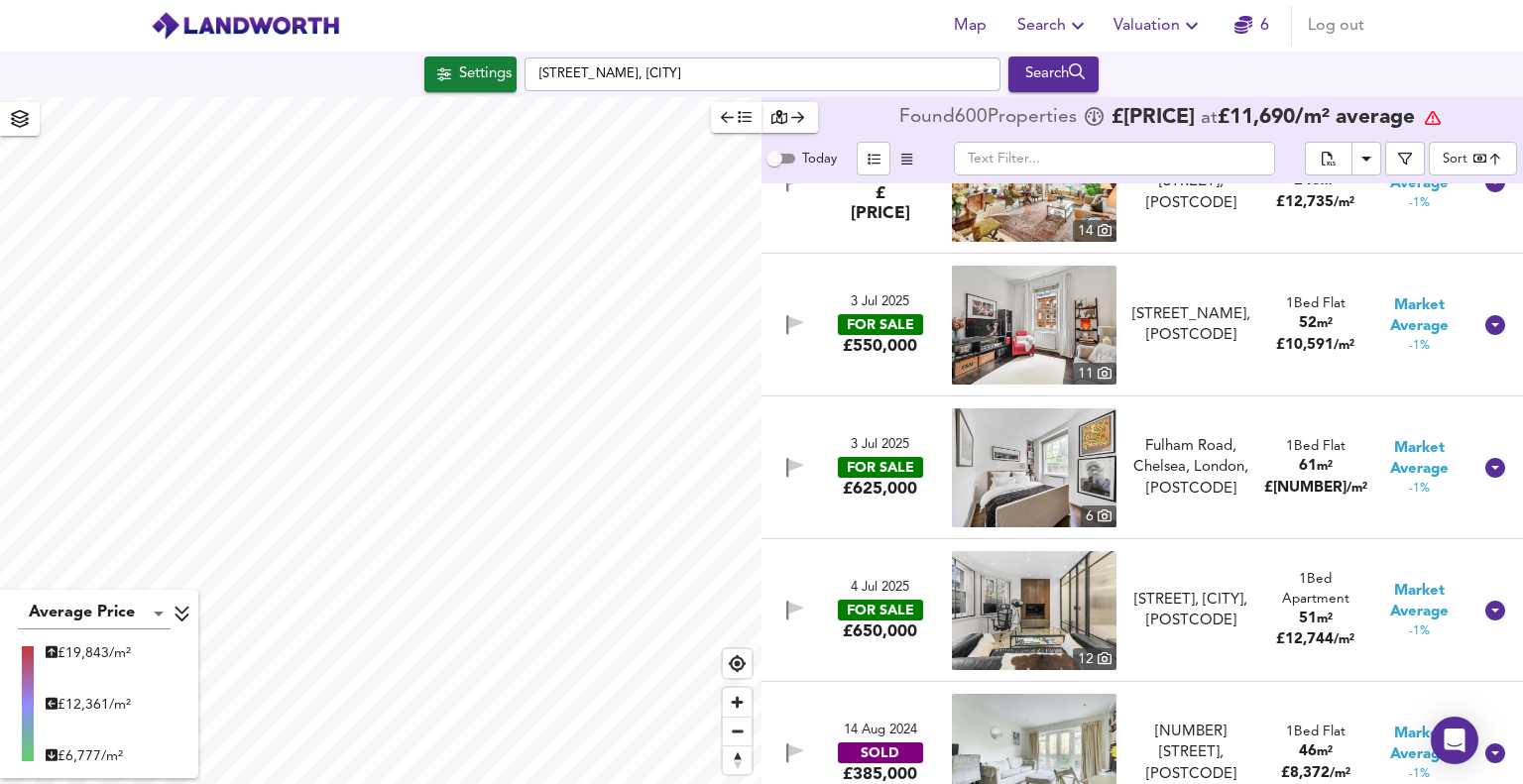 scroll, scrollTop: 46683, scrollLeft: 0, axis: vertical 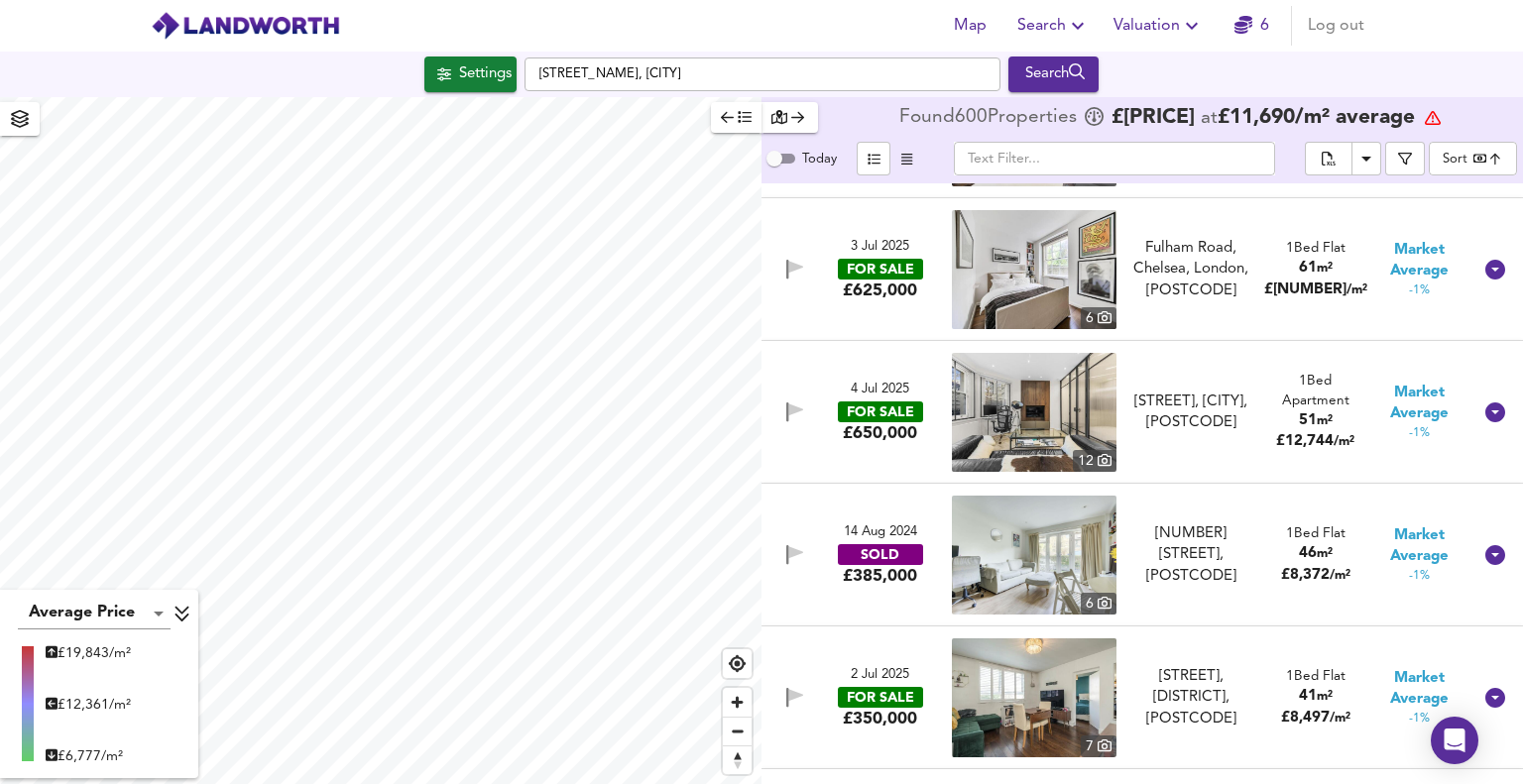 click on "4 Jul 2025" at bounding box center [879, 390] 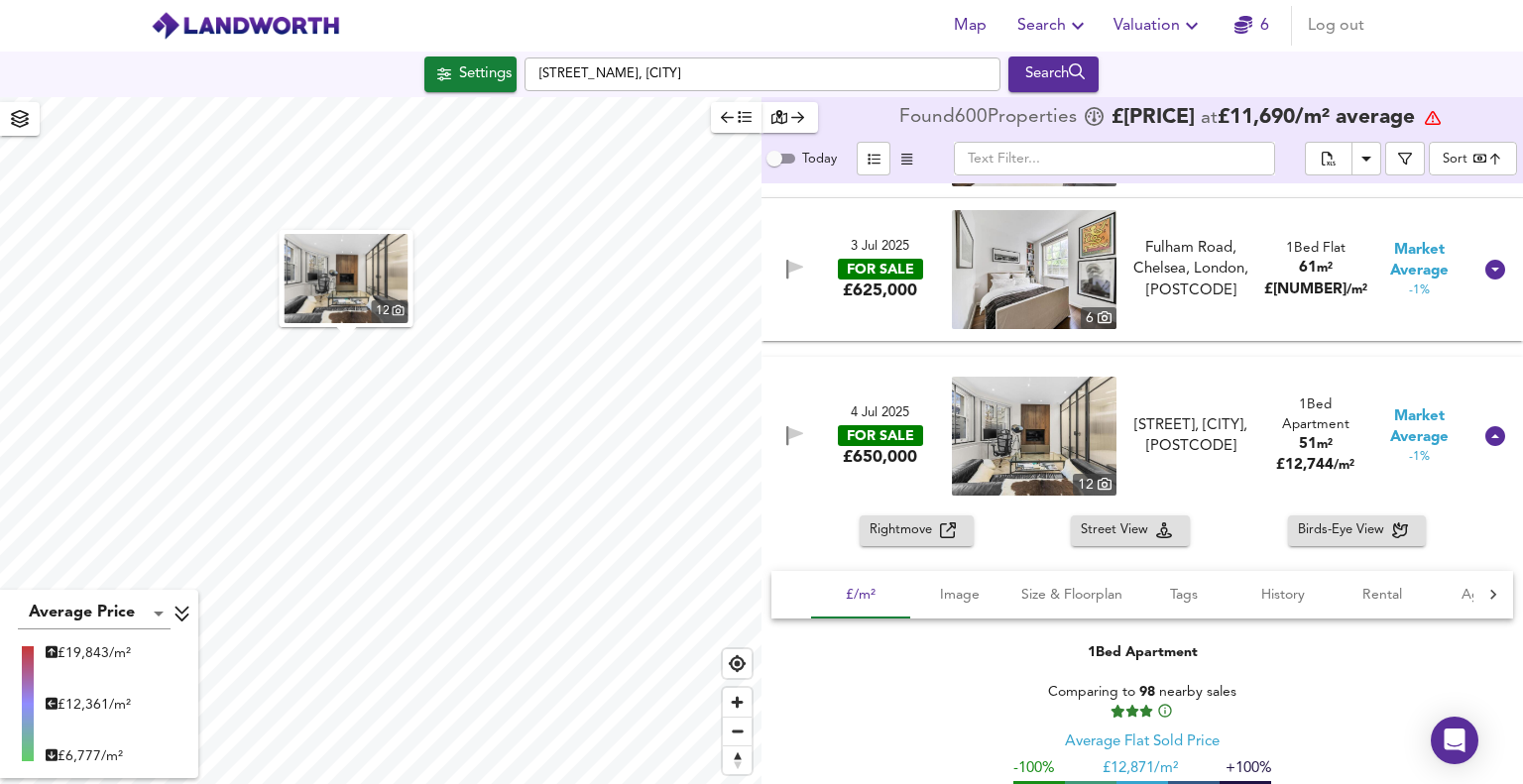 click on "Rightmove" at bounding box center (904, 530) 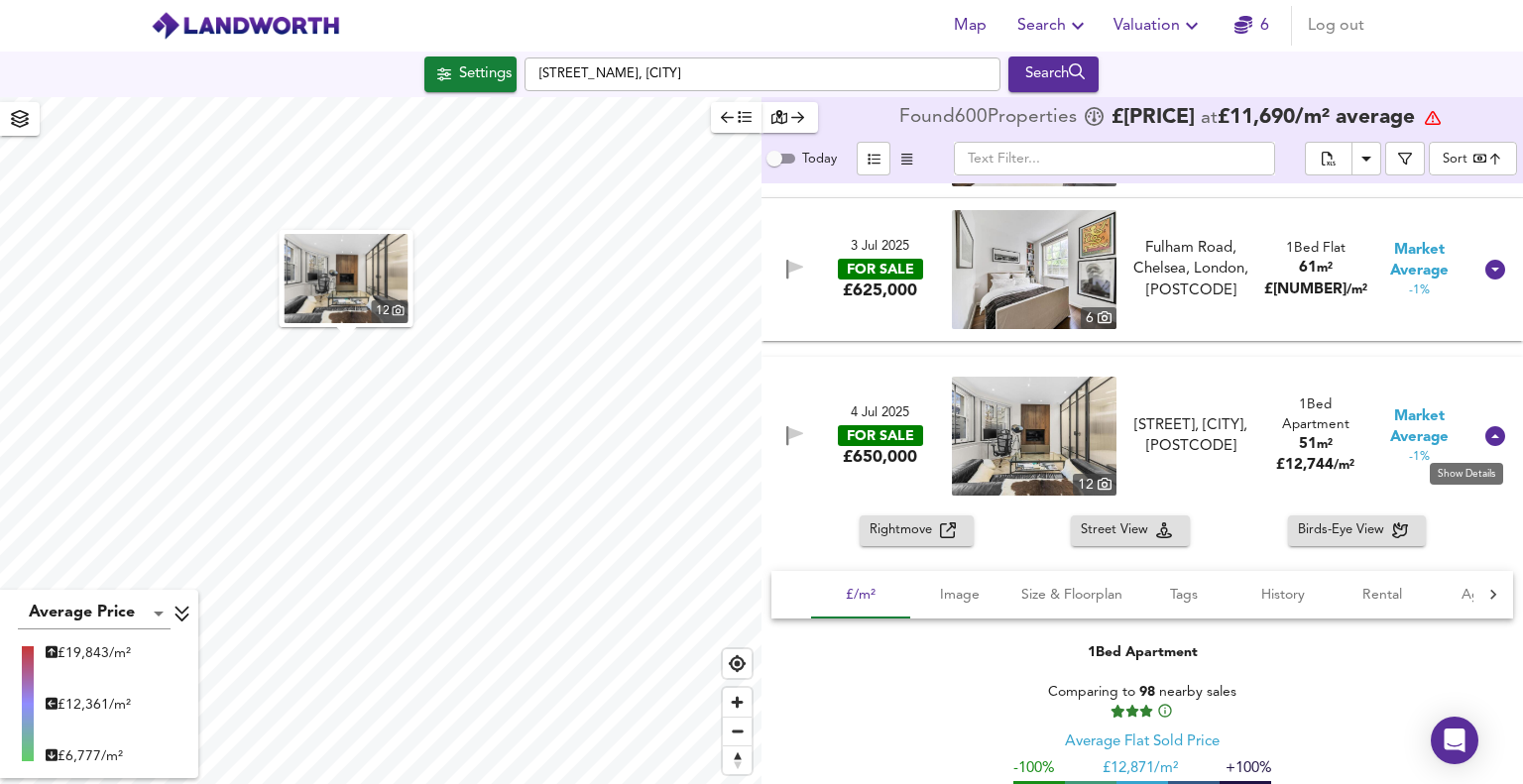 click at bounding box center [1495, 436] 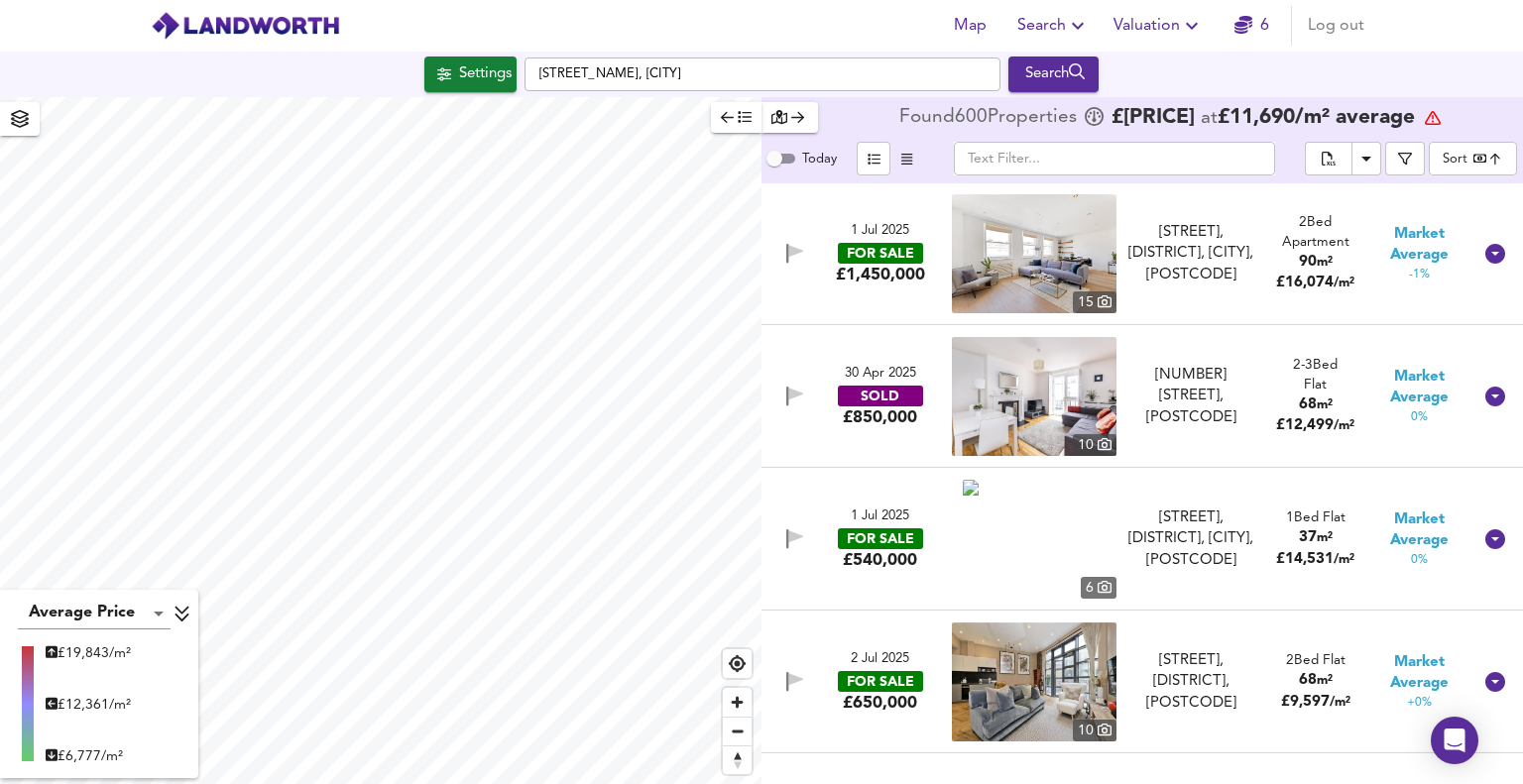 scroll, scrollTop: 48368, scrollLeft: 0, axis: vertical 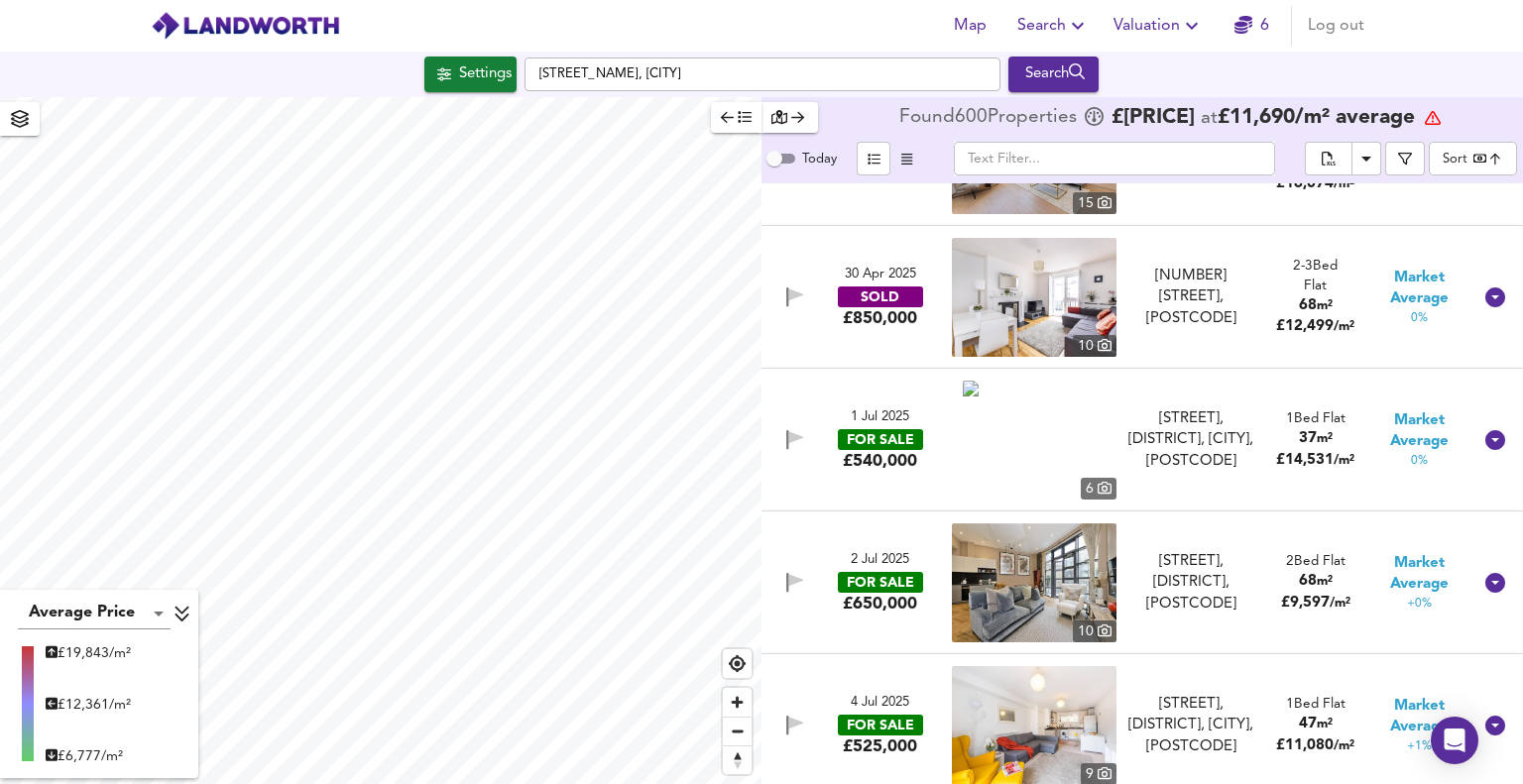 click on "£540,000" at bounding box center [879, 461] 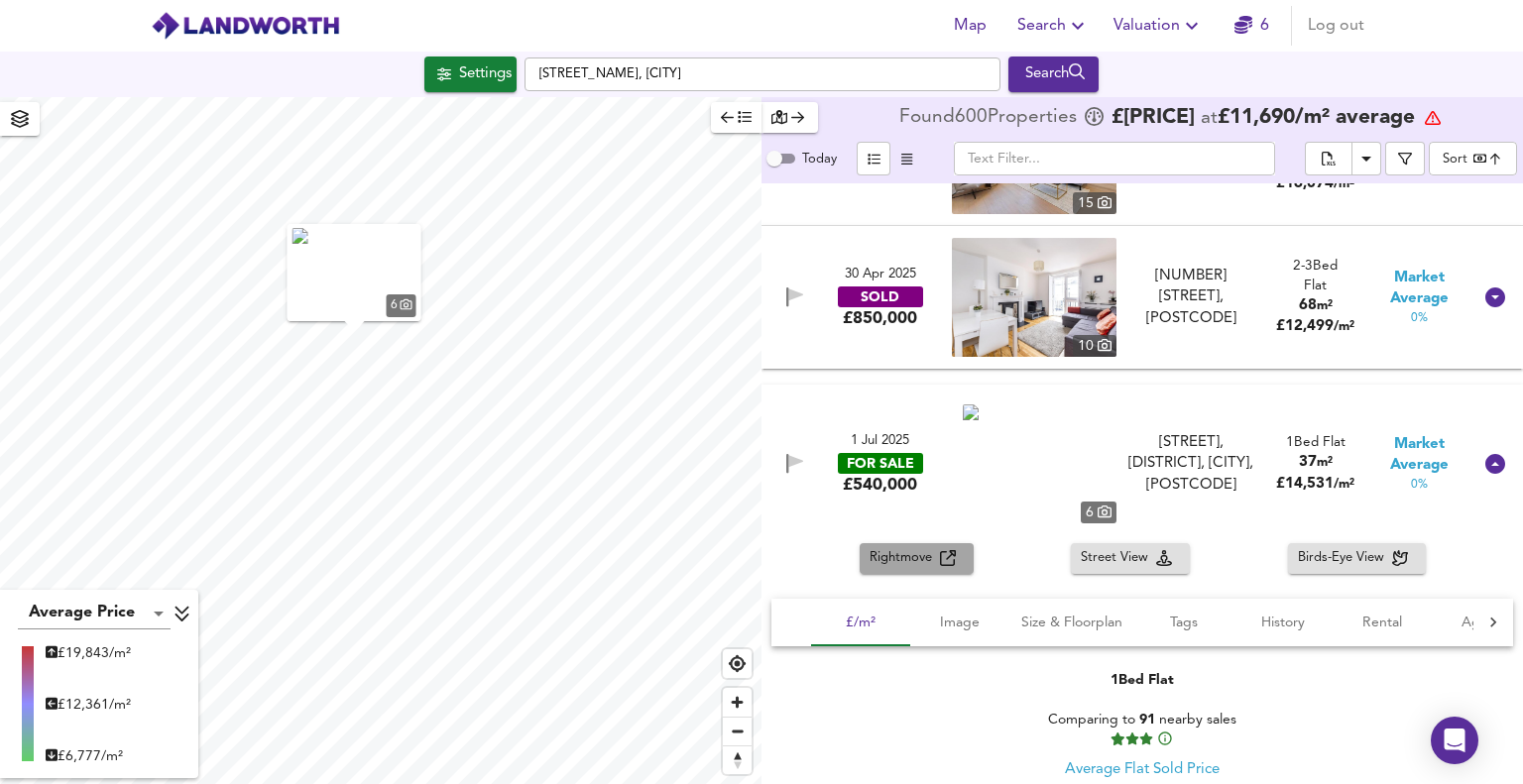 click on "Rightmove" at bounding box center (904, 558) 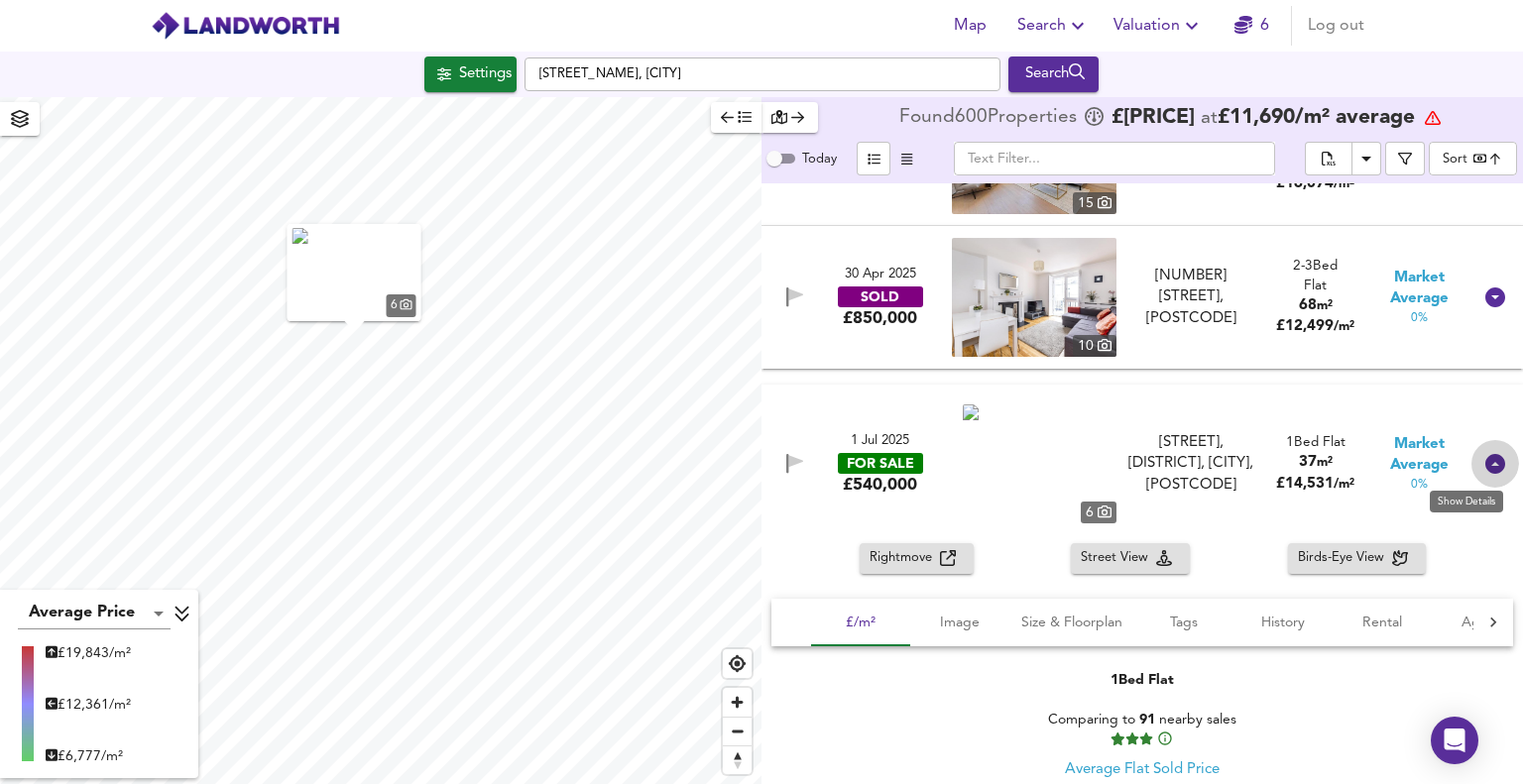 click at bounding box center [1495, 464] 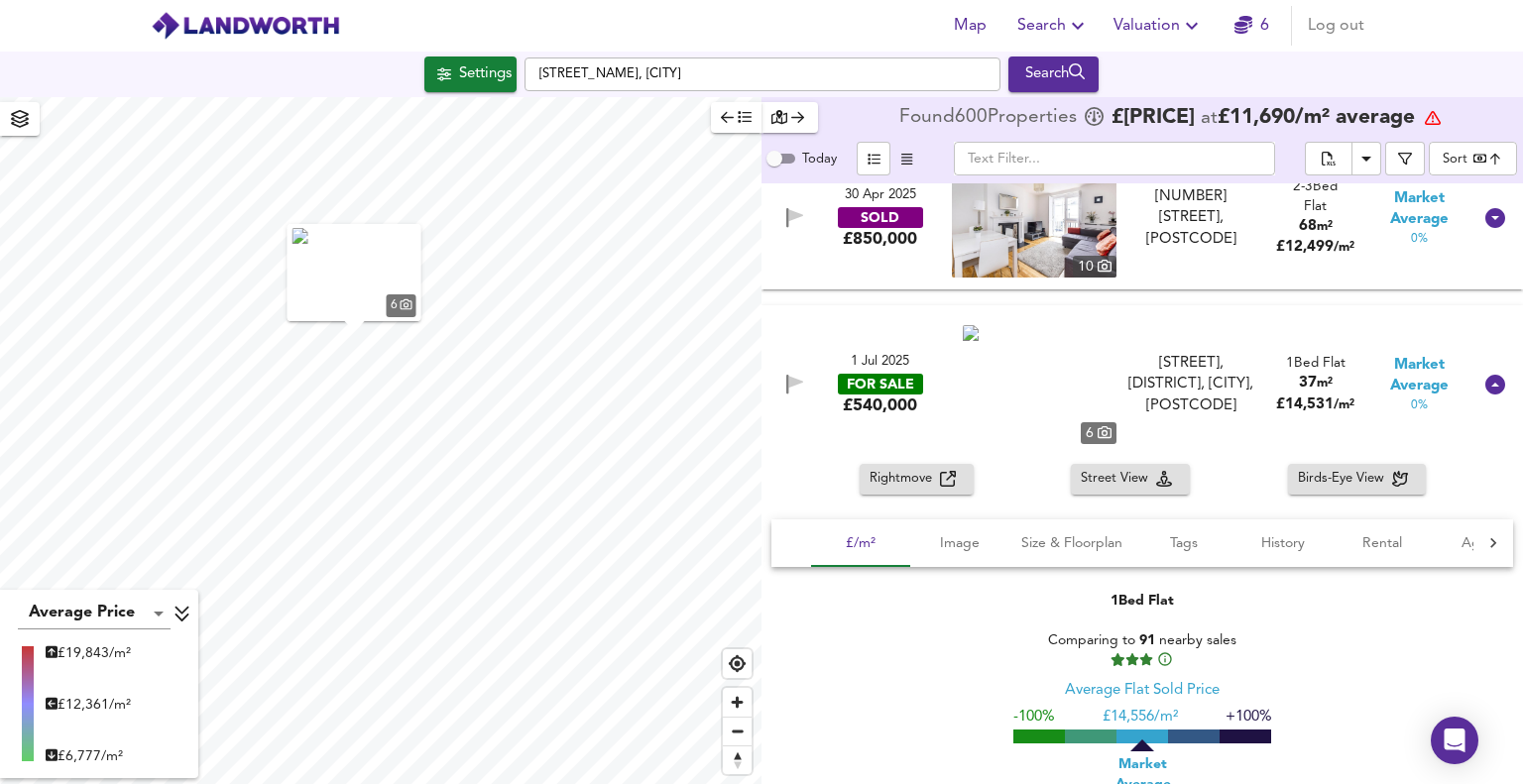 scroll, scrollTop: 48269, scrollLeft: 0, axis: vertical 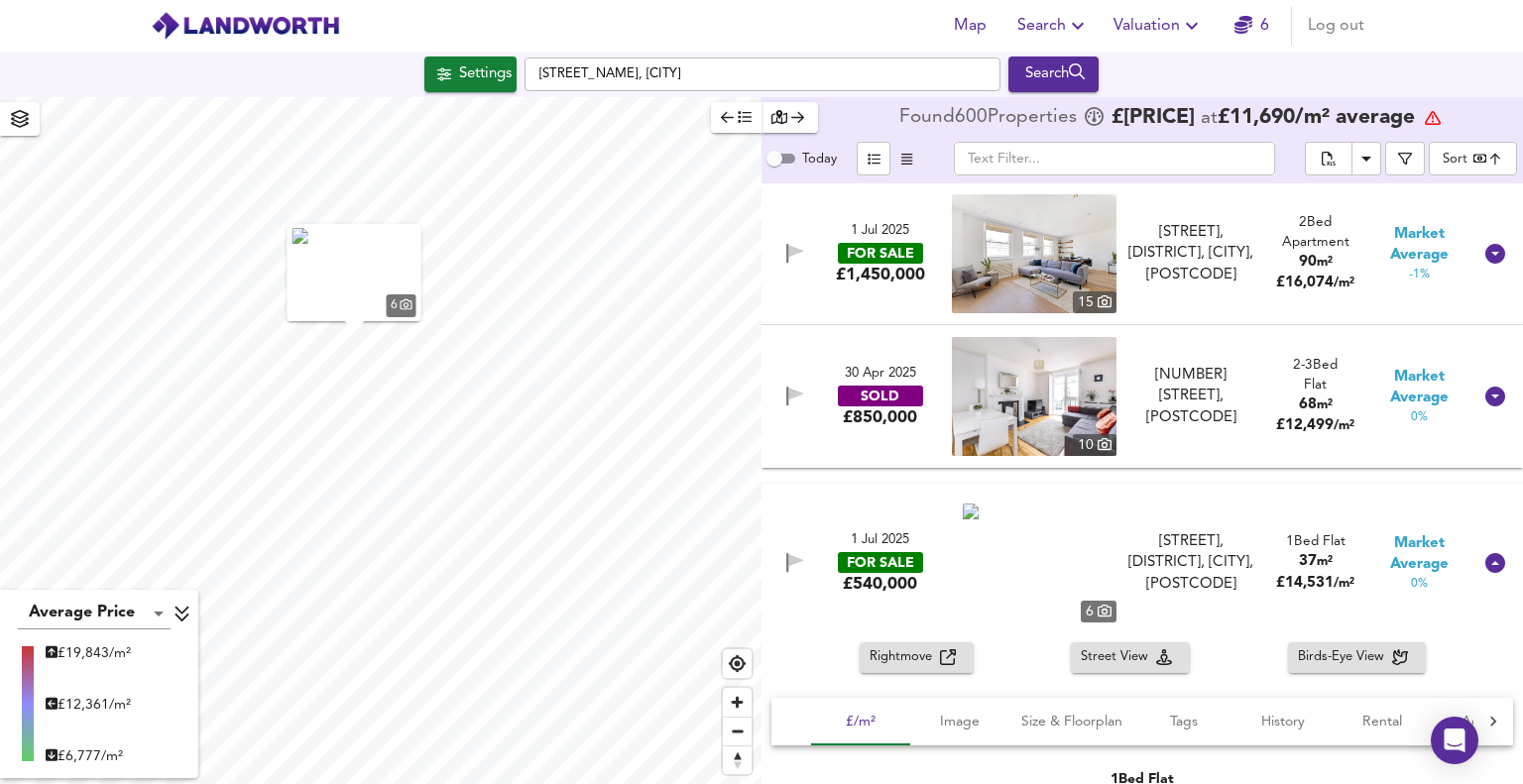 click at bounding box center [1495, 563] 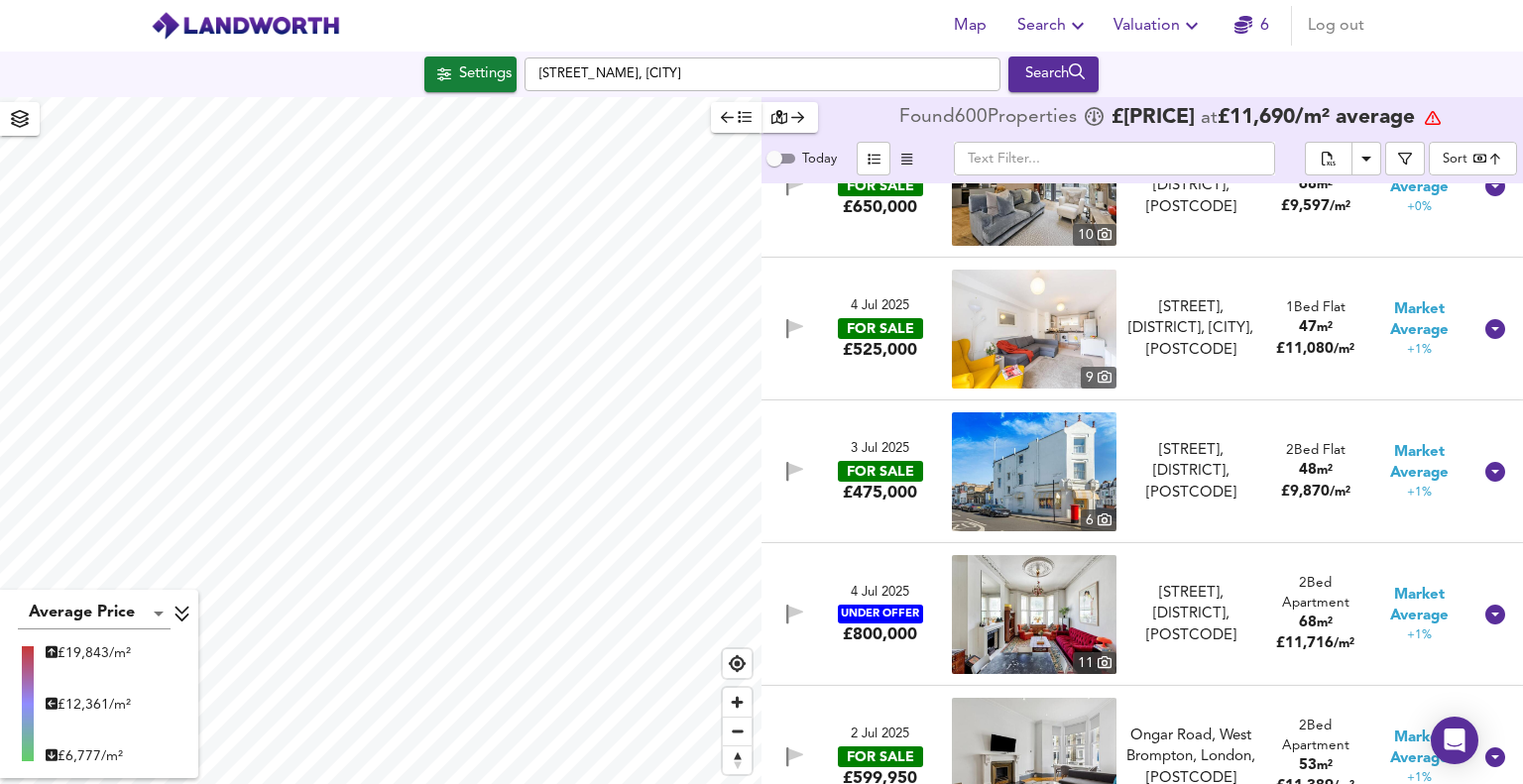scroll, scrollTop: 48963, scrollLeft: 0, axis: vertical 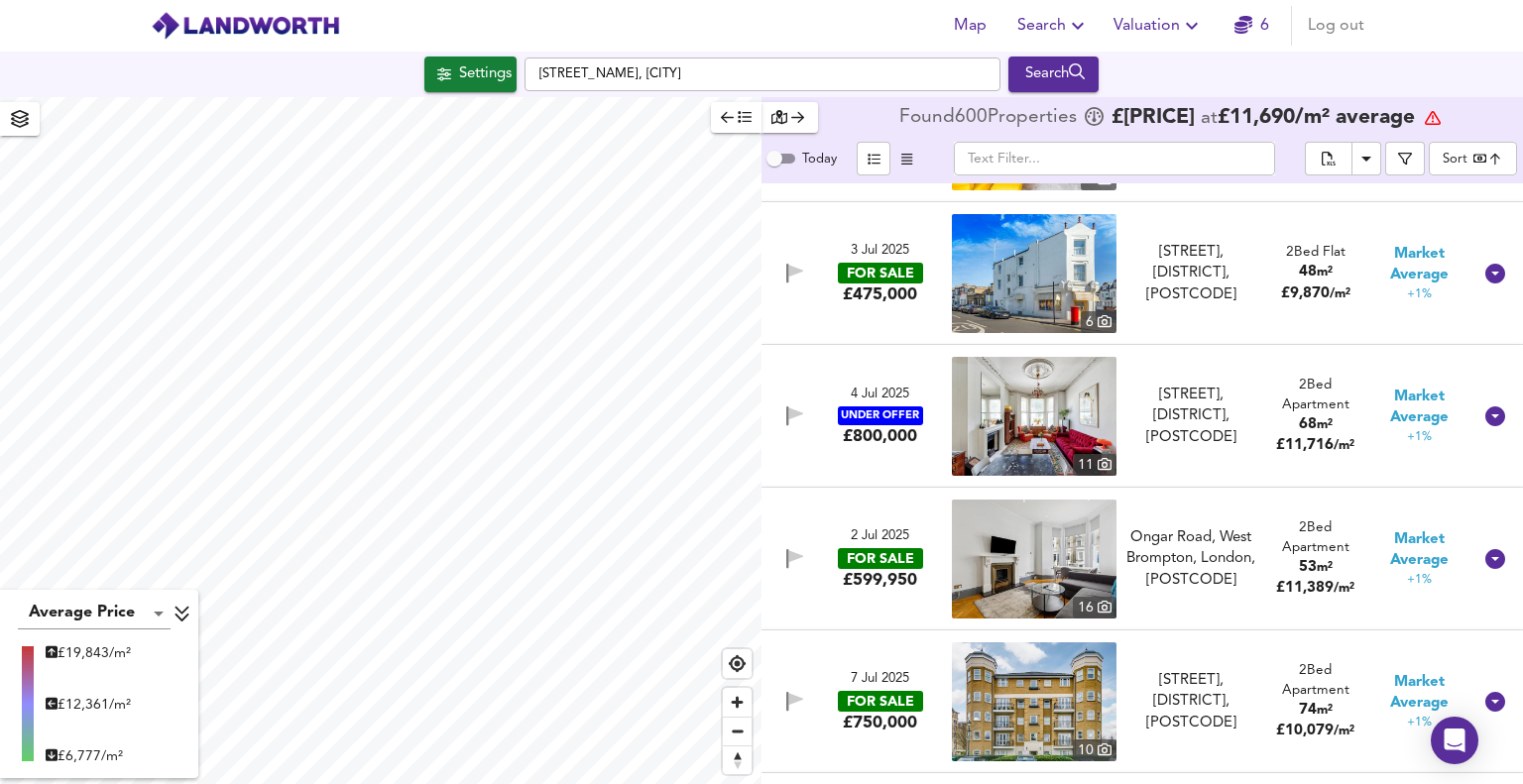 click on "2 Jul 2025" at bounding box center [879, 536] 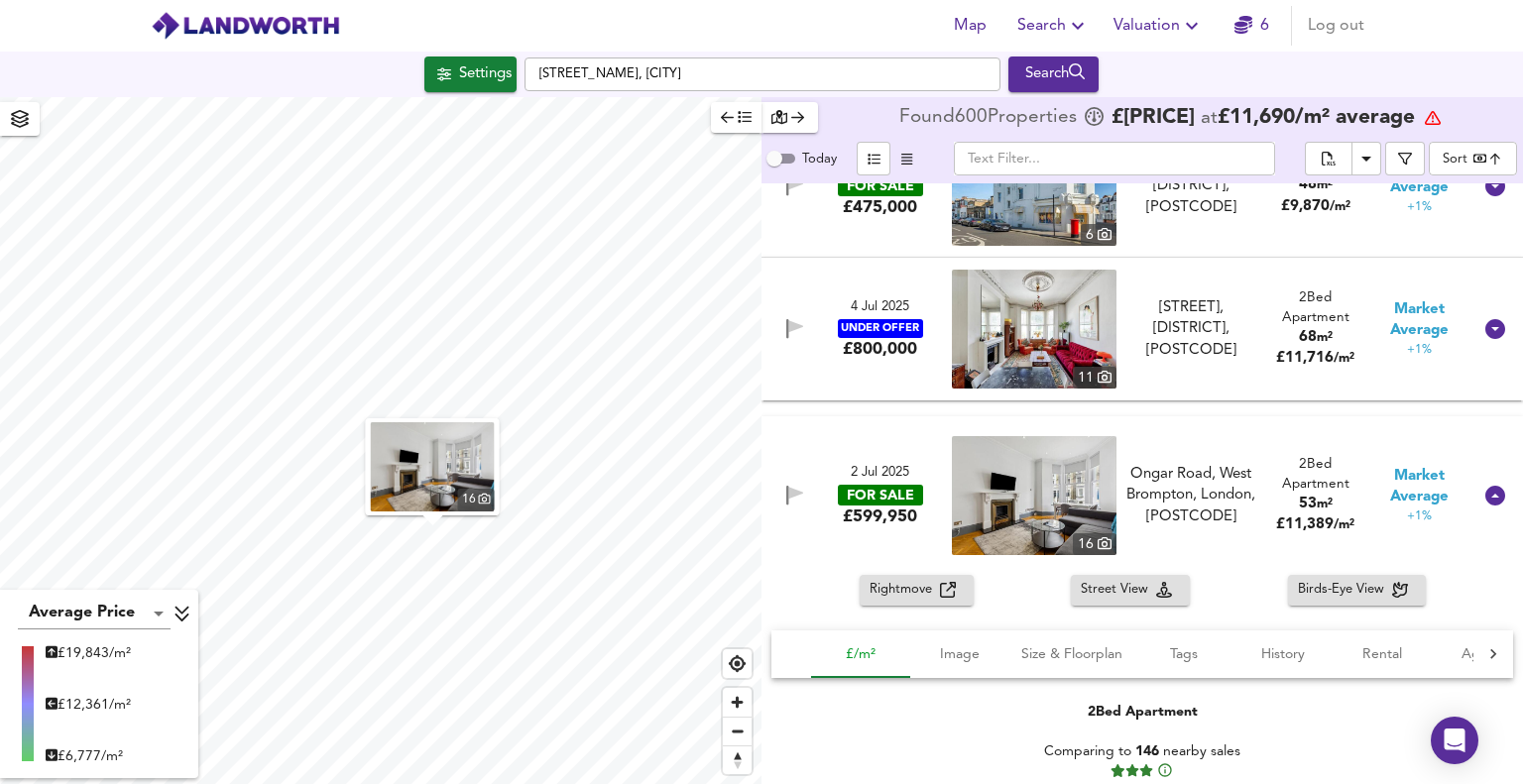 scroll, scrollTop: 49062, scrollLeft: 0, axis: vertical 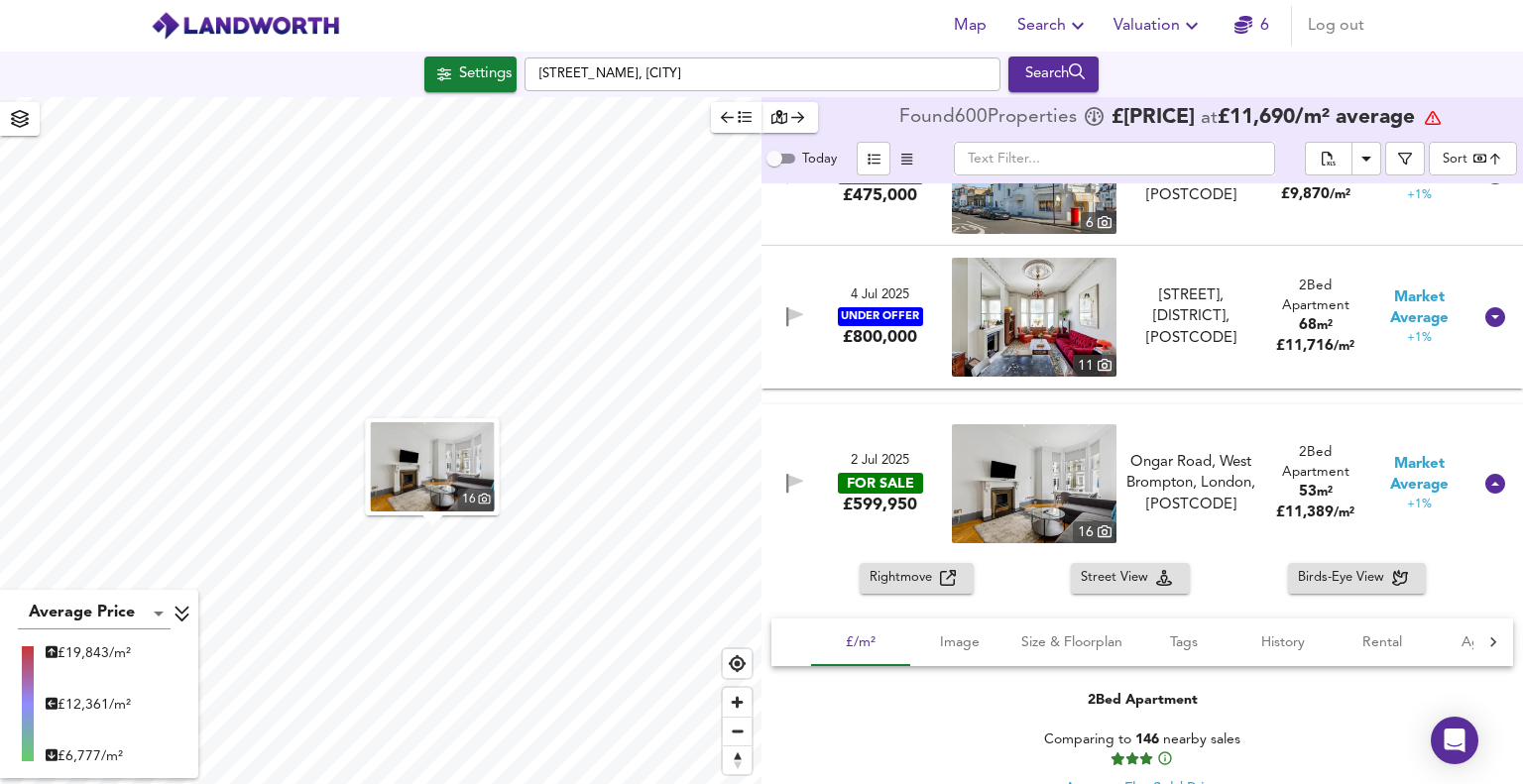 click on "Rightmove" at bounding box center (904, 578) 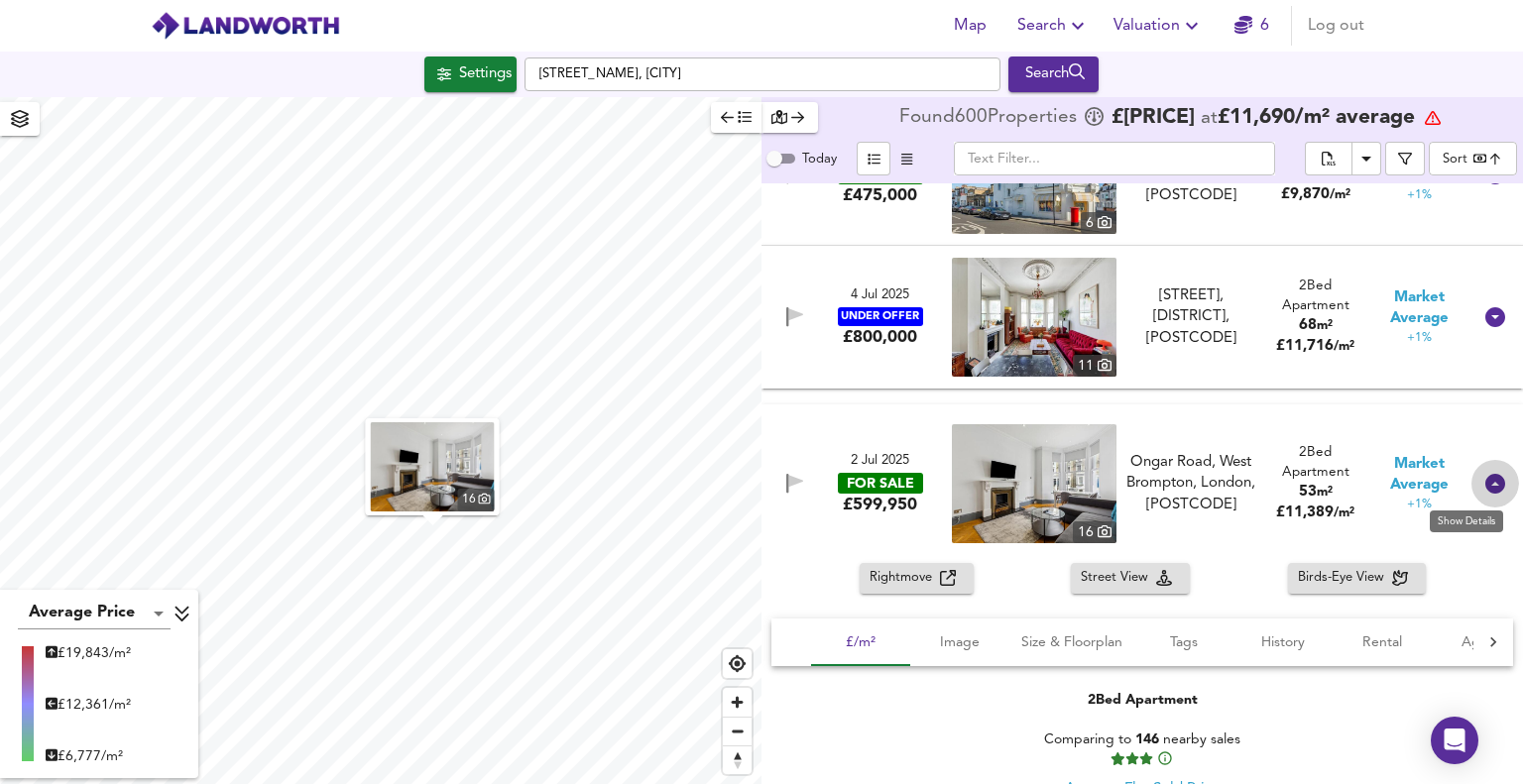 click at bounding box center [1495, 484] 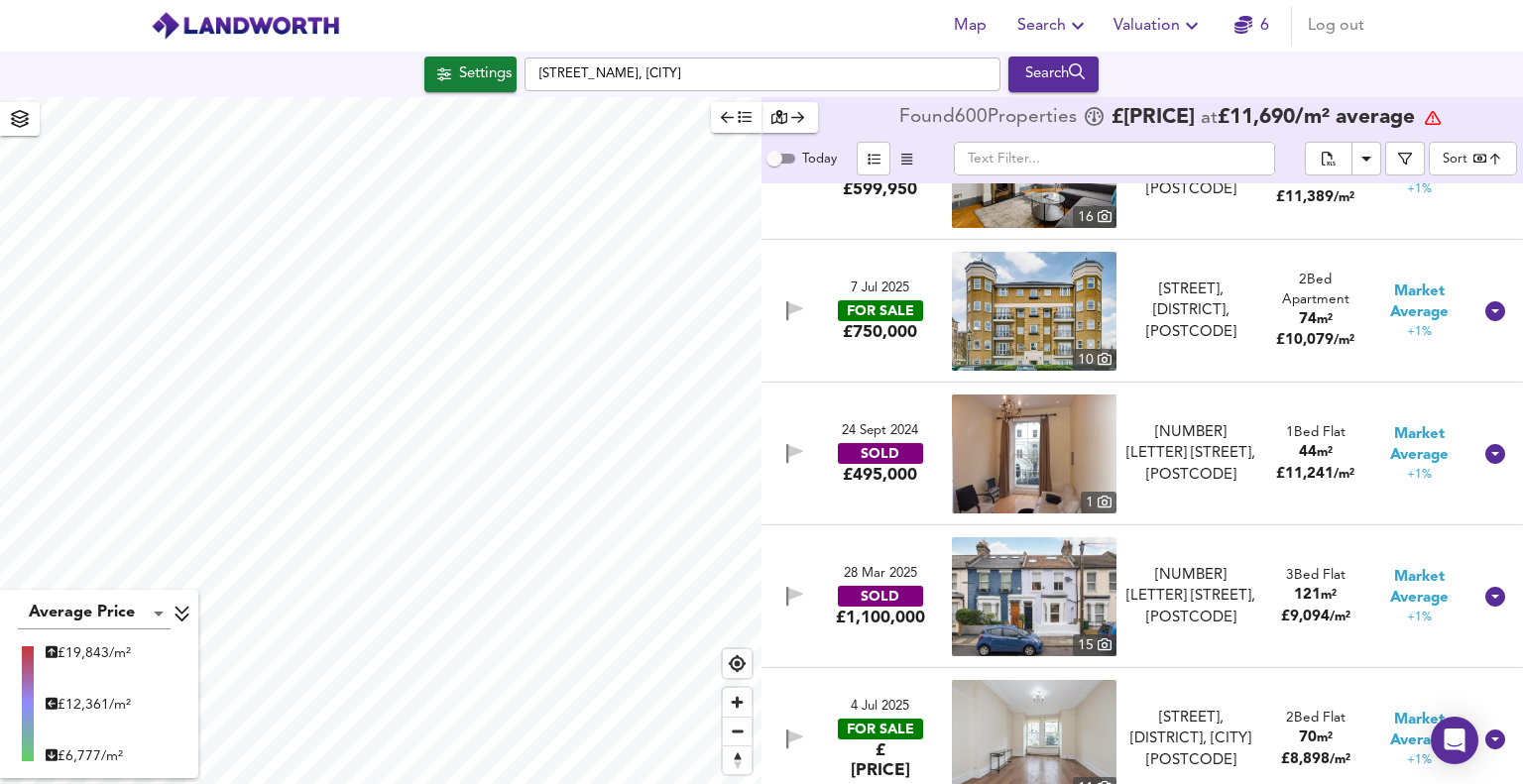 scroll, scrollTop: 49260, scrollLeft: 0, axis: vertical 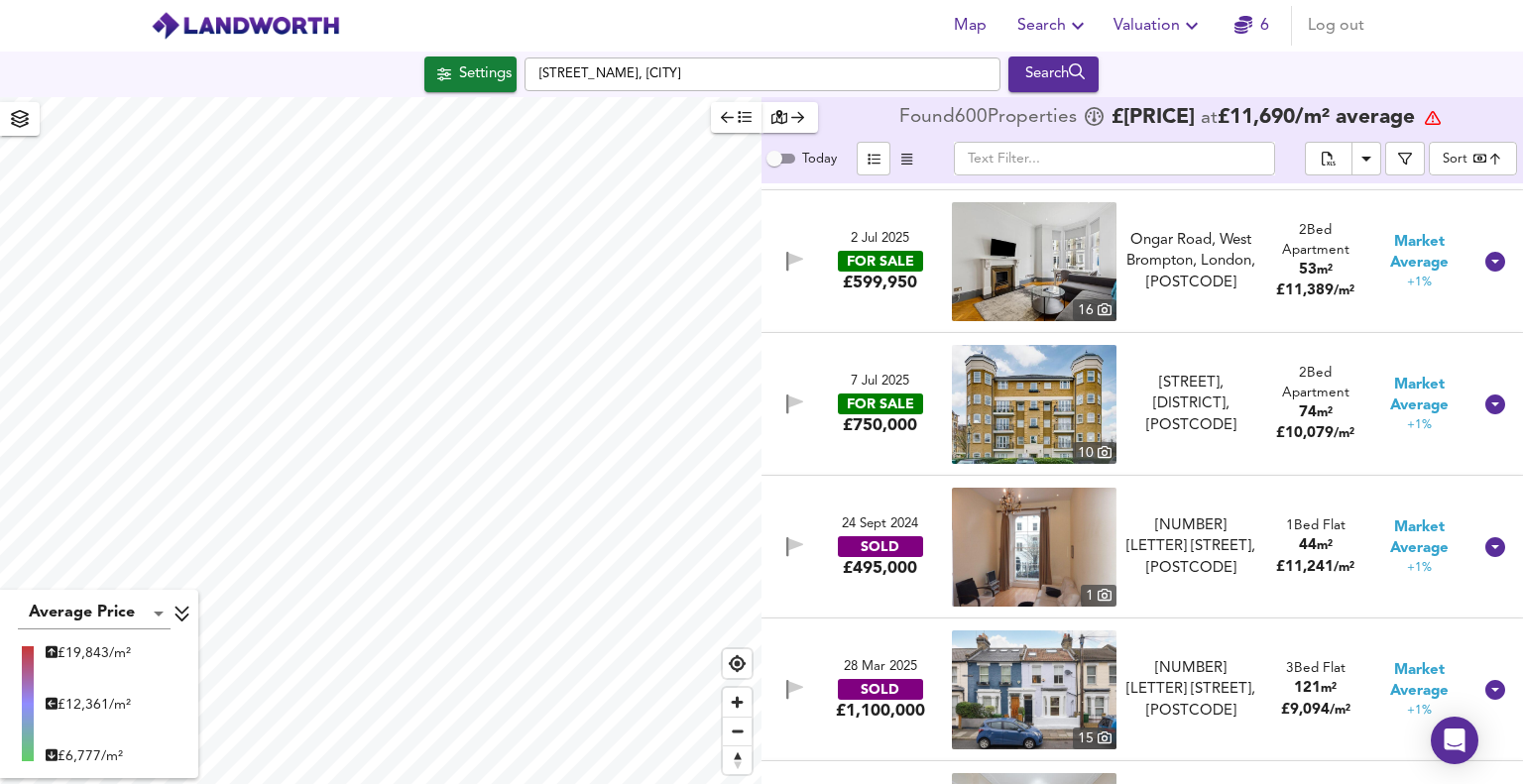 click on "24 Sept 2024" at bounding box center (879, 524) 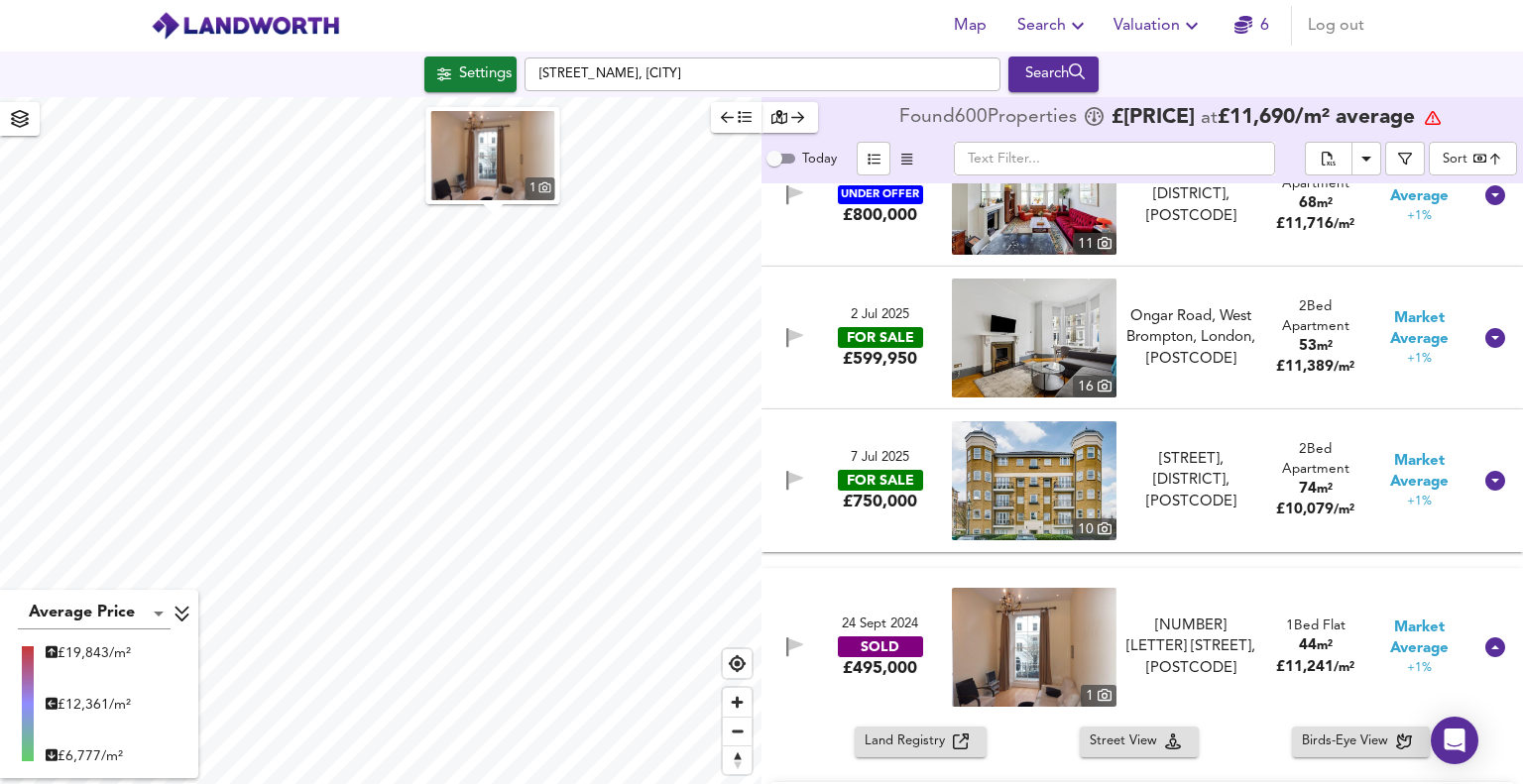 scroll, scrollTop: 49161, scrollLeft: 0, axis: vertical 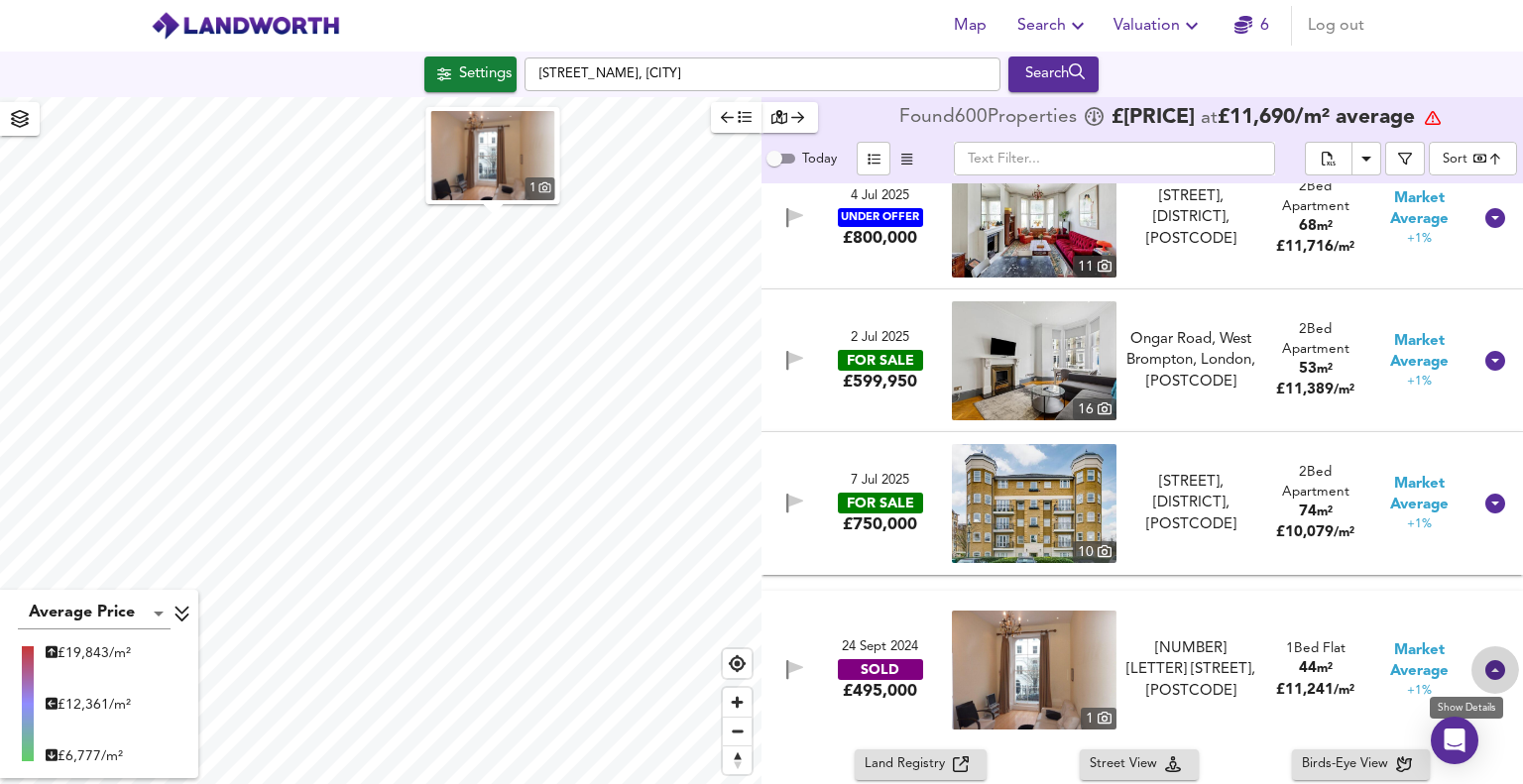 click at bounding box center [1495, 670] 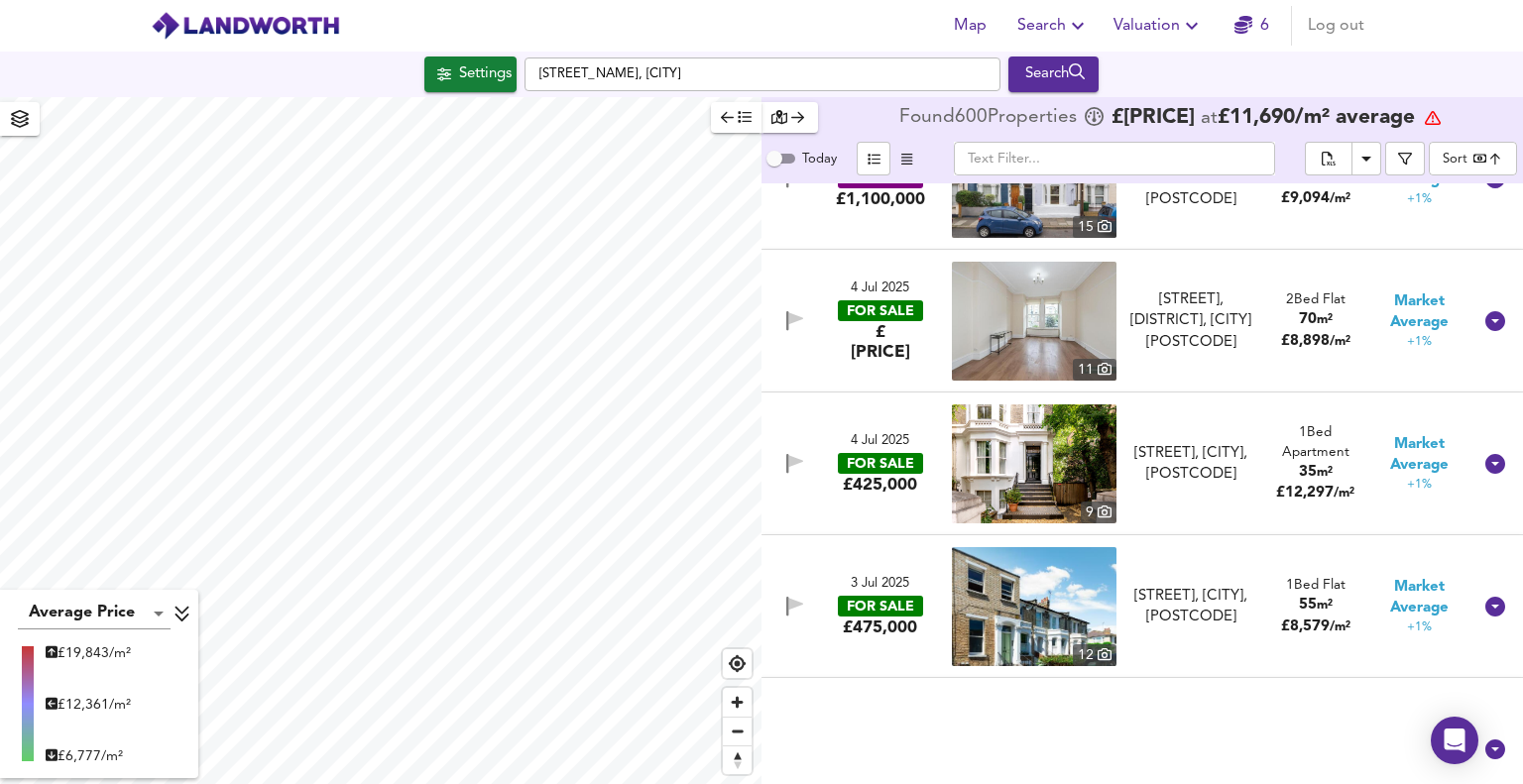 scroll, scrollTop: 49855, scrollLeft: 0, axis: vertical 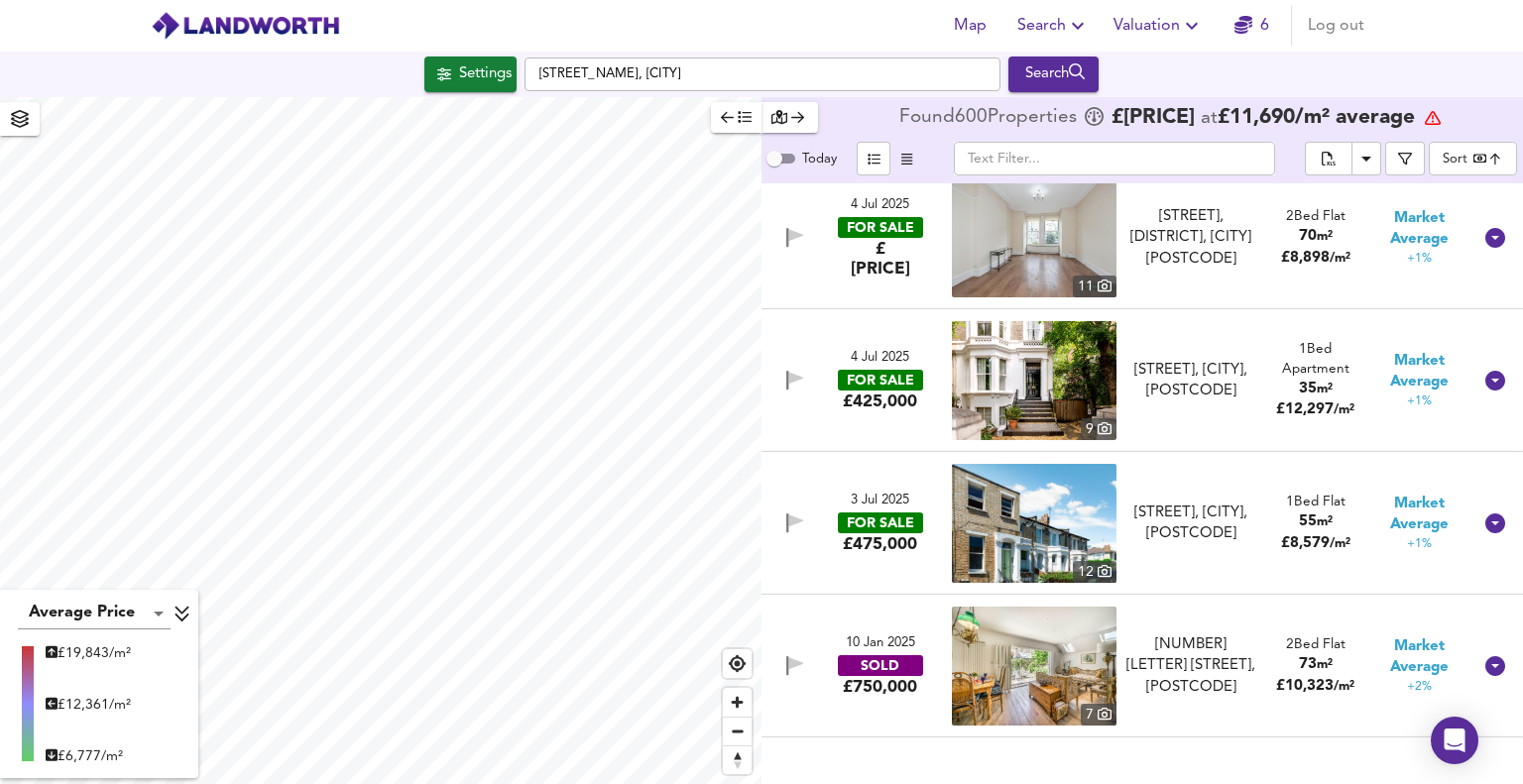 click on "£425,000" at bounding box center (879, 401) 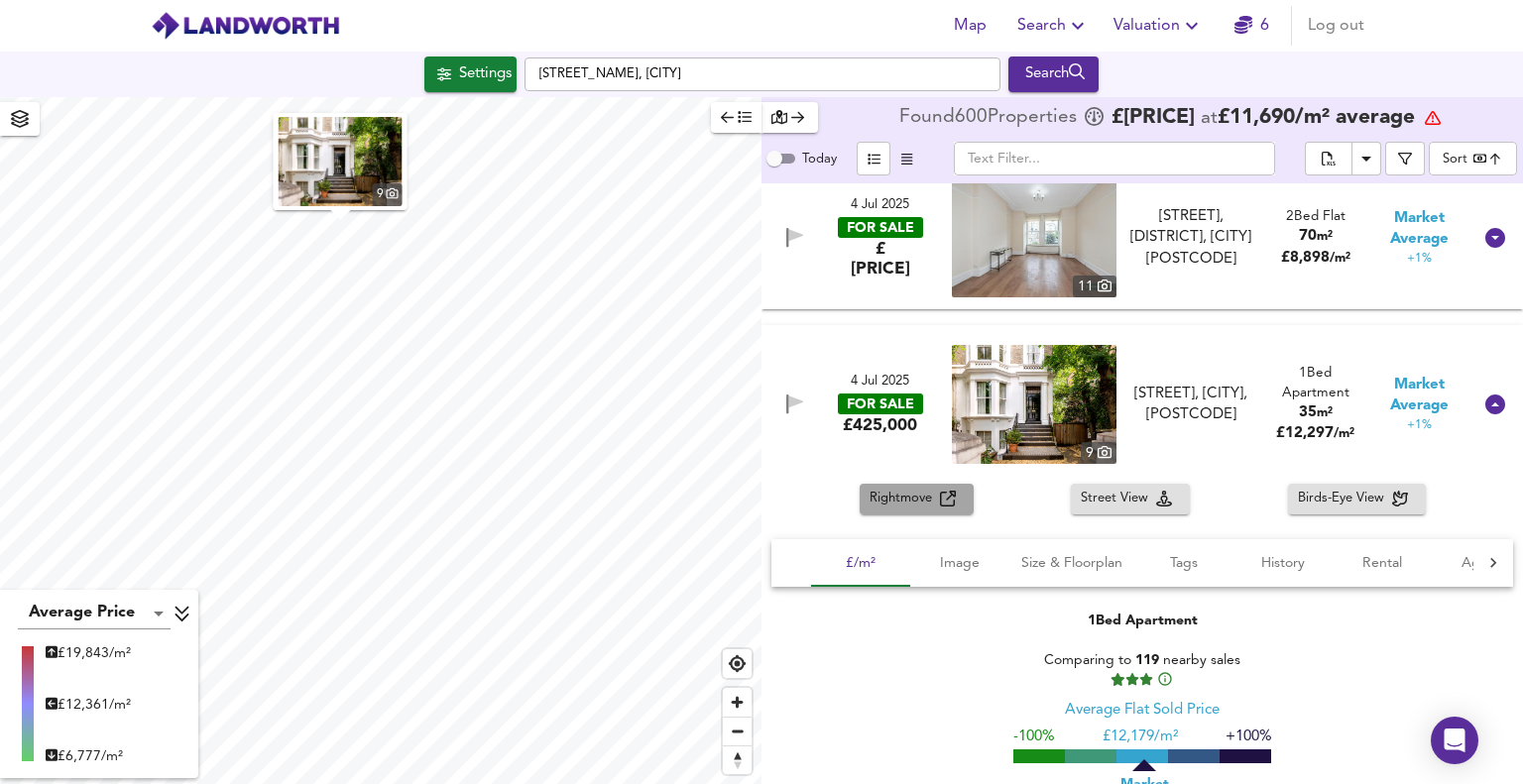 click on "Rightmove" at bounding box center (904, 499) 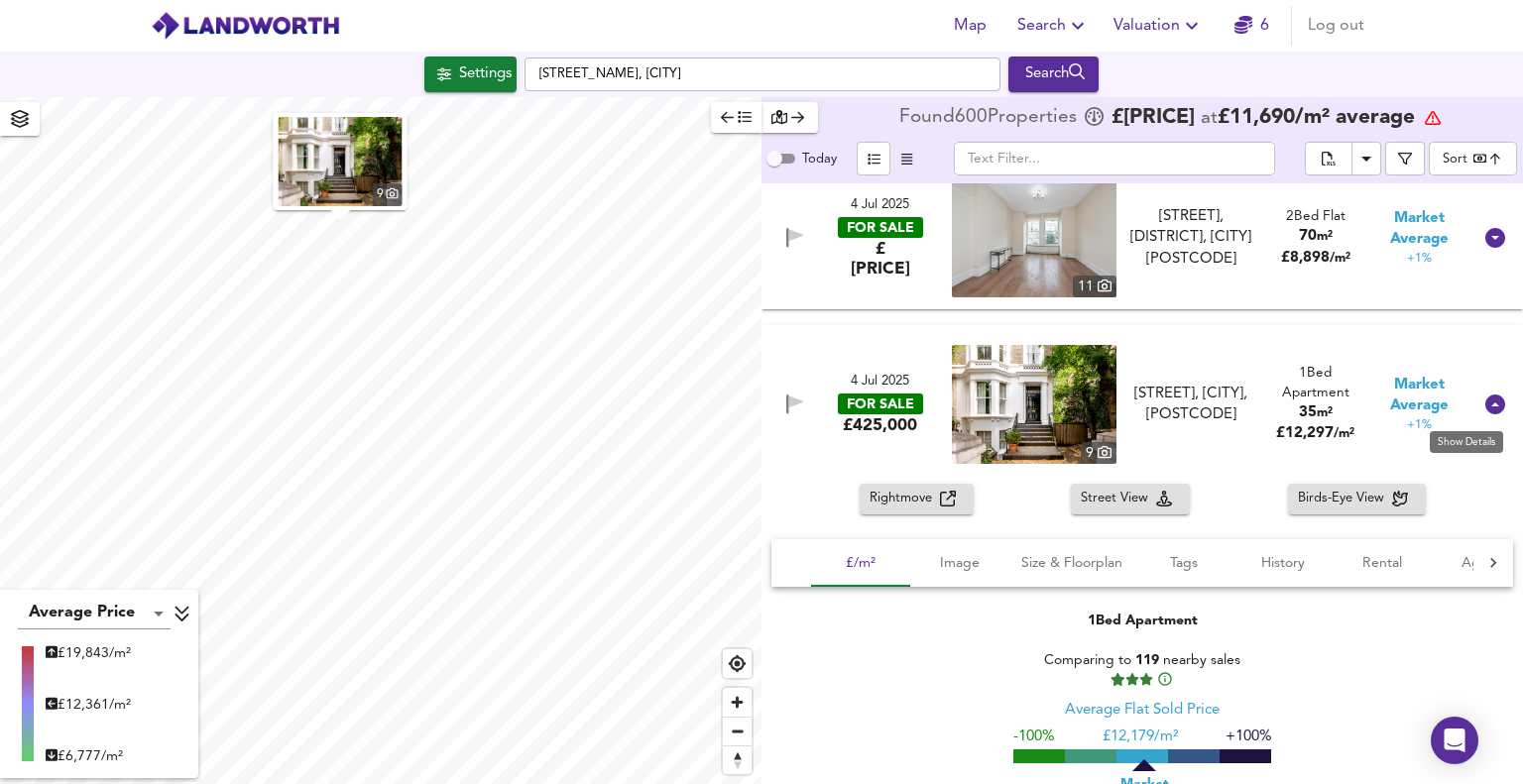 click at bounding box center [1495, 404] 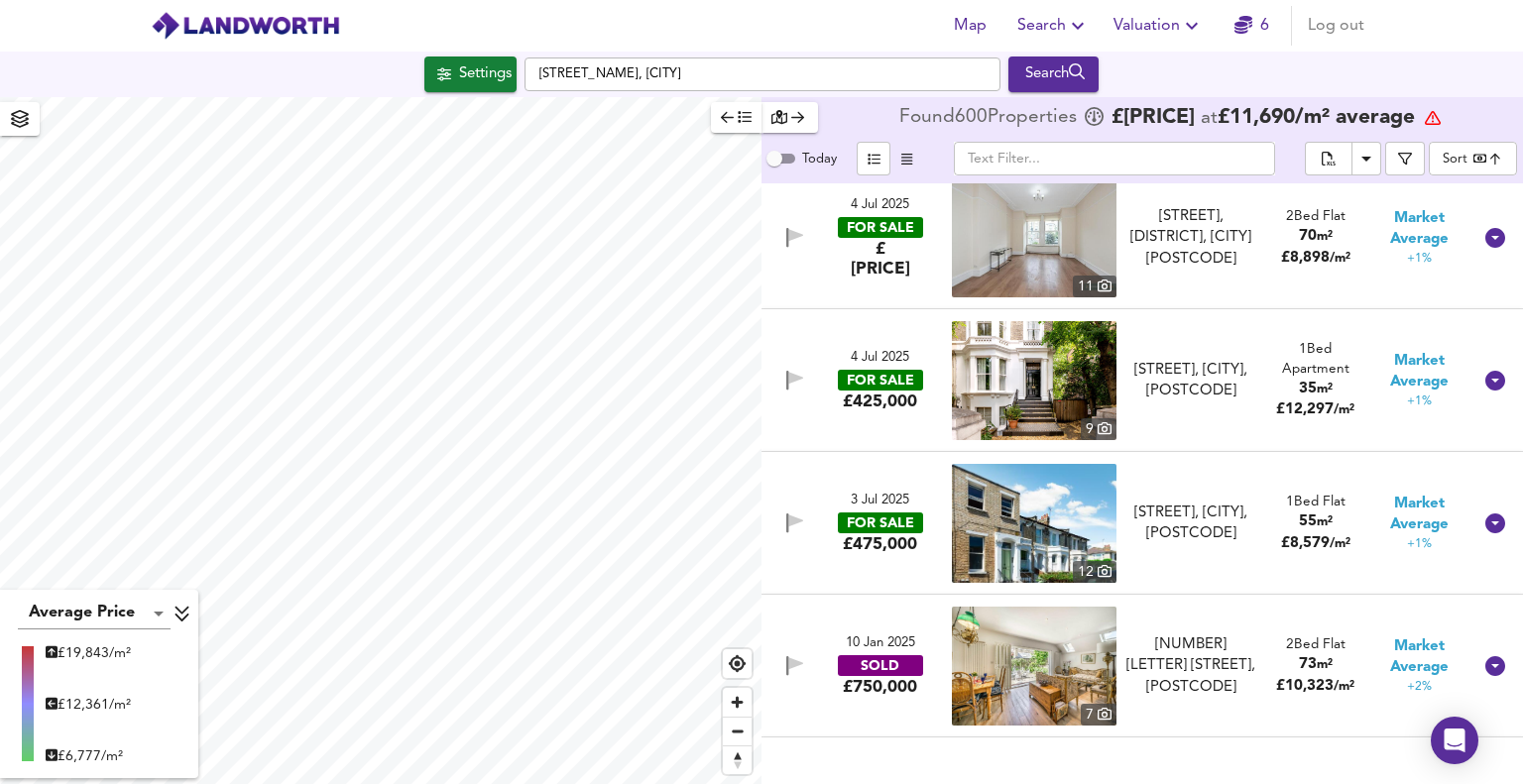 scroll, scrollTop: 49954, scrollLeft: 0, axis: vertical 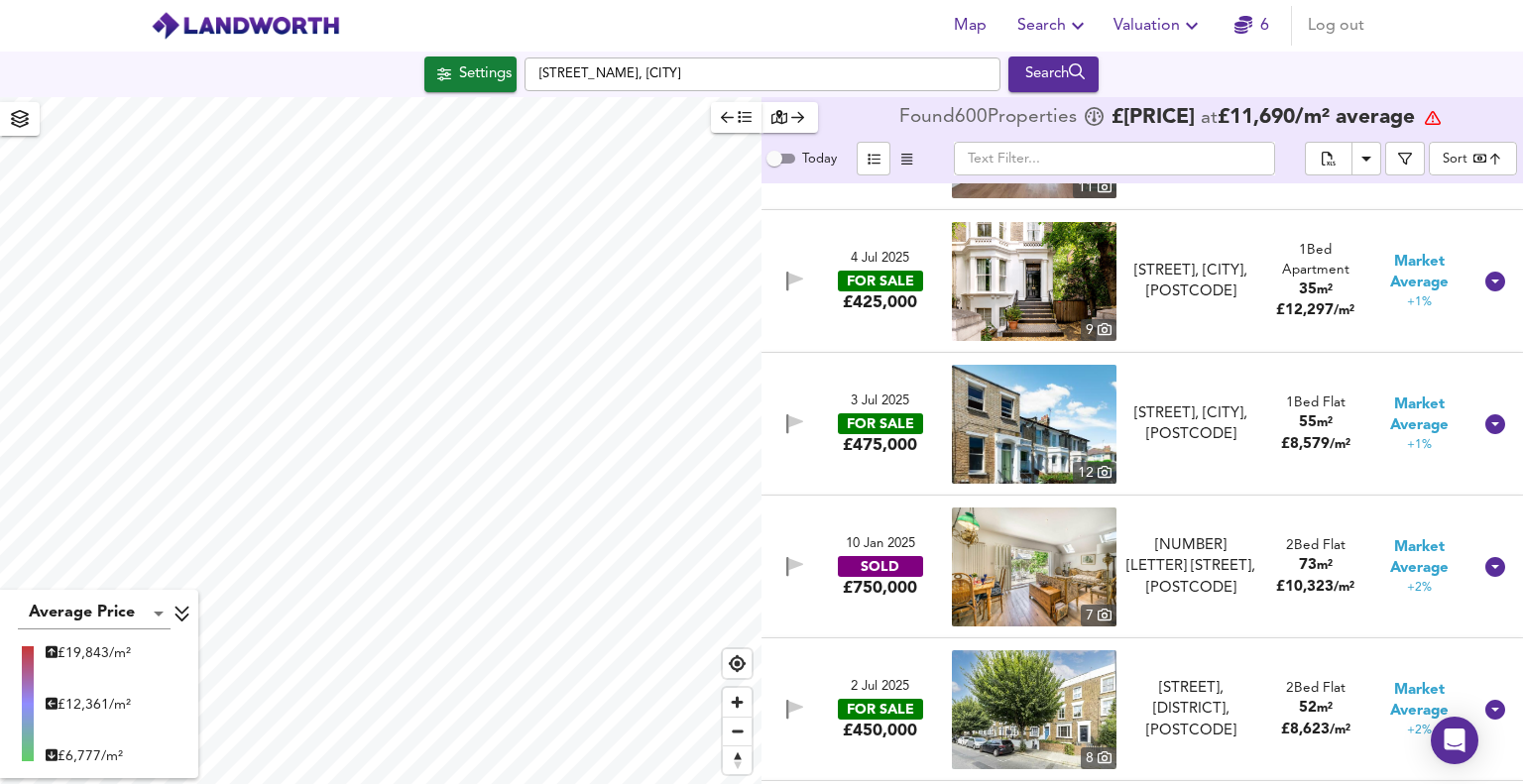 click on "3 Jul 2025" at bounding box center (879, 401) 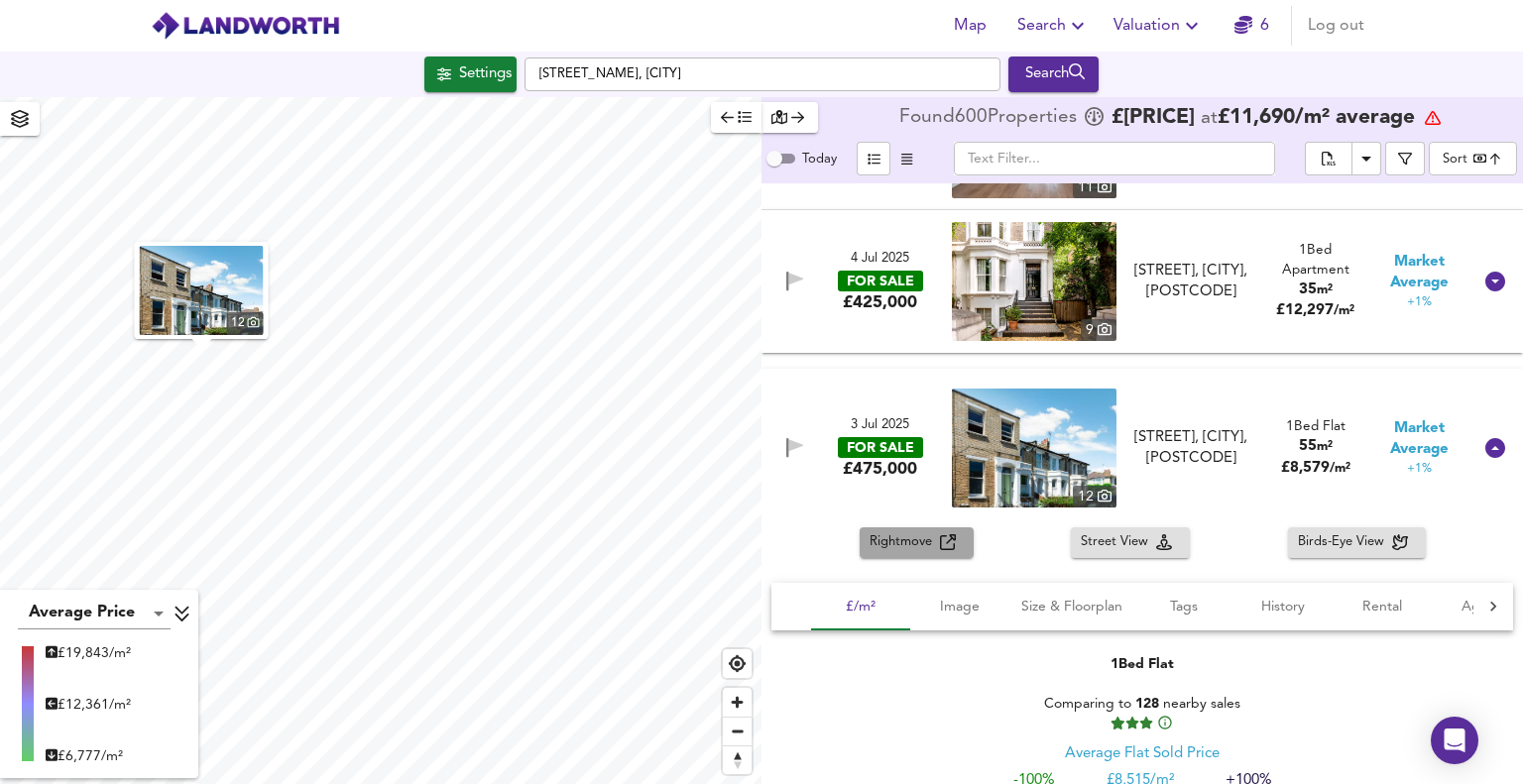 click on "Rightmove" at bounding box center (904, 542) 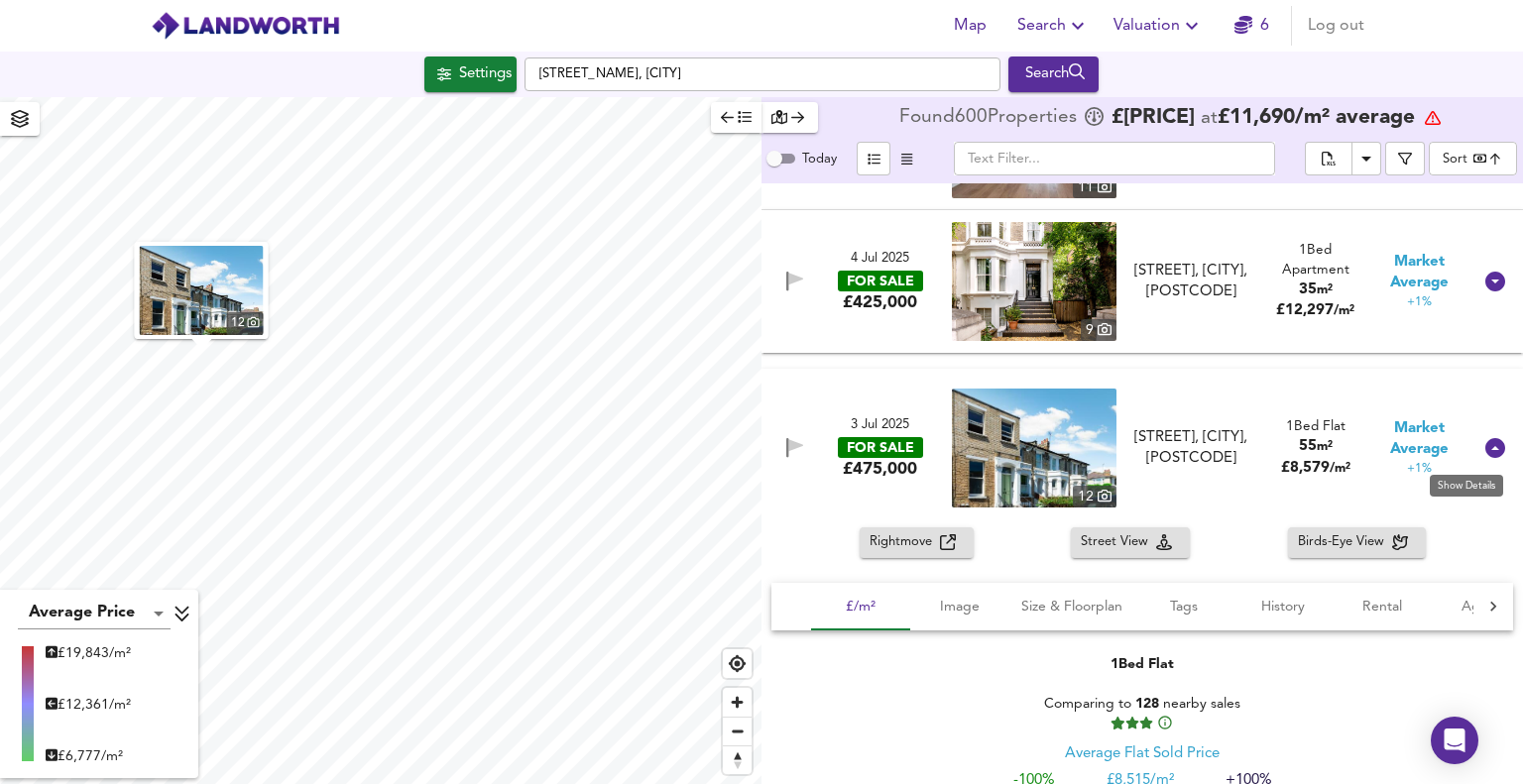 click at bounding box center (1495, 448) 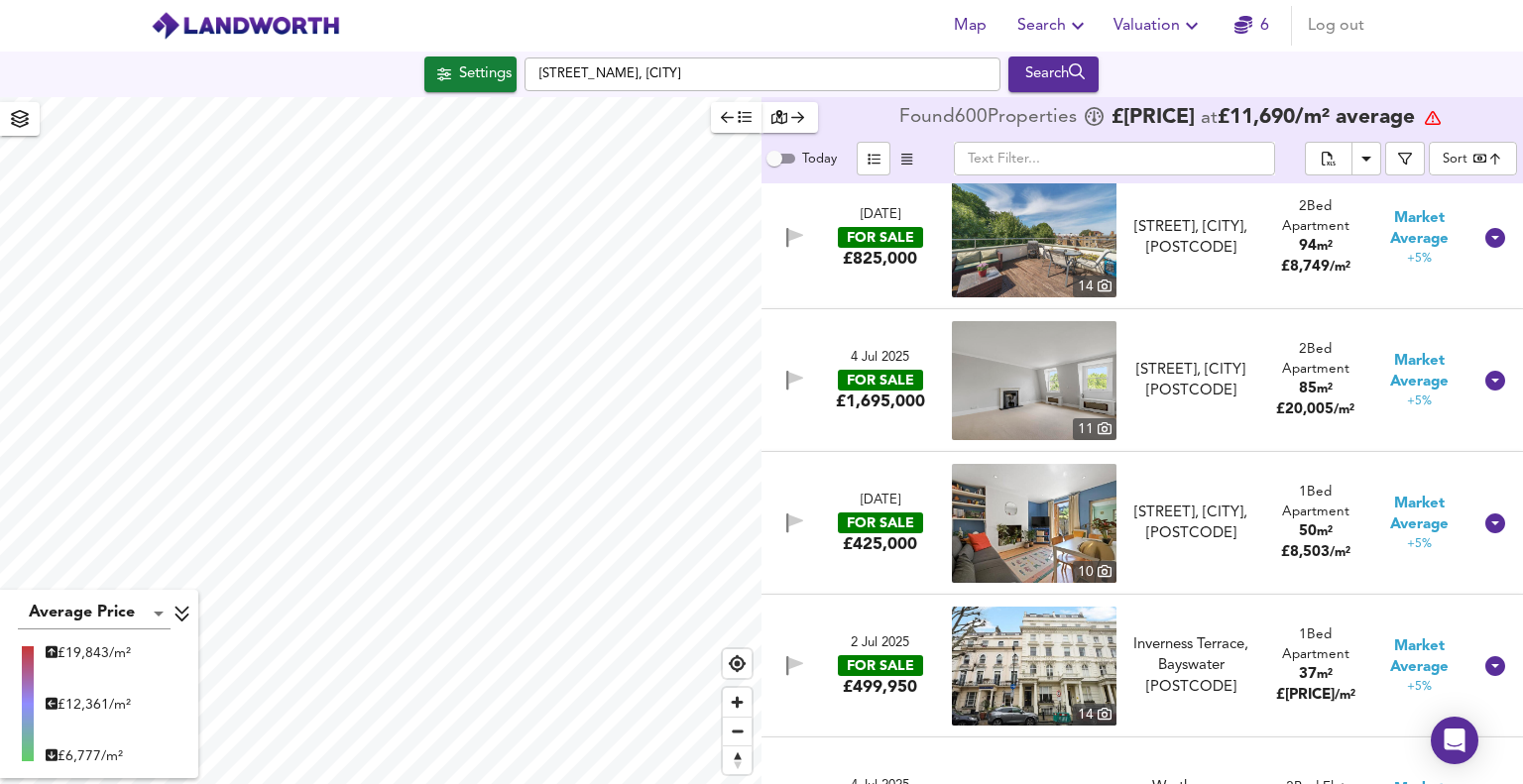 scroll, scrollTop: 53621, scrollLeft: 0, axis: vertical 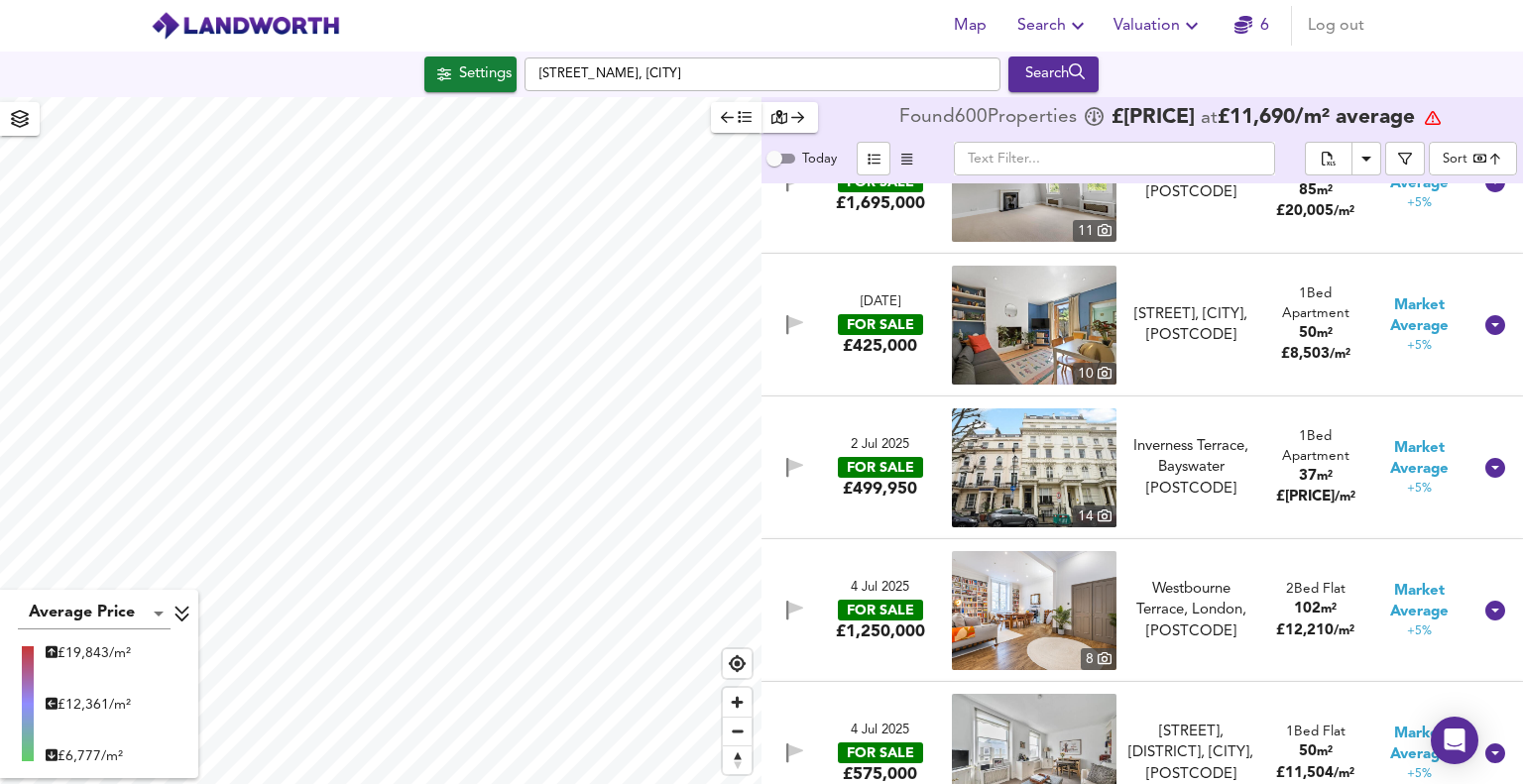 click on "2 Jul 2025" at bounding box center (879, 445) 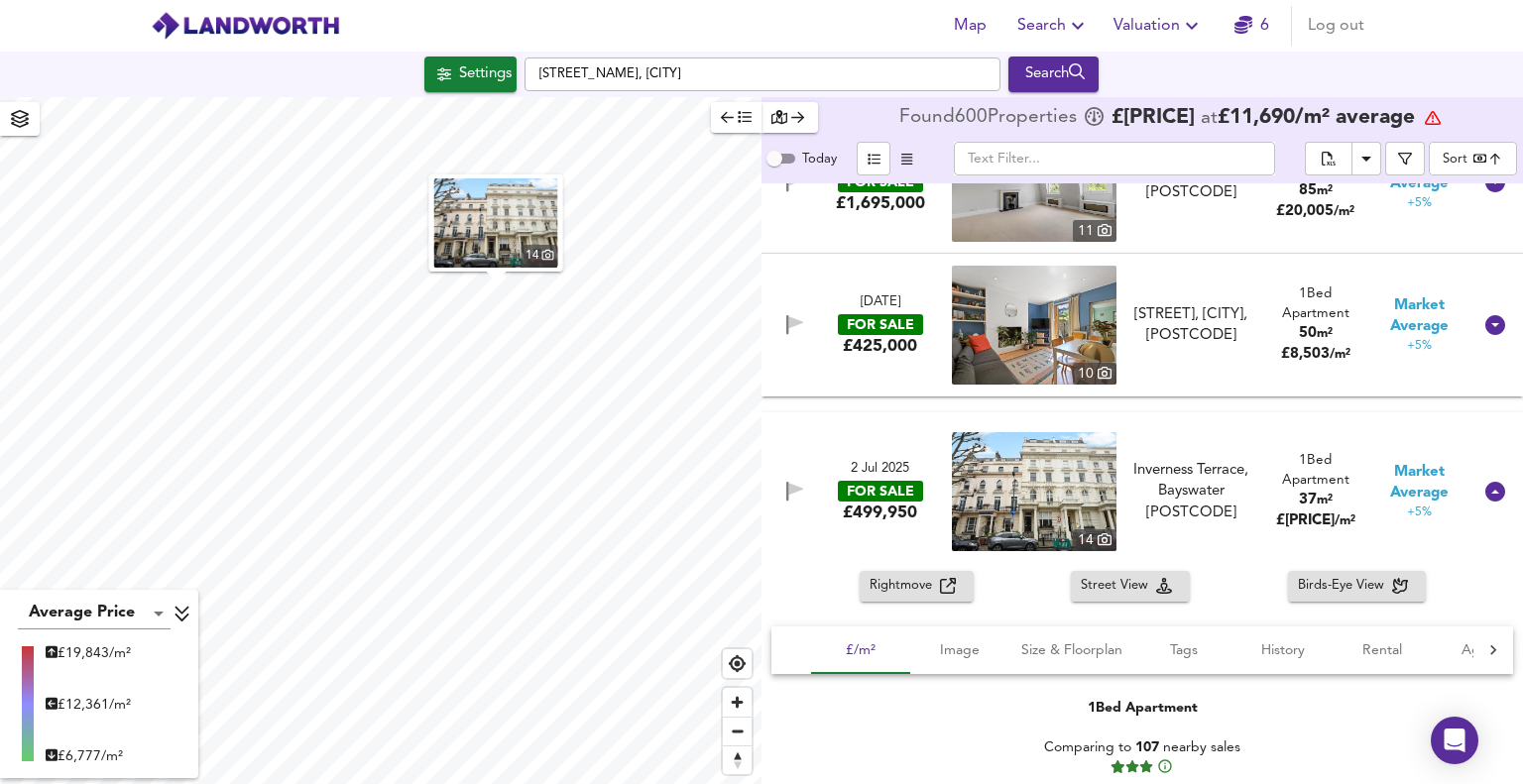 click on "Rightmove" at bounding box center [904, 586] 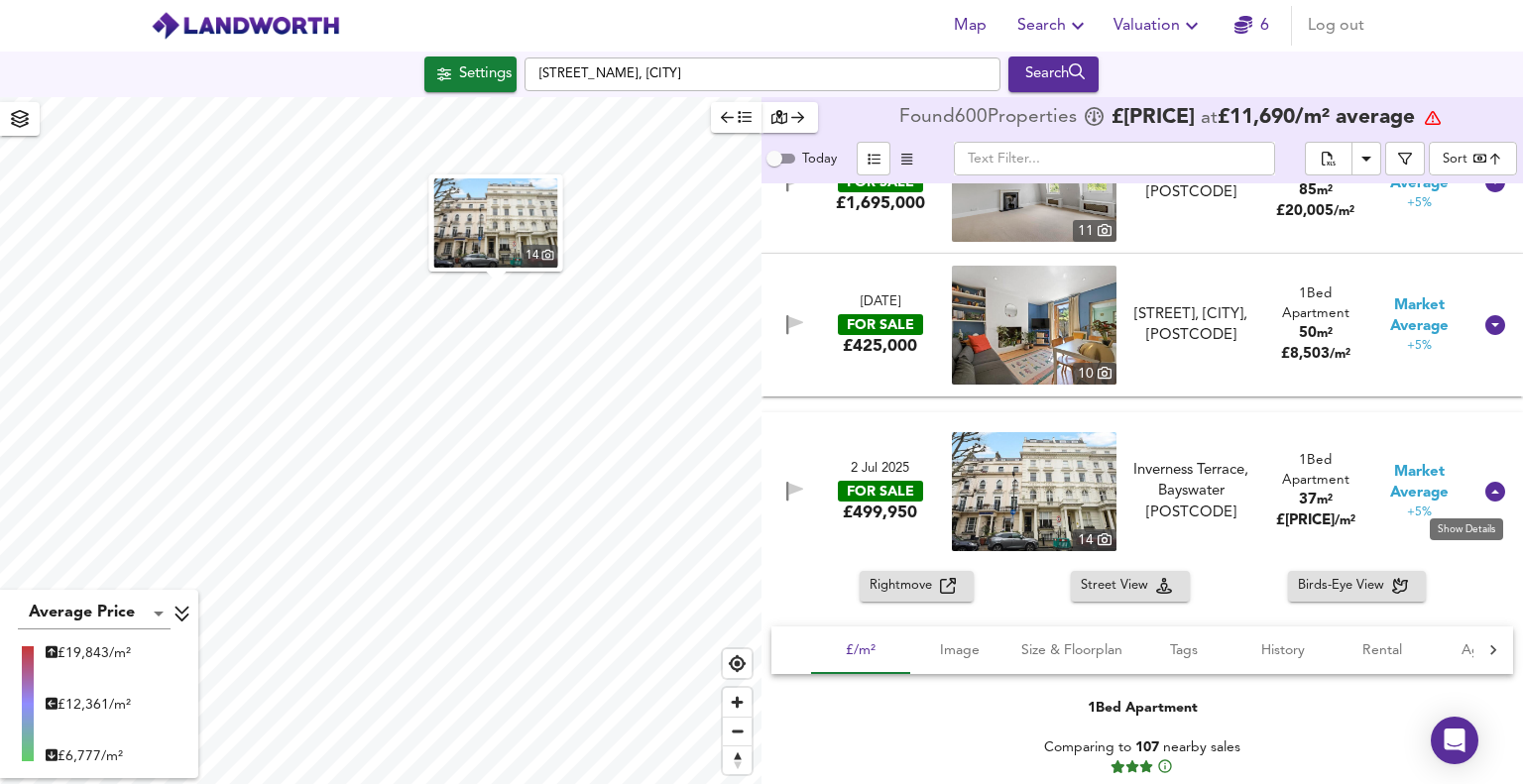 click at bounding box center [1495, 492] 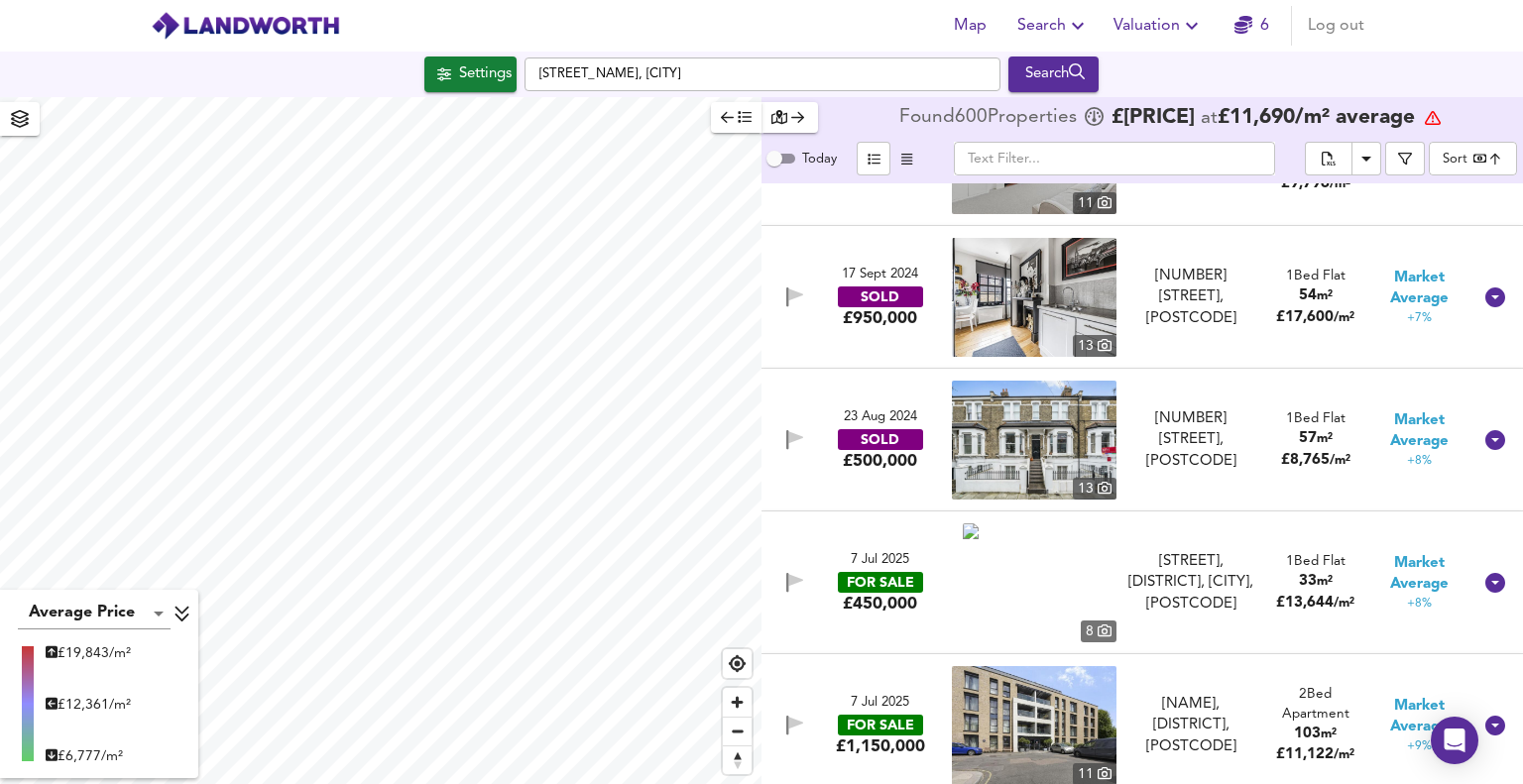 scroll, scrollTop: 55604, scrollLeft: 0, axis: vertical 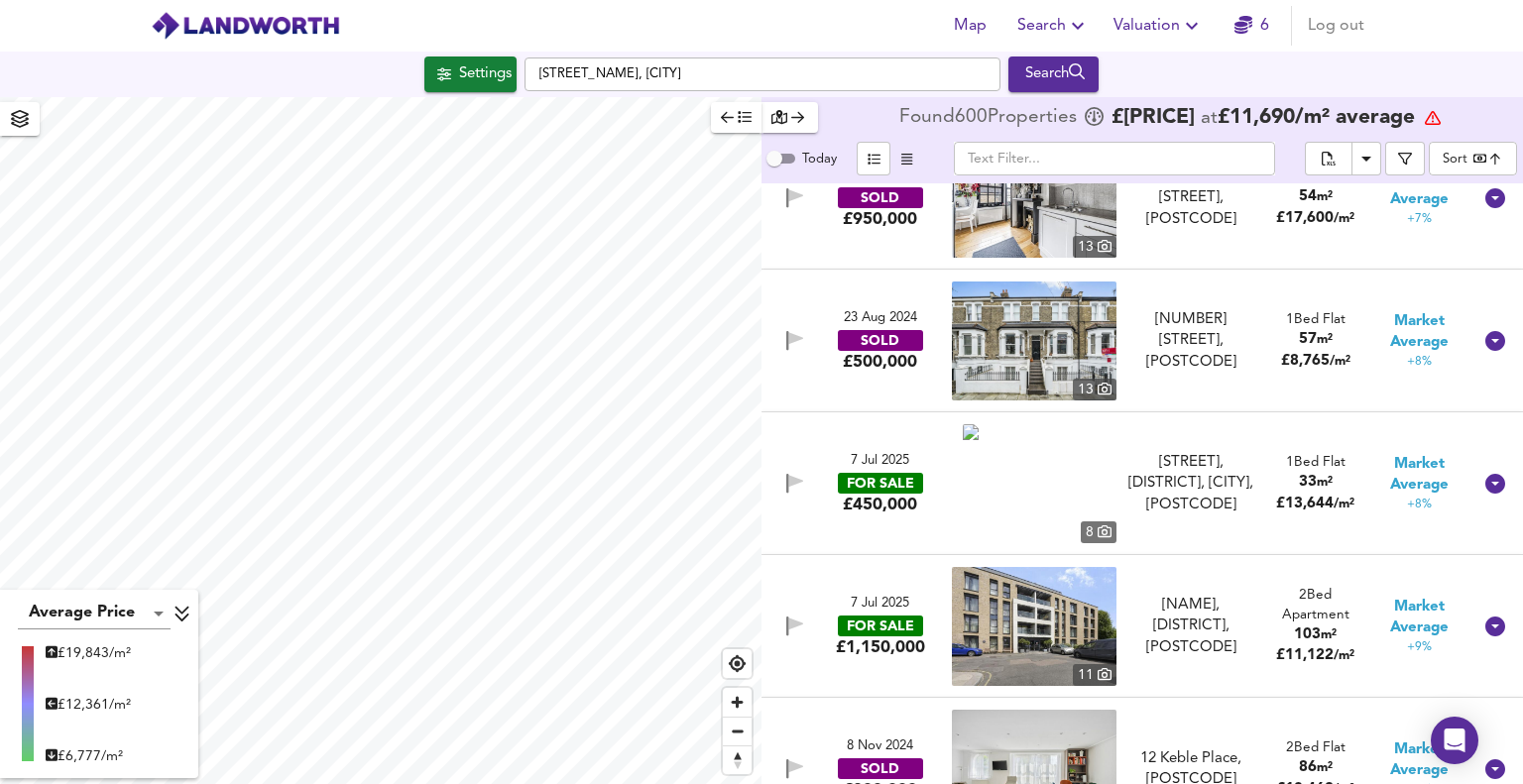 click on "7 Jul 2025" at bounding box center (879, 461) 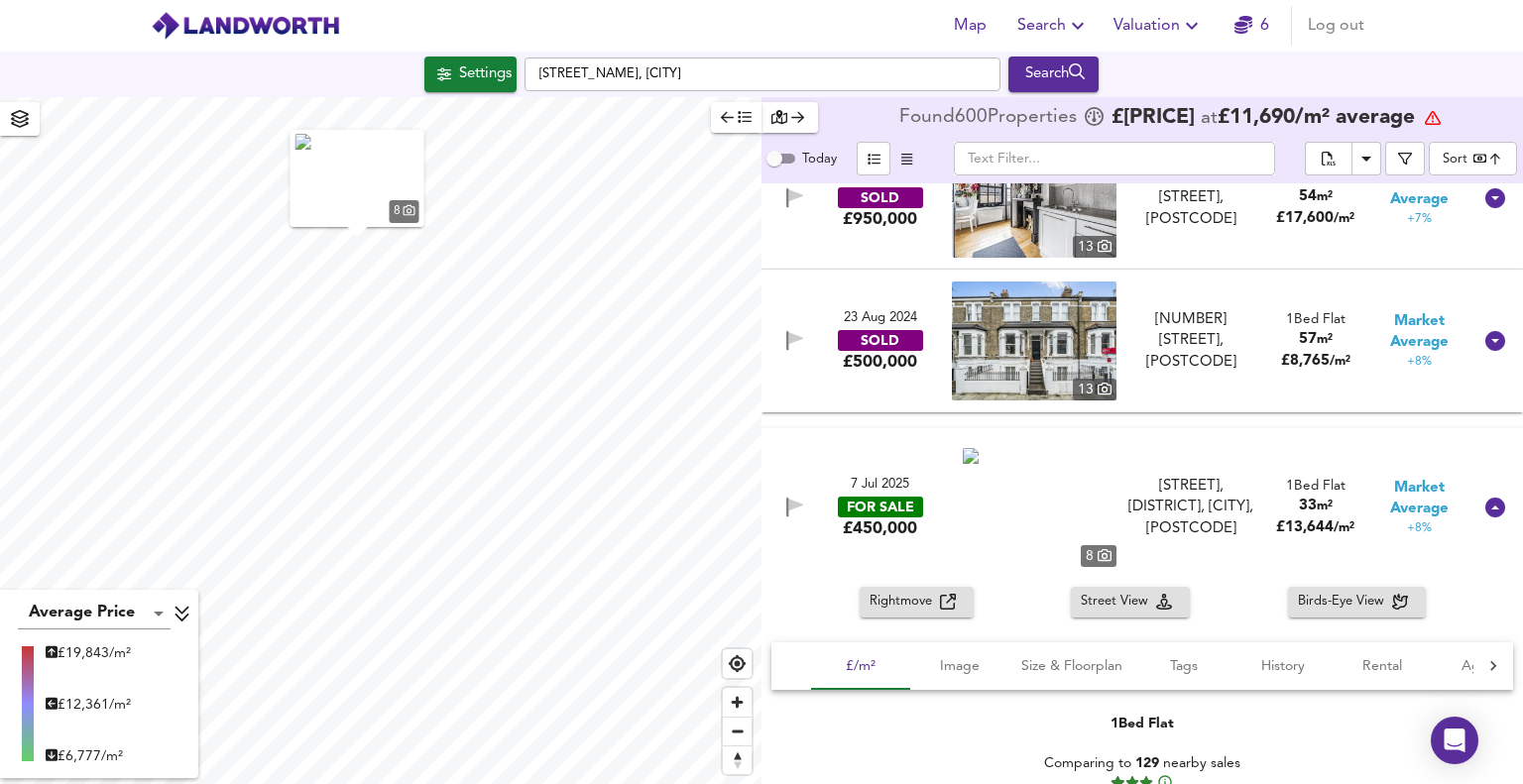 click on "Rightmove" at bounding box center [904, 602] 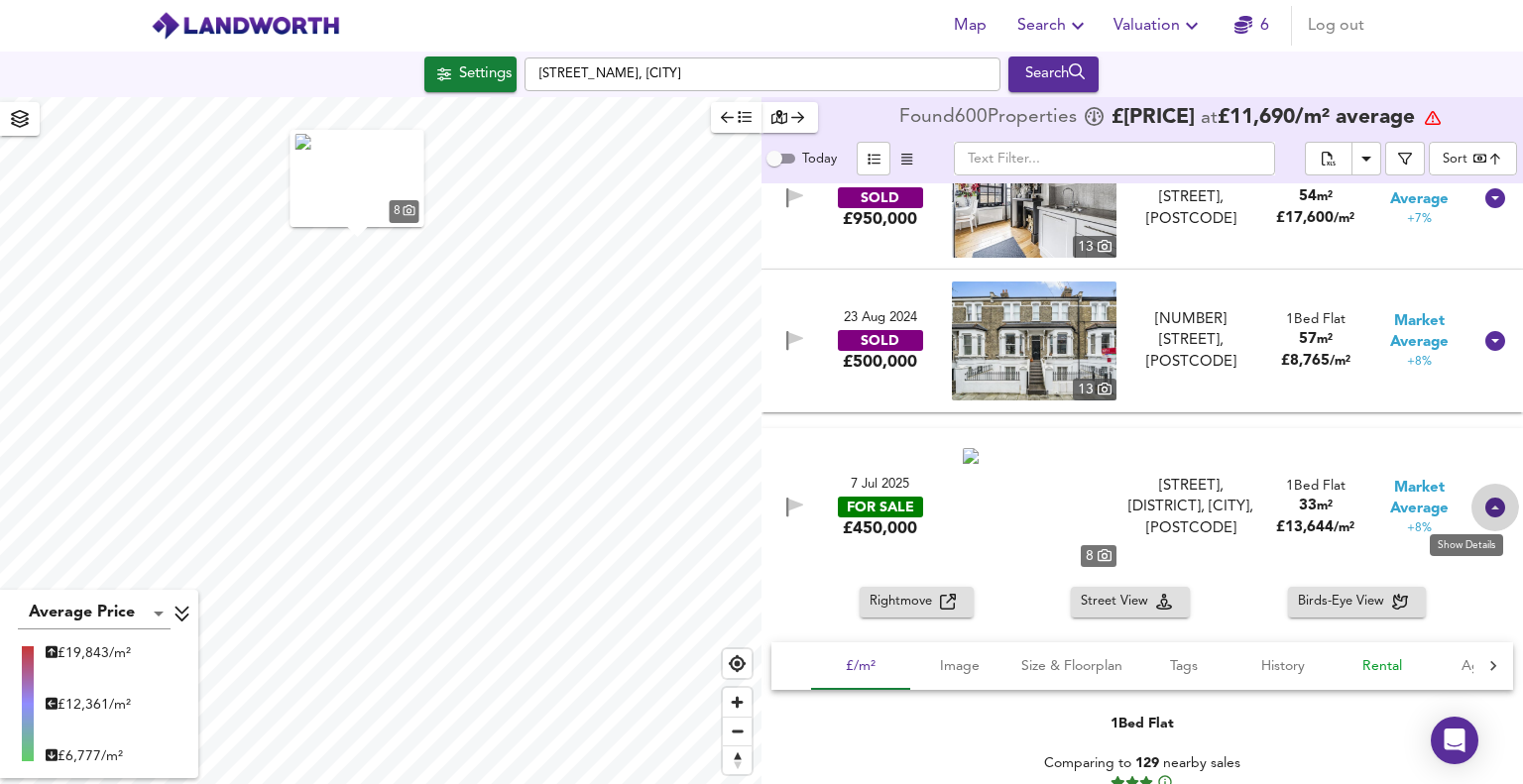 drag, startPoint x: 1490, startPoint y: 507, endPoint x: 1412, endPoint y: 667, distance: 178 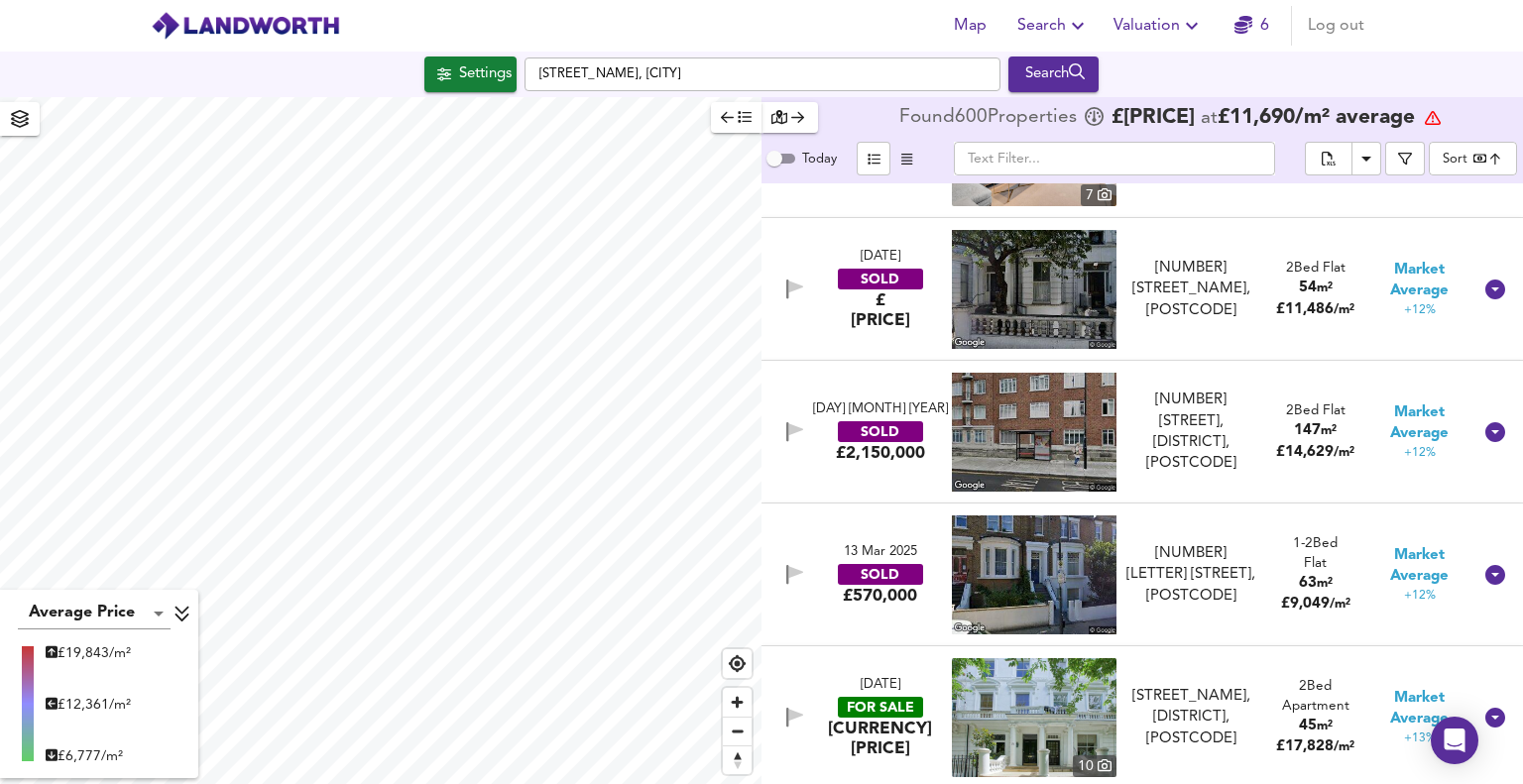 scroll, scrollTop: 58280, scrollLeft: 0, axis: vertical 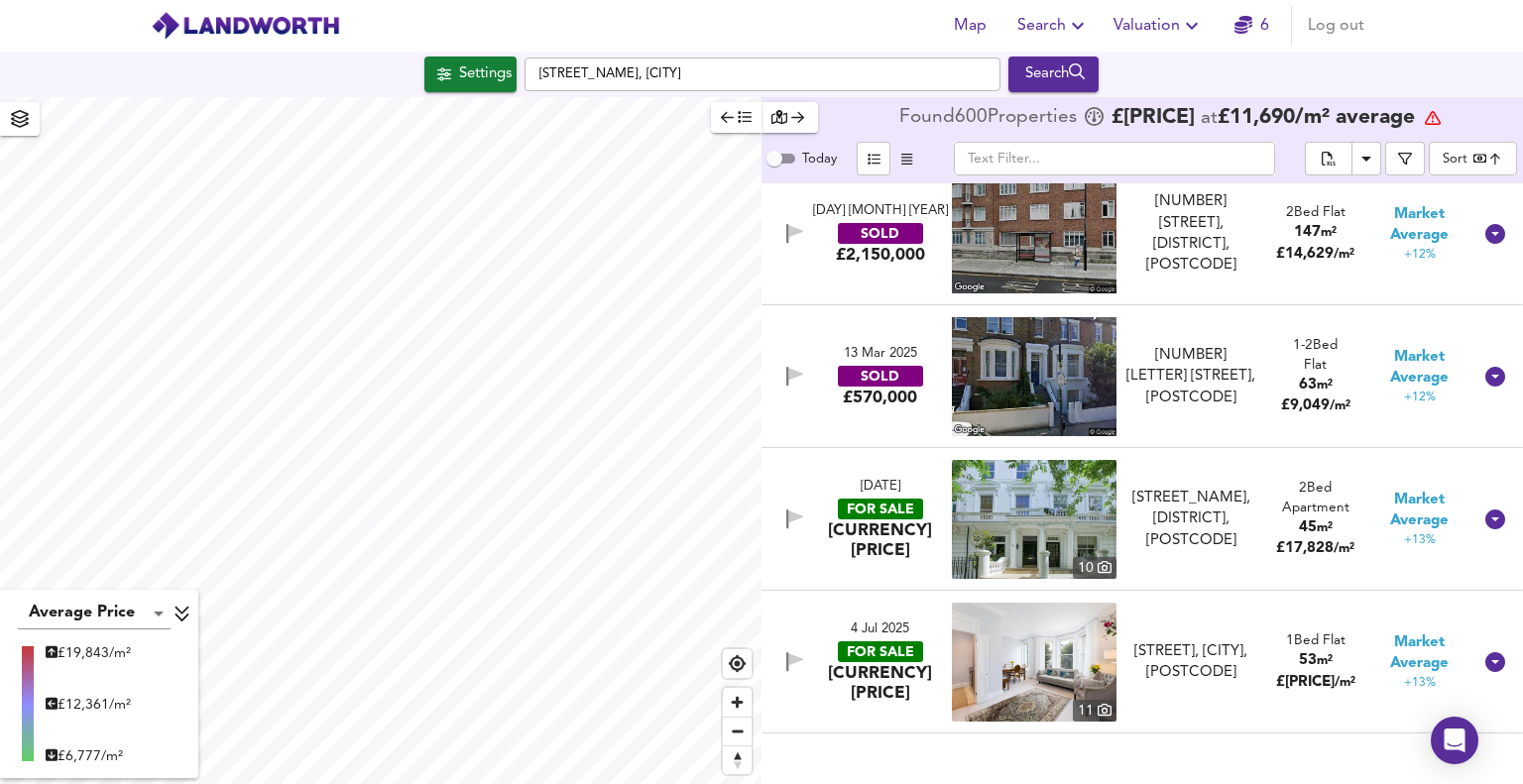 click on "[DATE]" at bounding box center [880, 487] 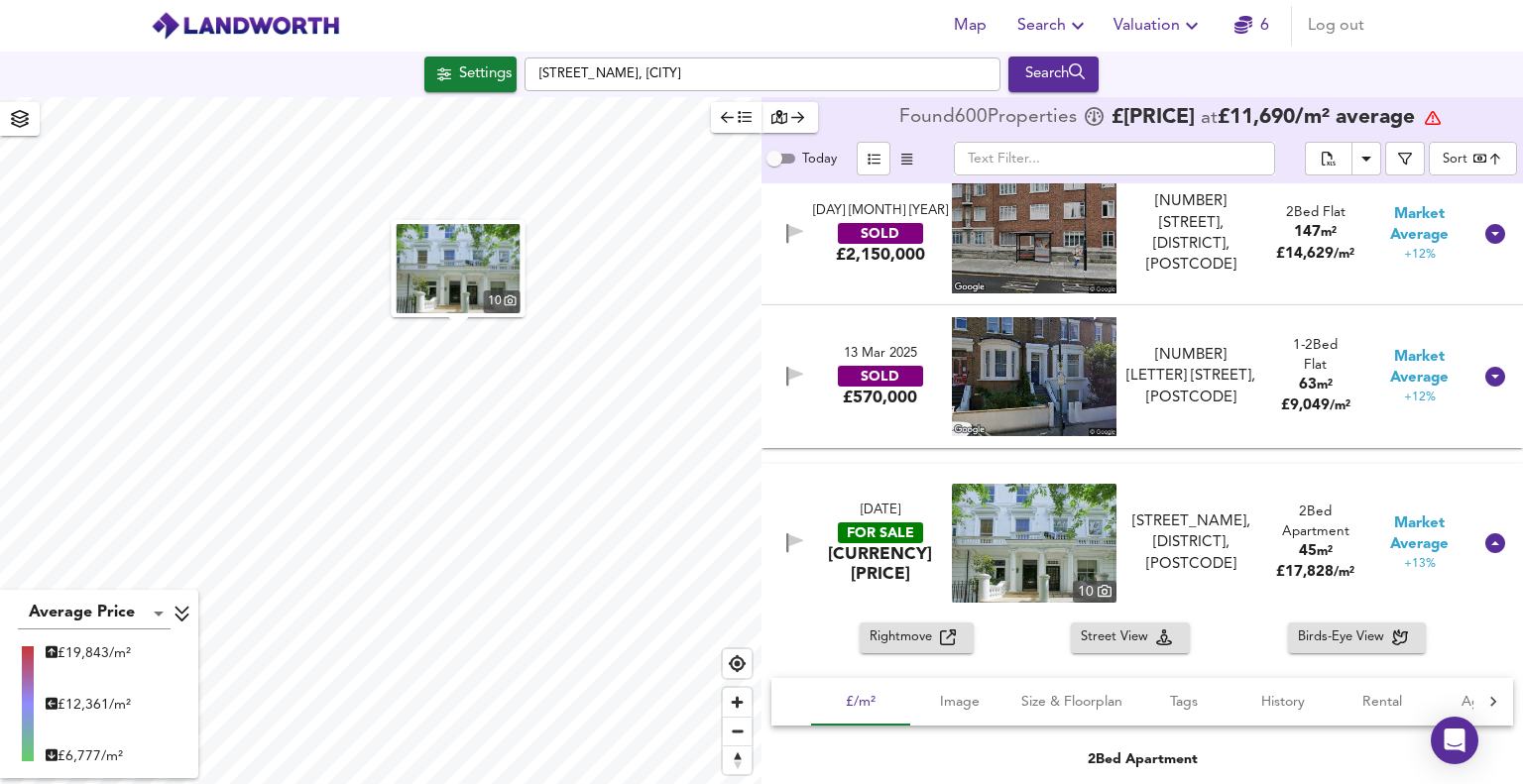 click on "Rightmove" at bounding box center (904, 637) 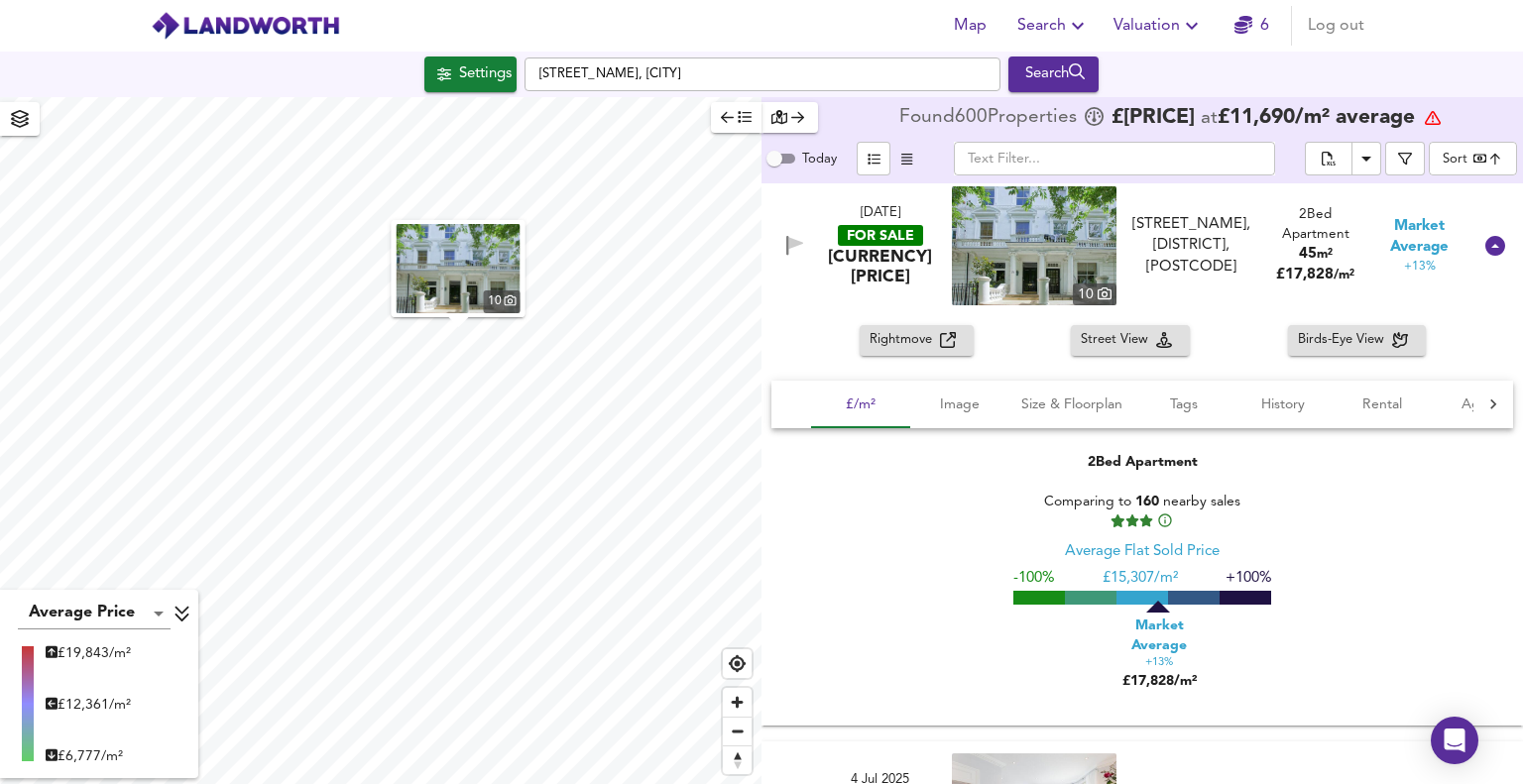 scroll, scrollTop: 58379, scrollLeft: 0, axis: vertical 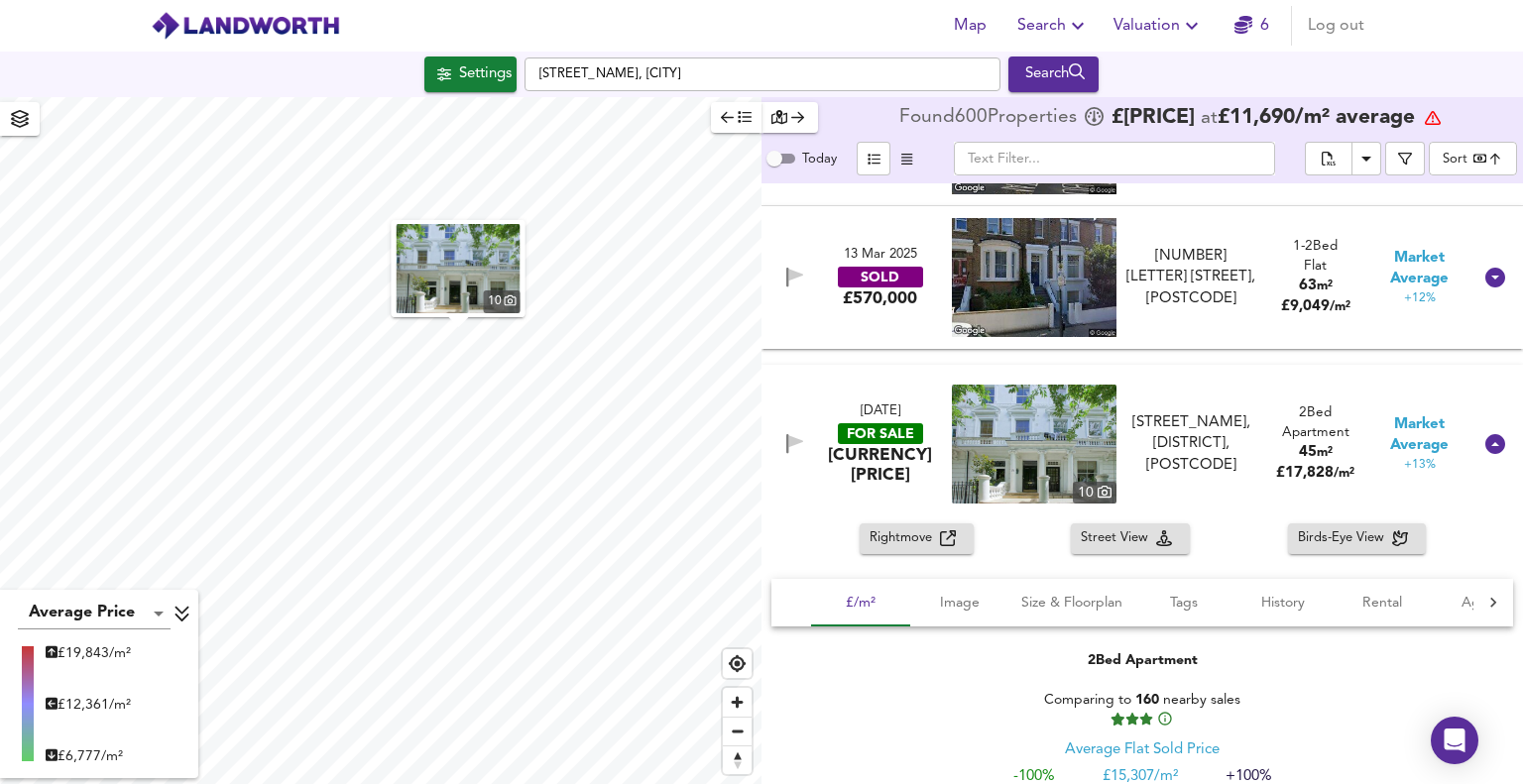click at bounding box center (1495, 444) 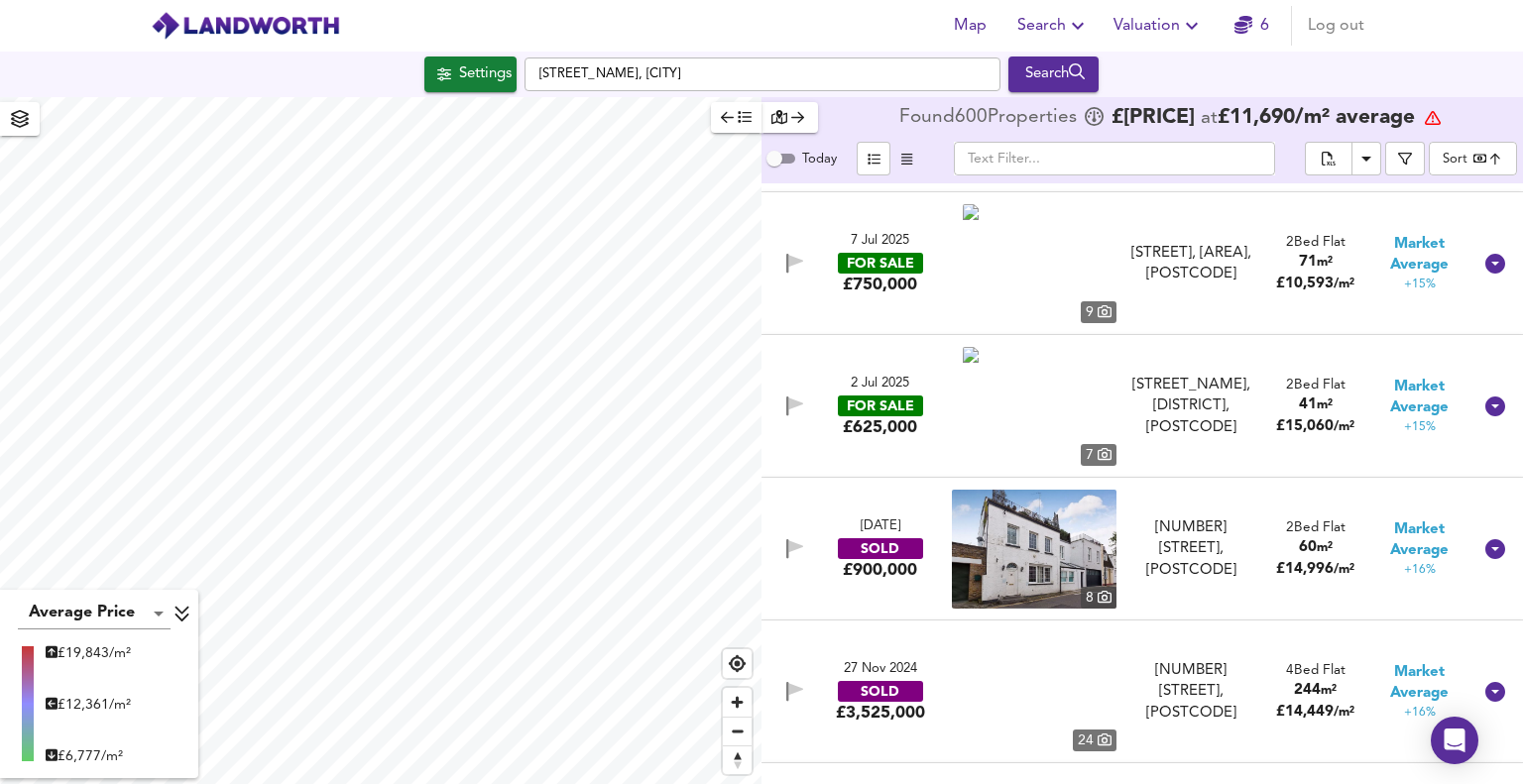 scroll, scrollTop: 59965, scrollLeft: 0, axis: vertical 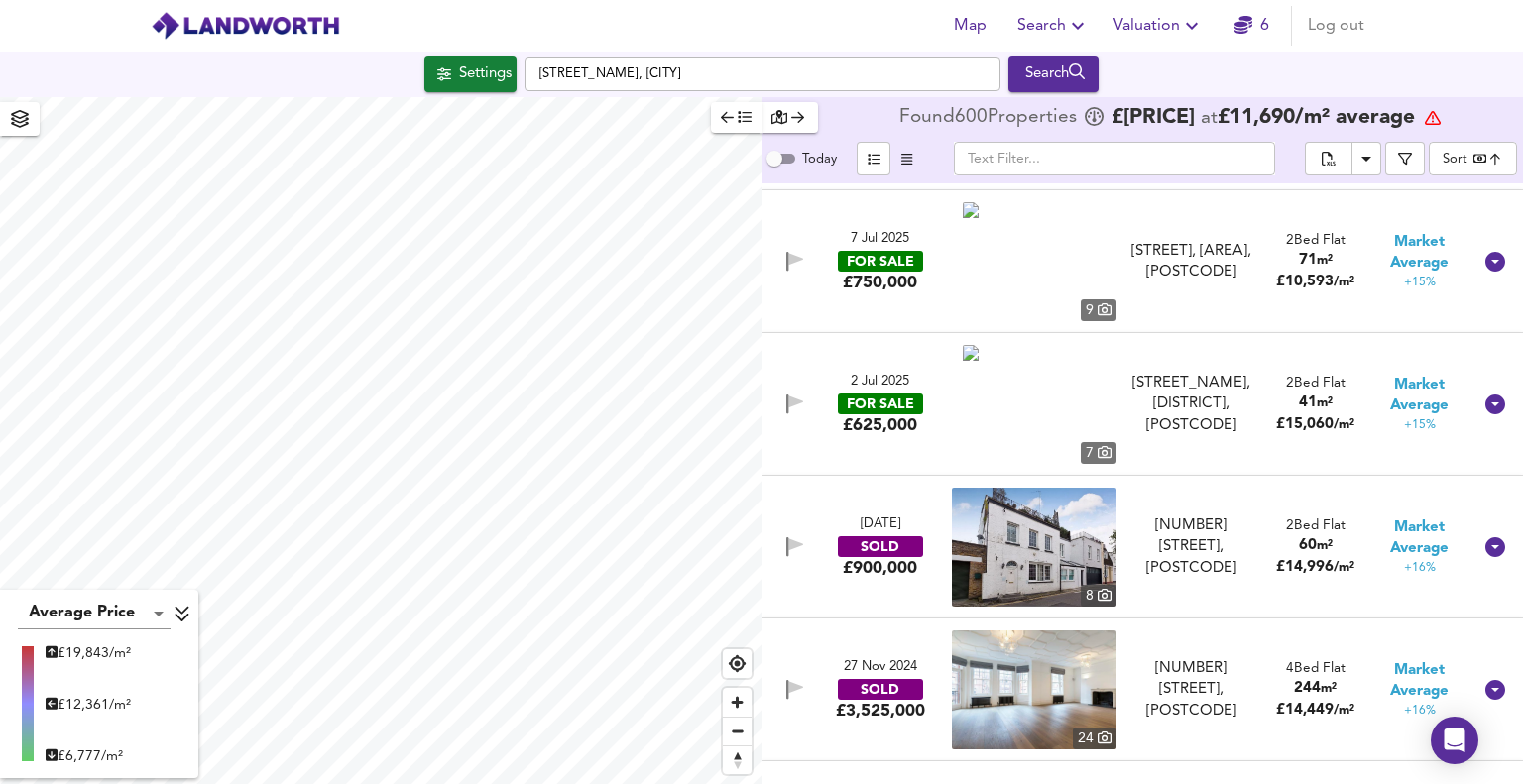 click on "2 Jul 2025" at bounding box center [879, 382] 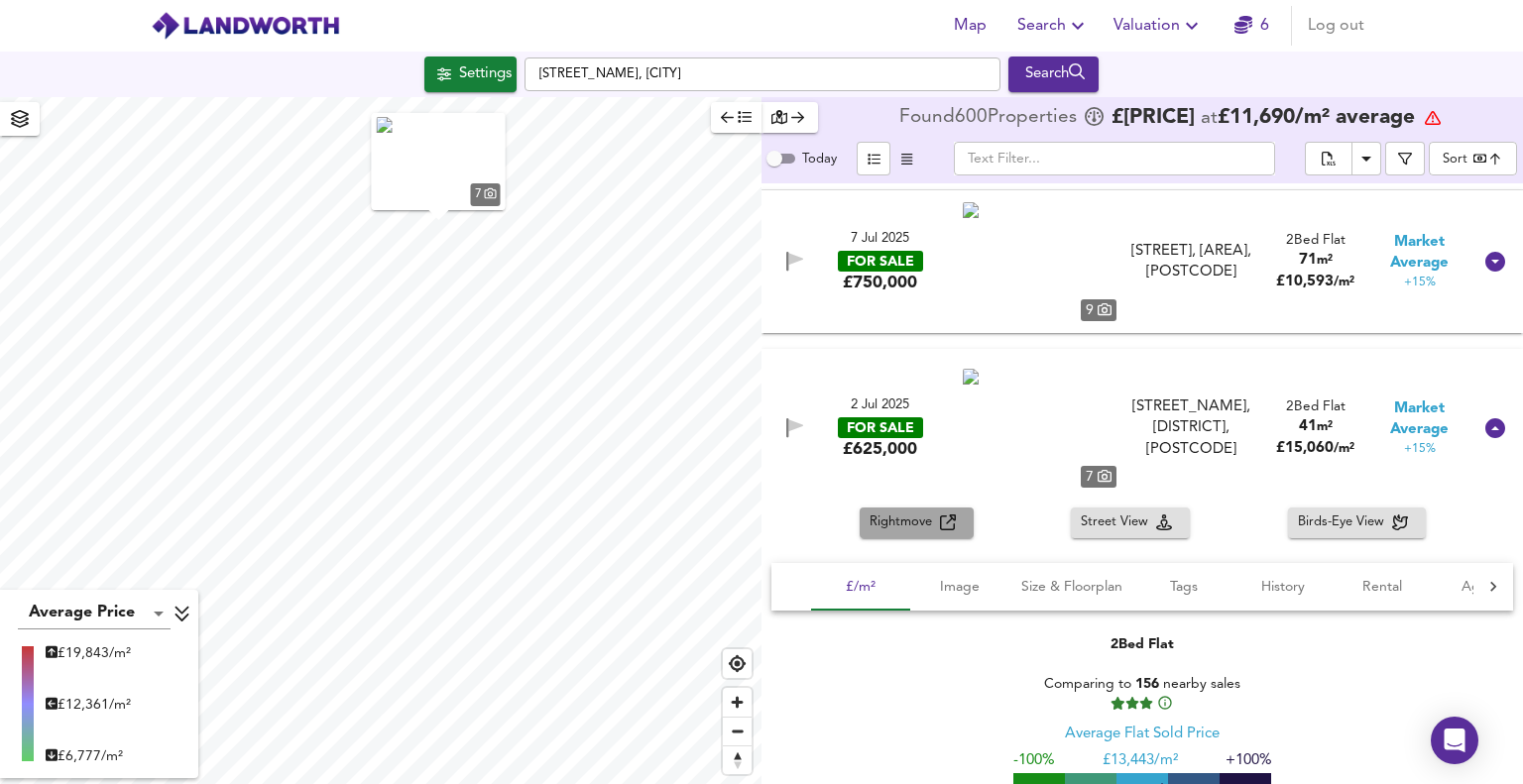 click on "Rightmove" at bounding box center [904, 522] 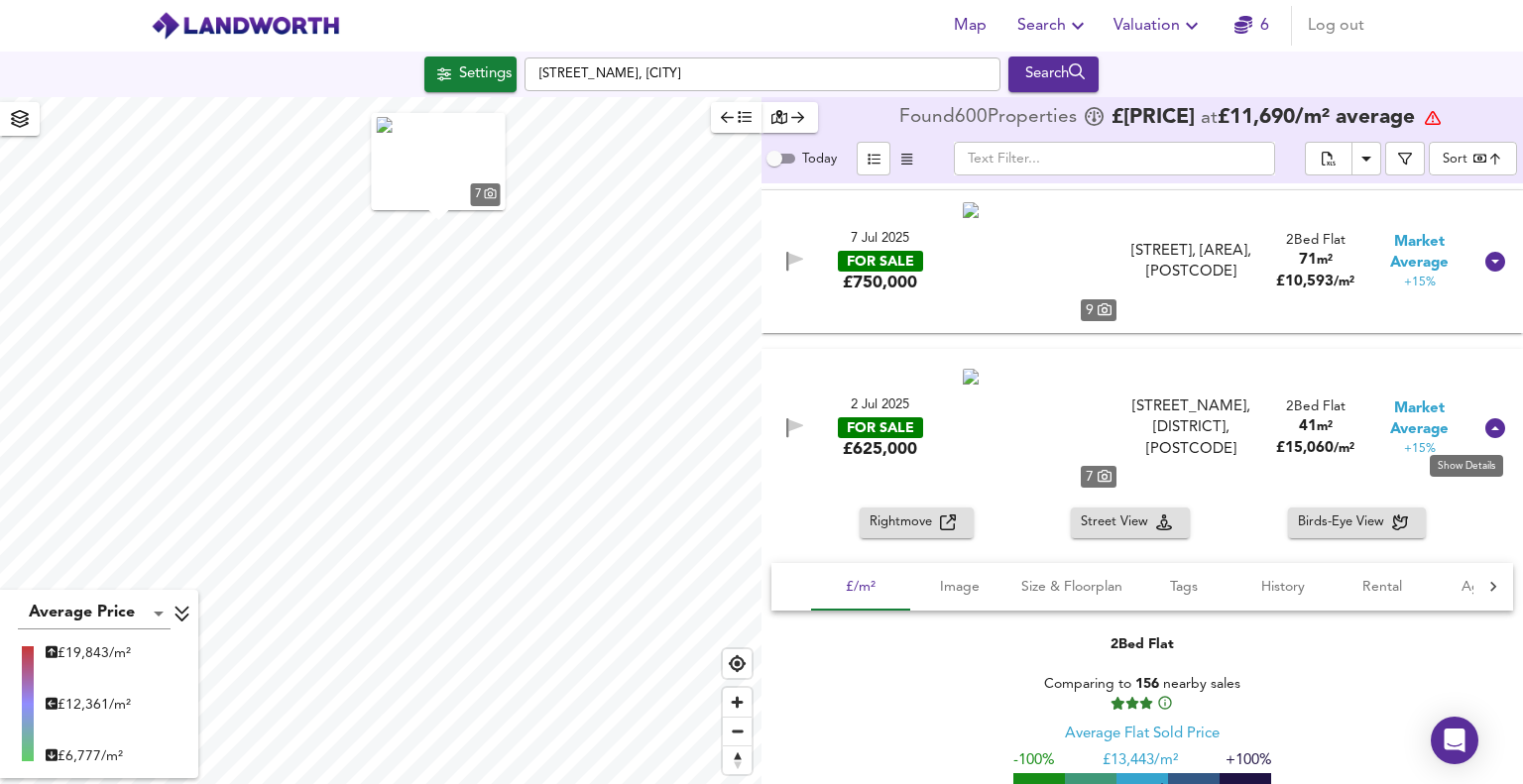 click at bounding box center [1495, 428] 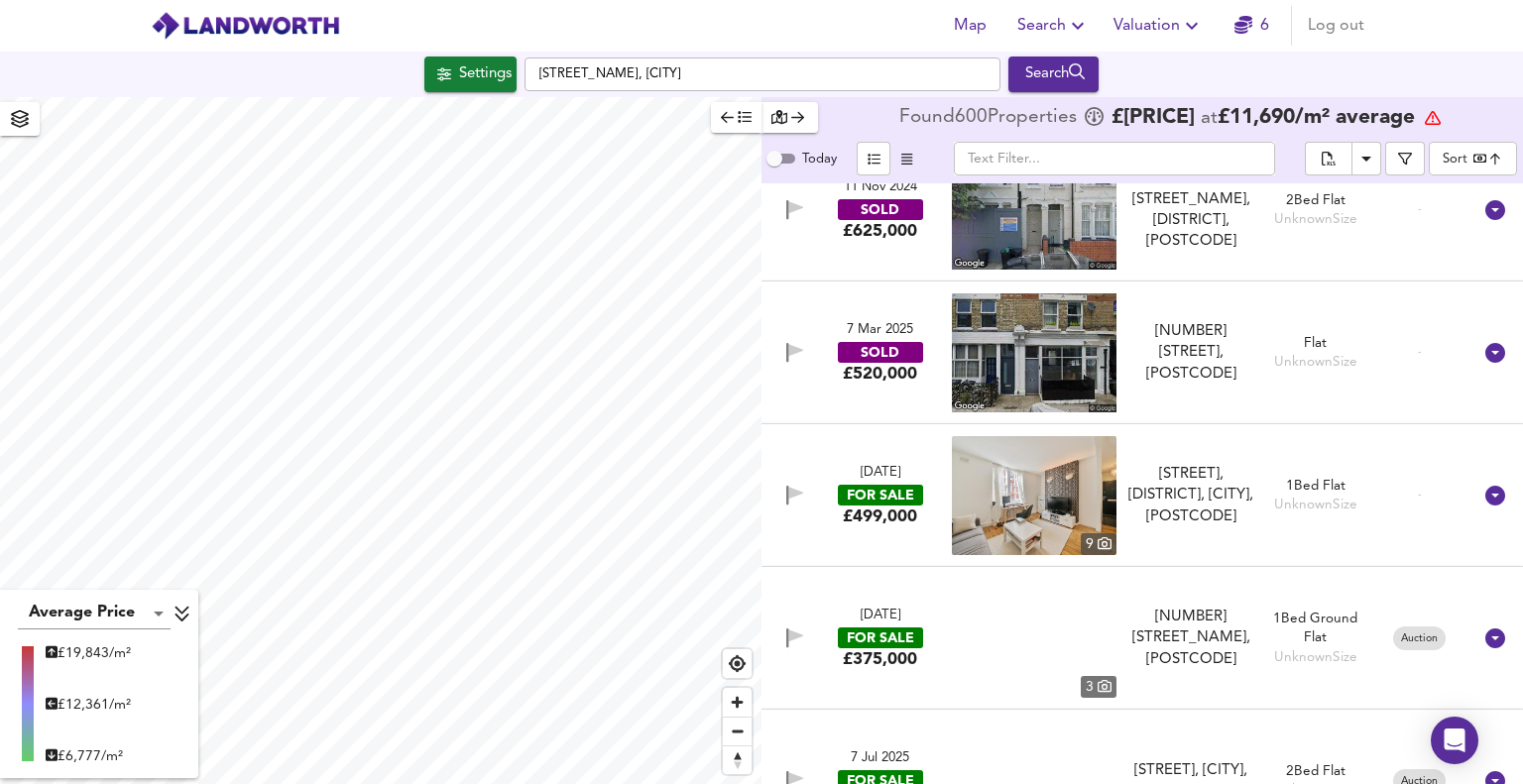 scroll, scrollTop: 85536, scrollLeft: 0, axis: vertical 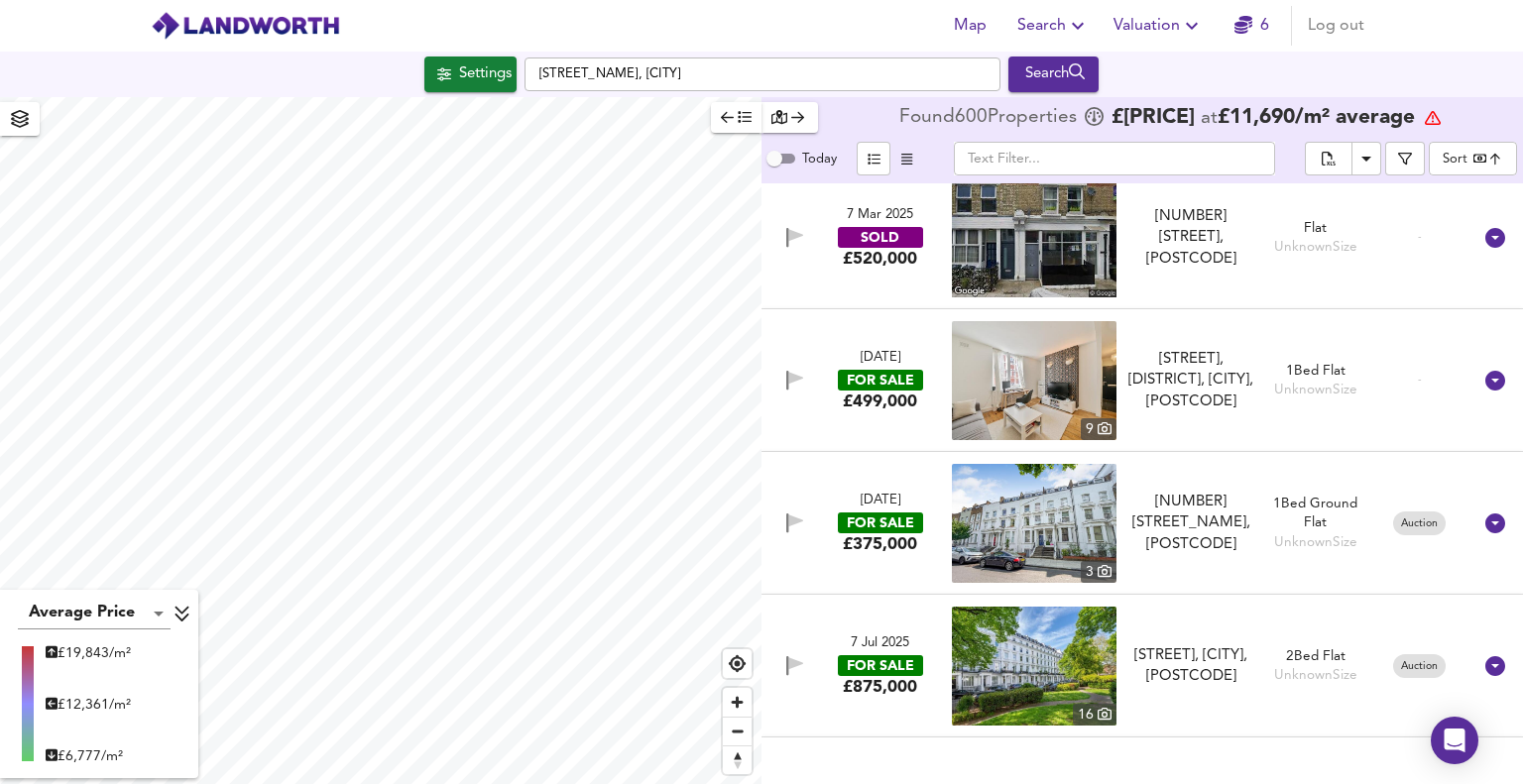 click on "[DATE]" at bounding box center [880, 501] 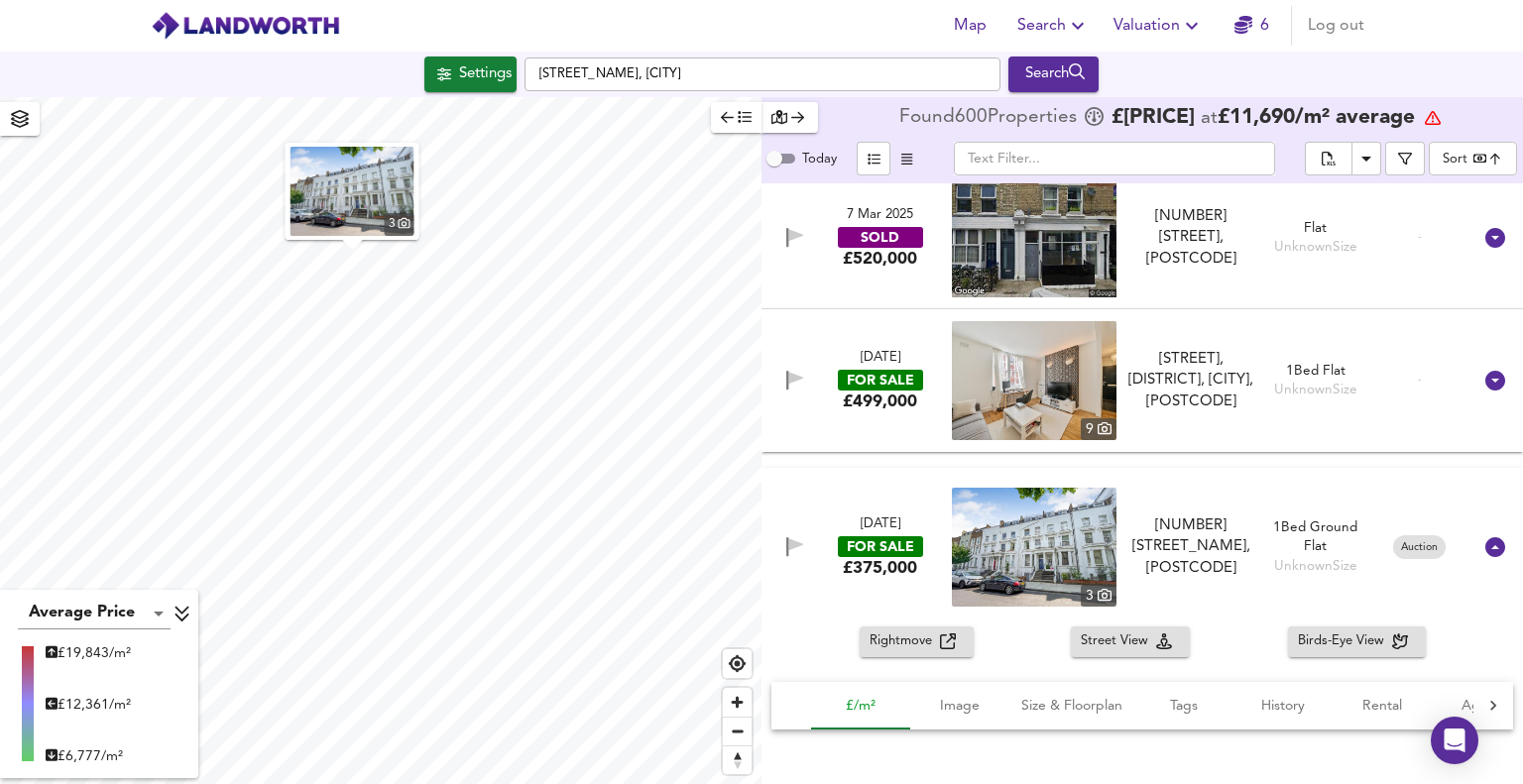 scroll, scrollTop: 85735, scrollLeft: 0, axis: vertical 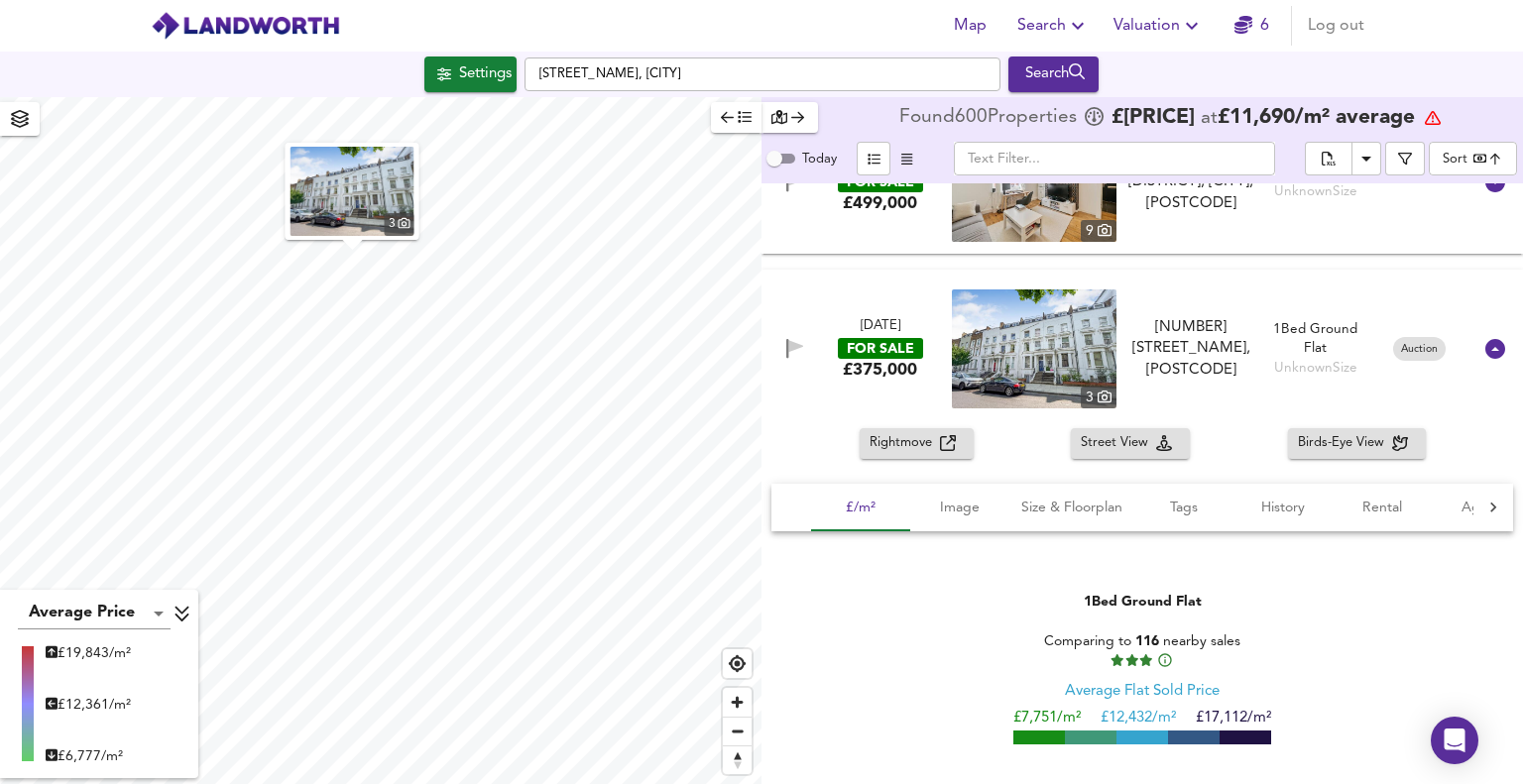 click on "Rightmove" at bounding box center (904, 443) 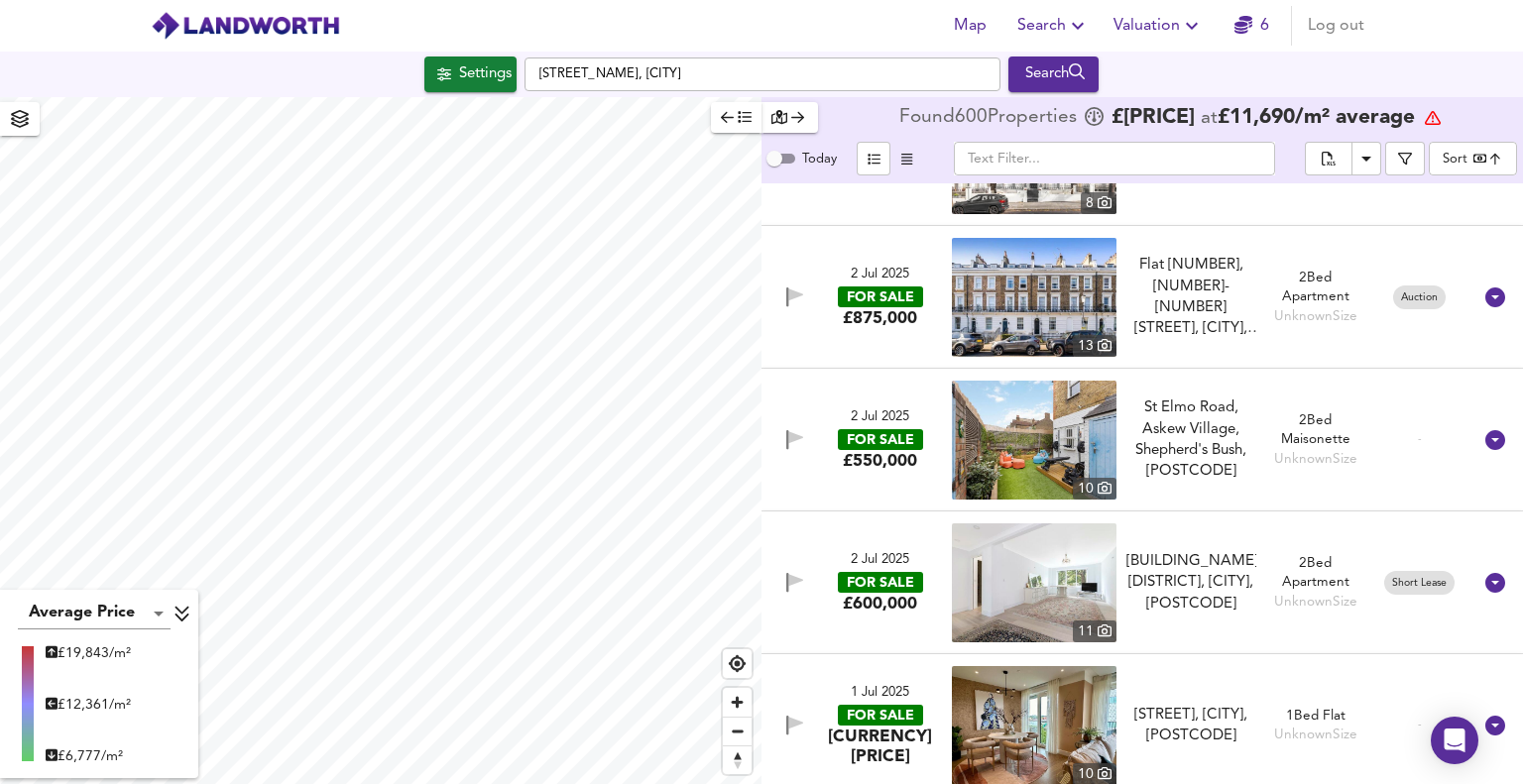 scroll, scrollTop: 87061, scrollLeft: 0, axis: vertical 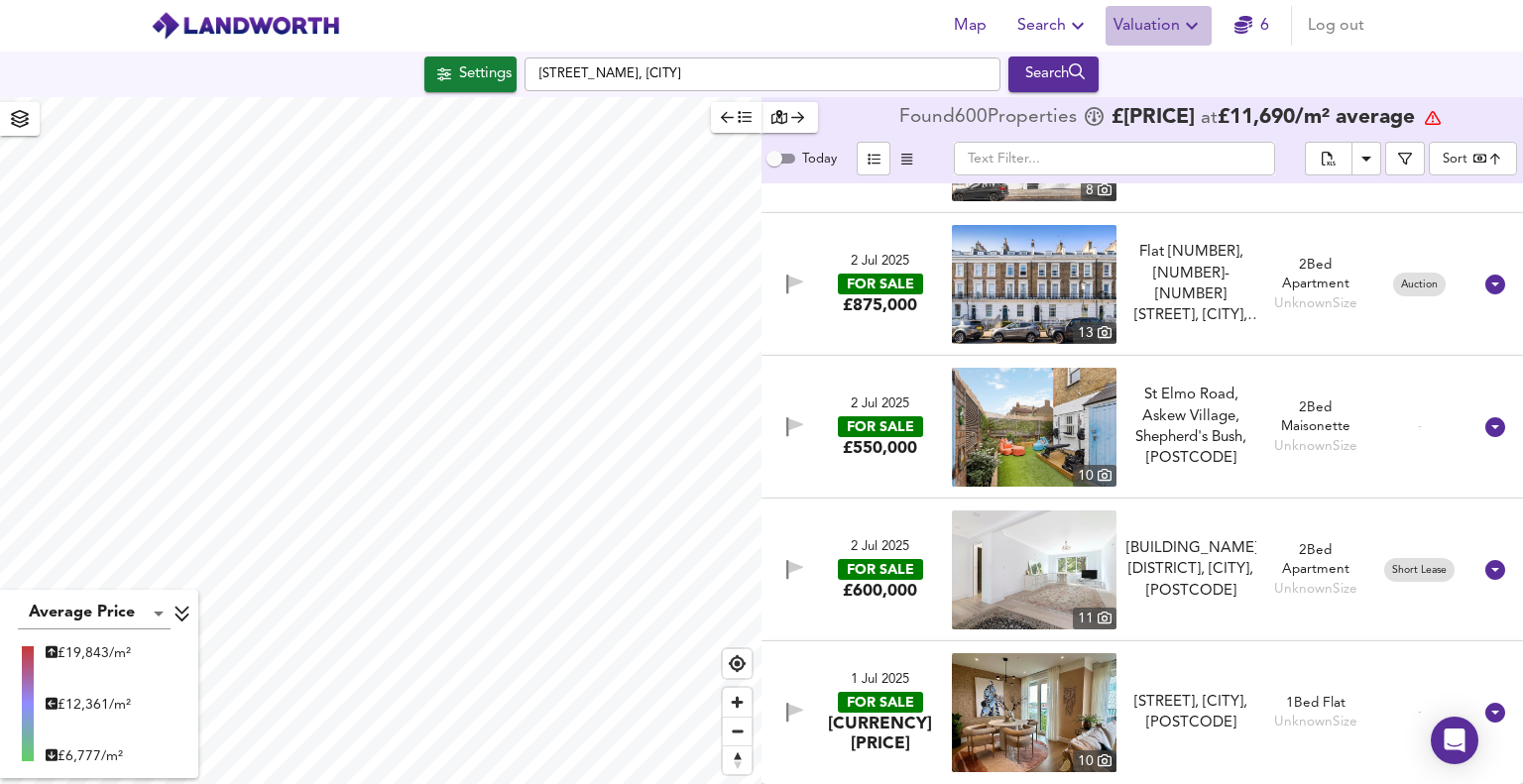 click at bounding box center [1078, 26] 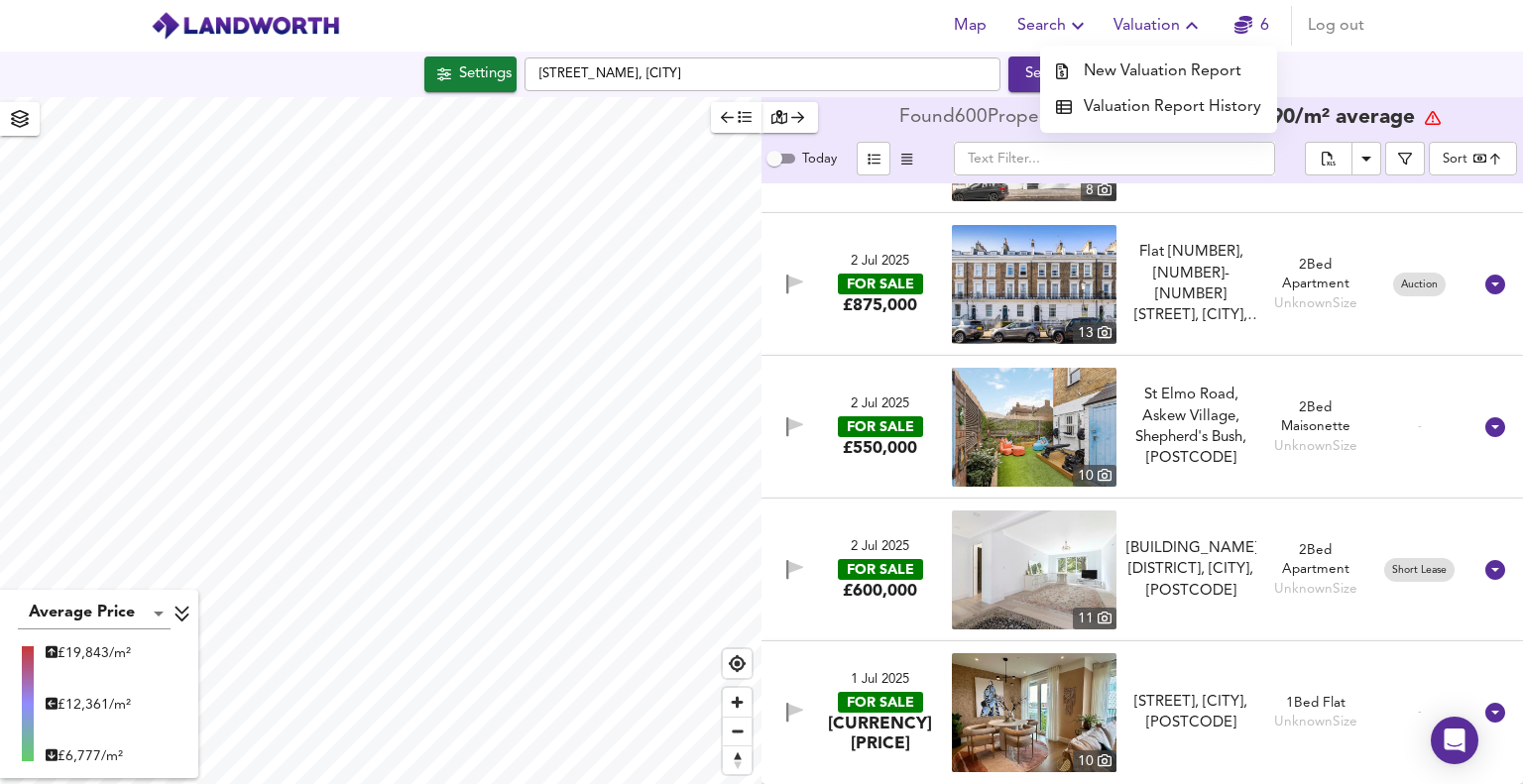 click on "Valuation Report History" at bounding box center [1158, 107] 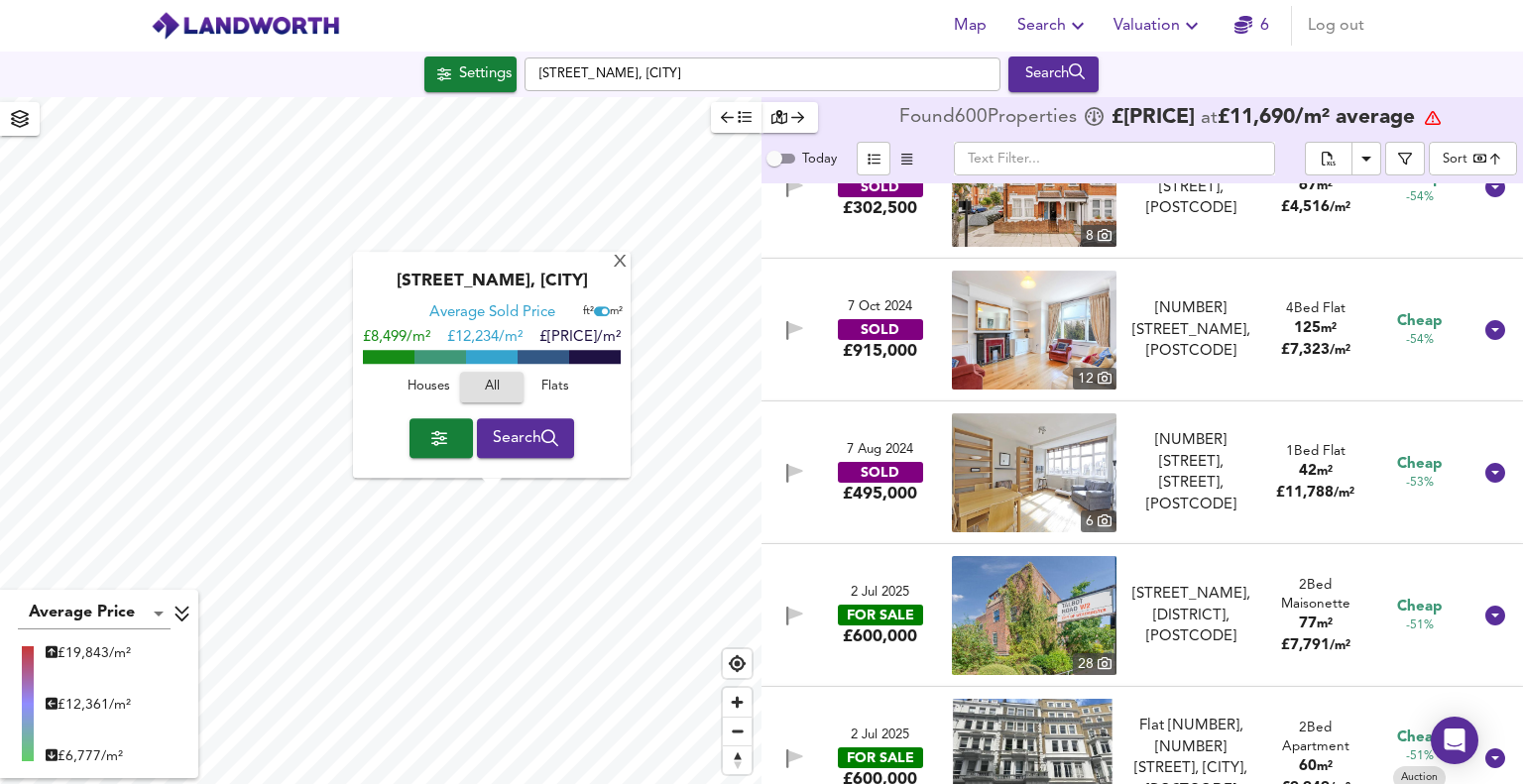 scroll, scrollTop: 7830, scrollLeft: 0, axis: vertical 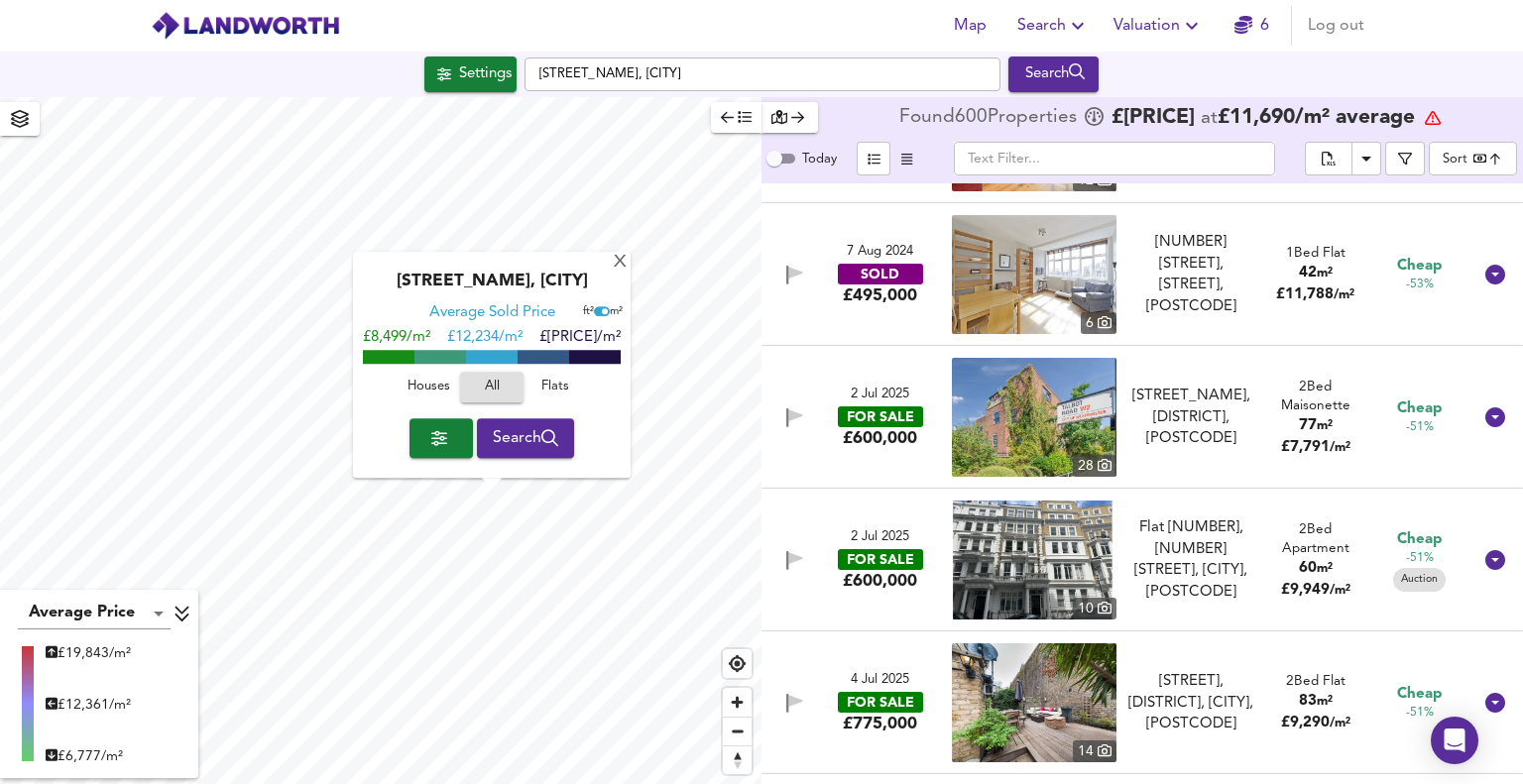 click on "2 Jul 2025" at bounding box center (879, 537) 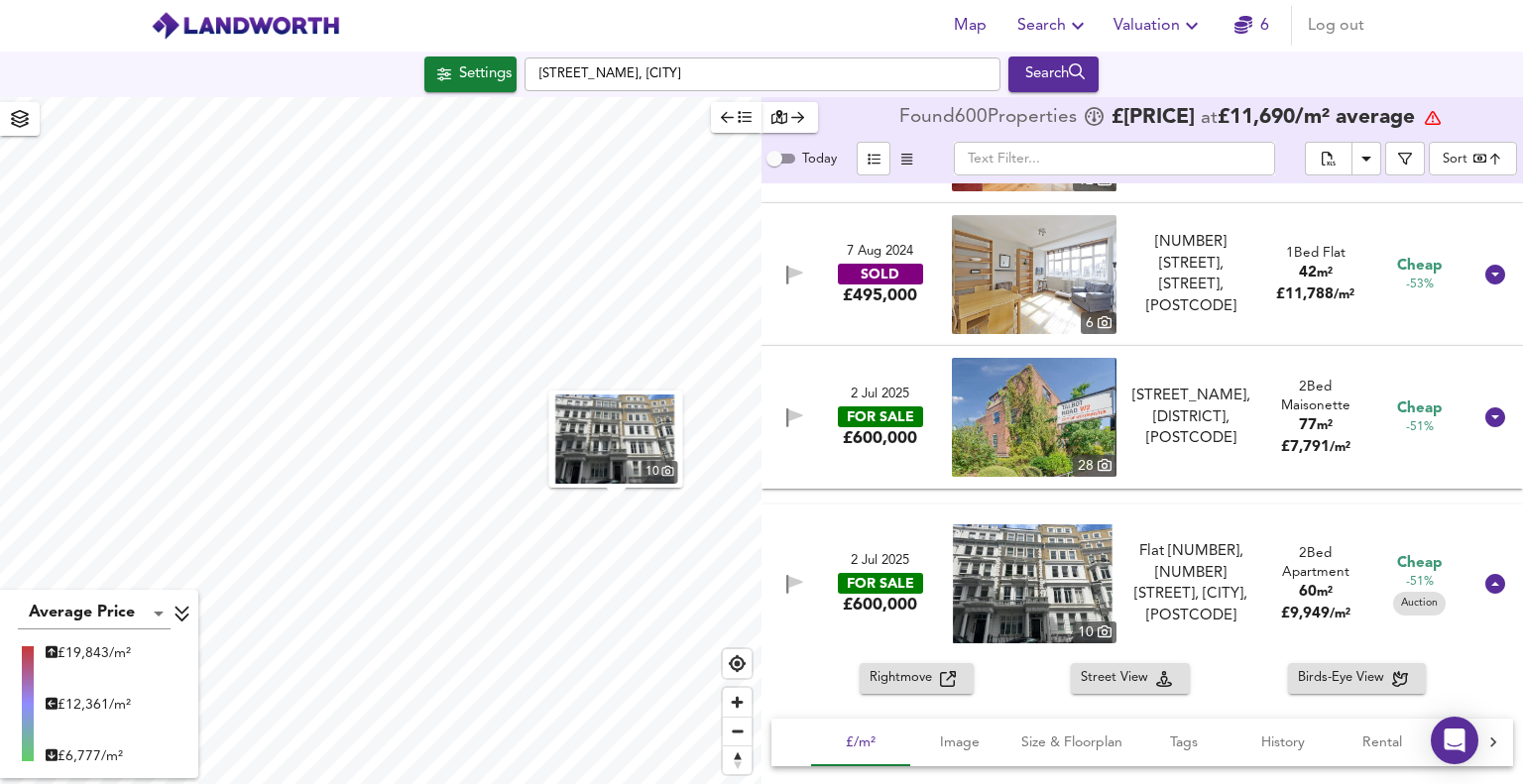 click on "Rightmove" at bounding box center (904, 678) 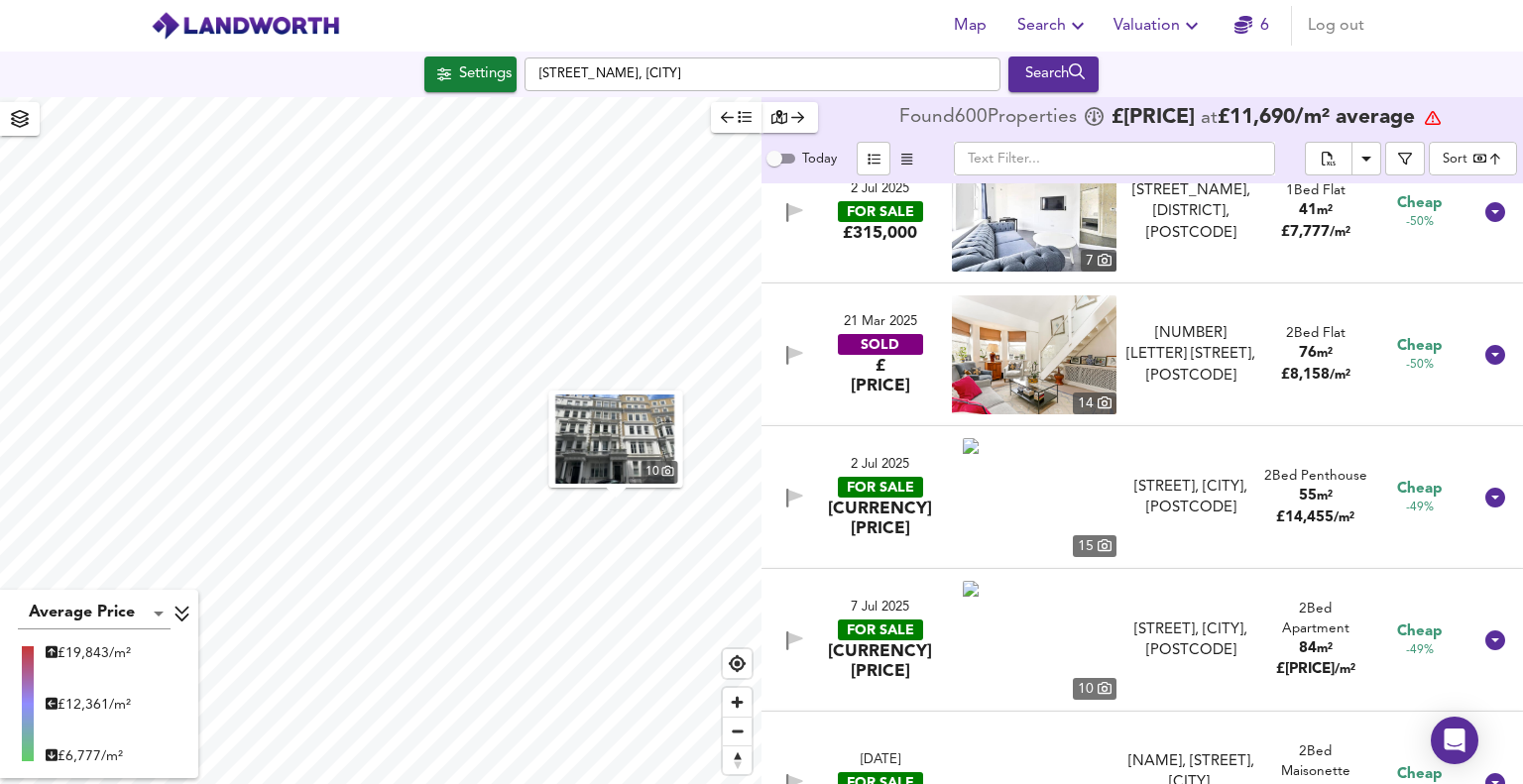 scroll, scrollTop: 9218, scrollLeft: 0, axis: vertical 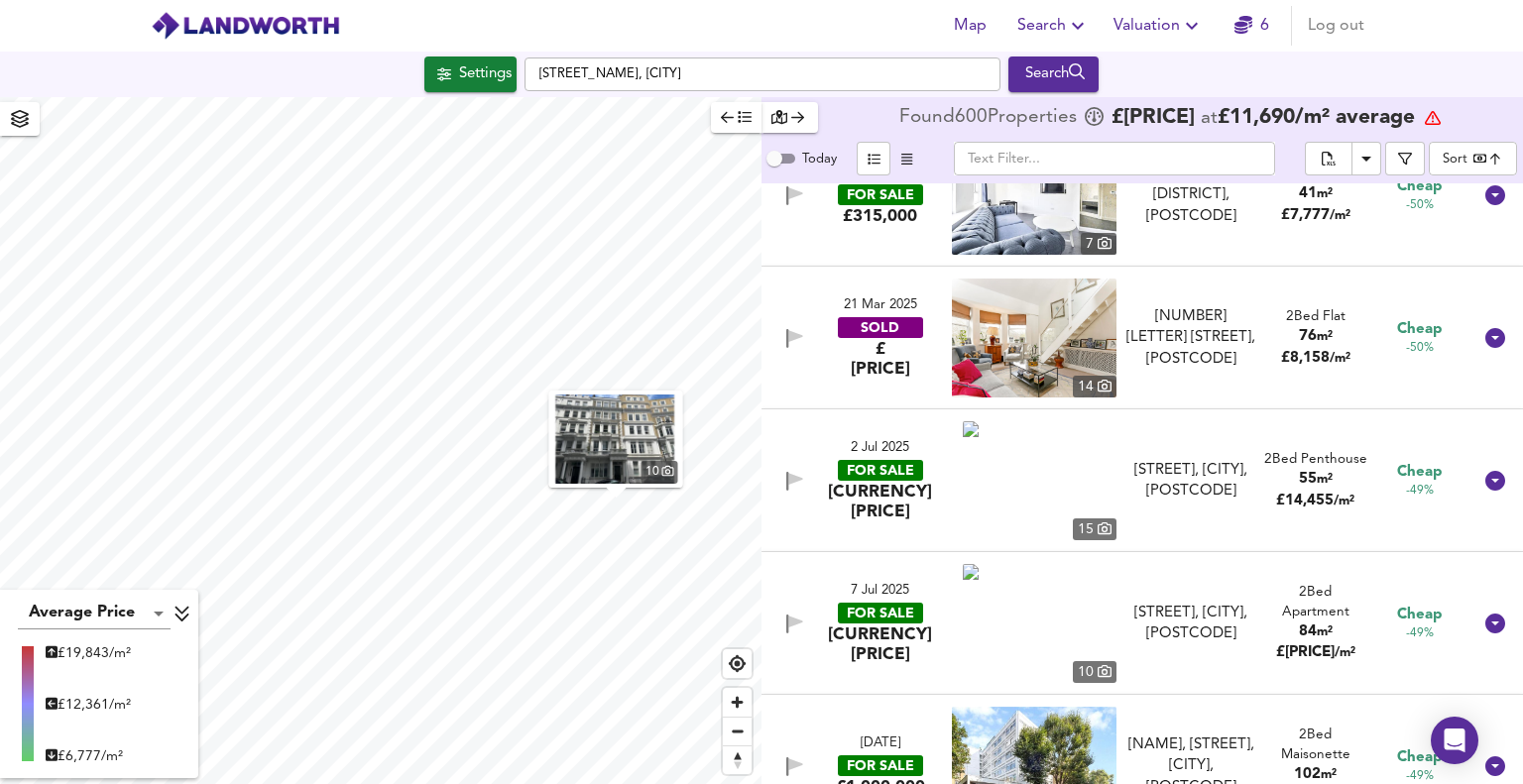 click on "FOR SALE" at bounding box center (880, 470) 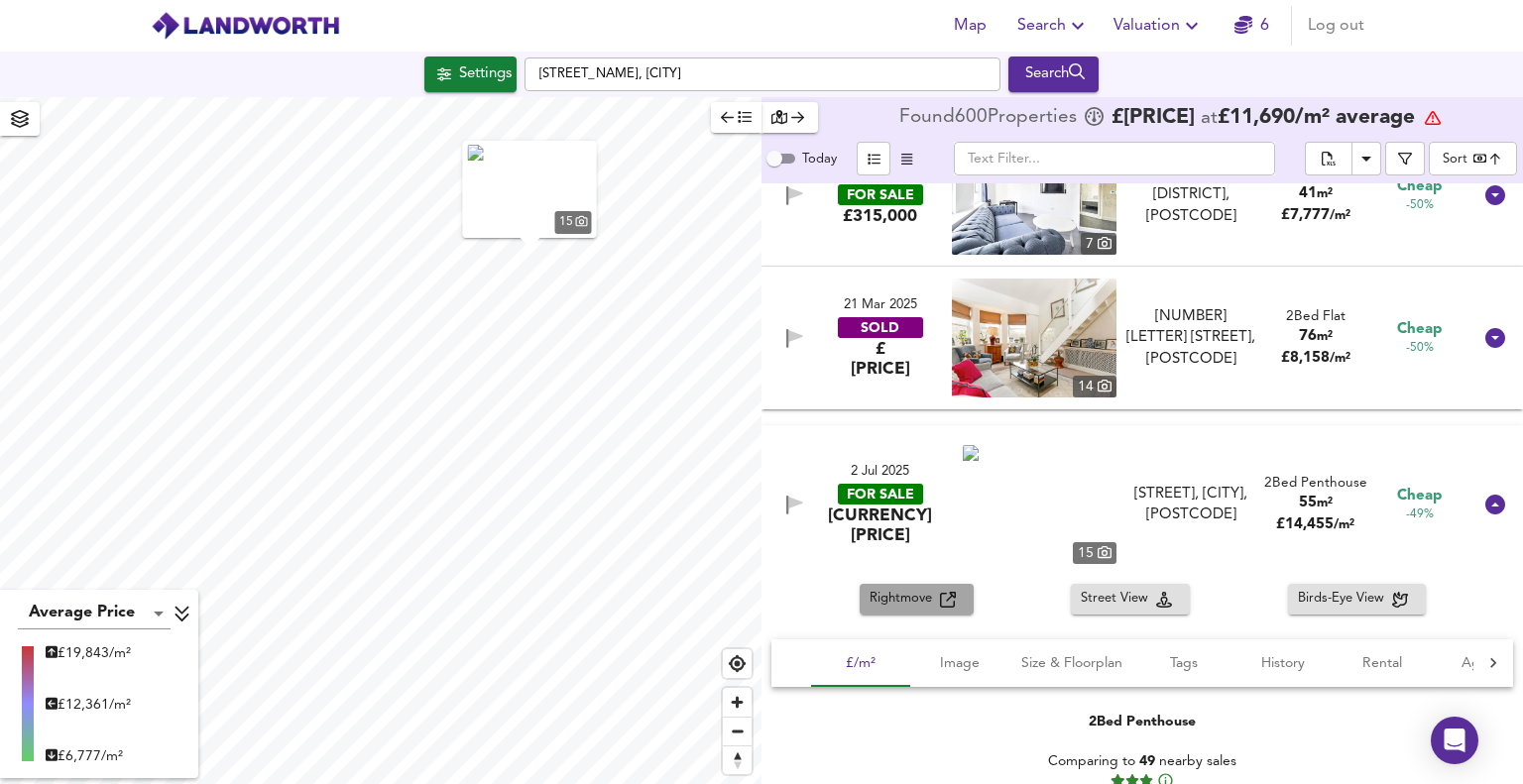 click on "Rightmove" at bounding box center [904, 599] 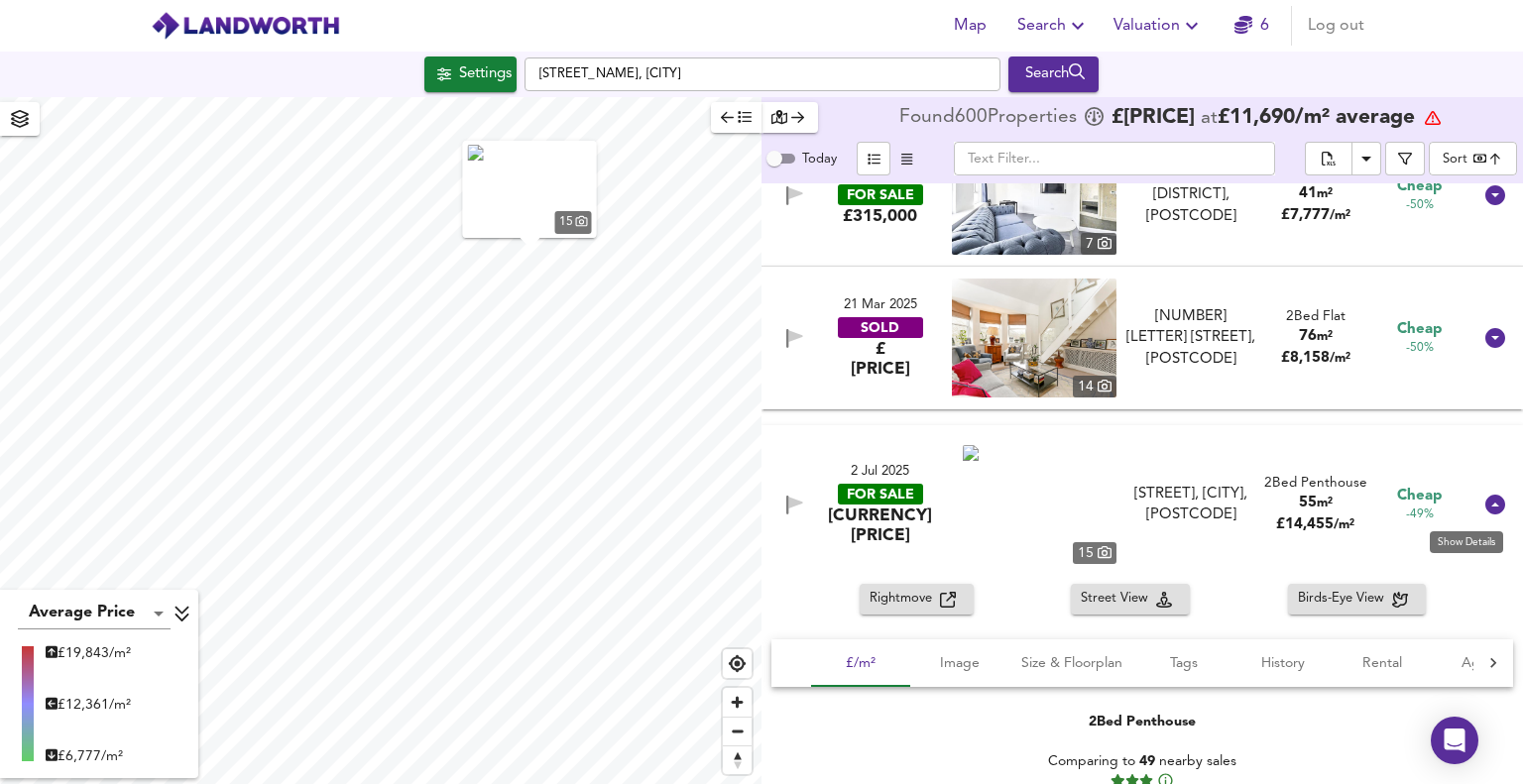 click at bounding box center [1495, 504] 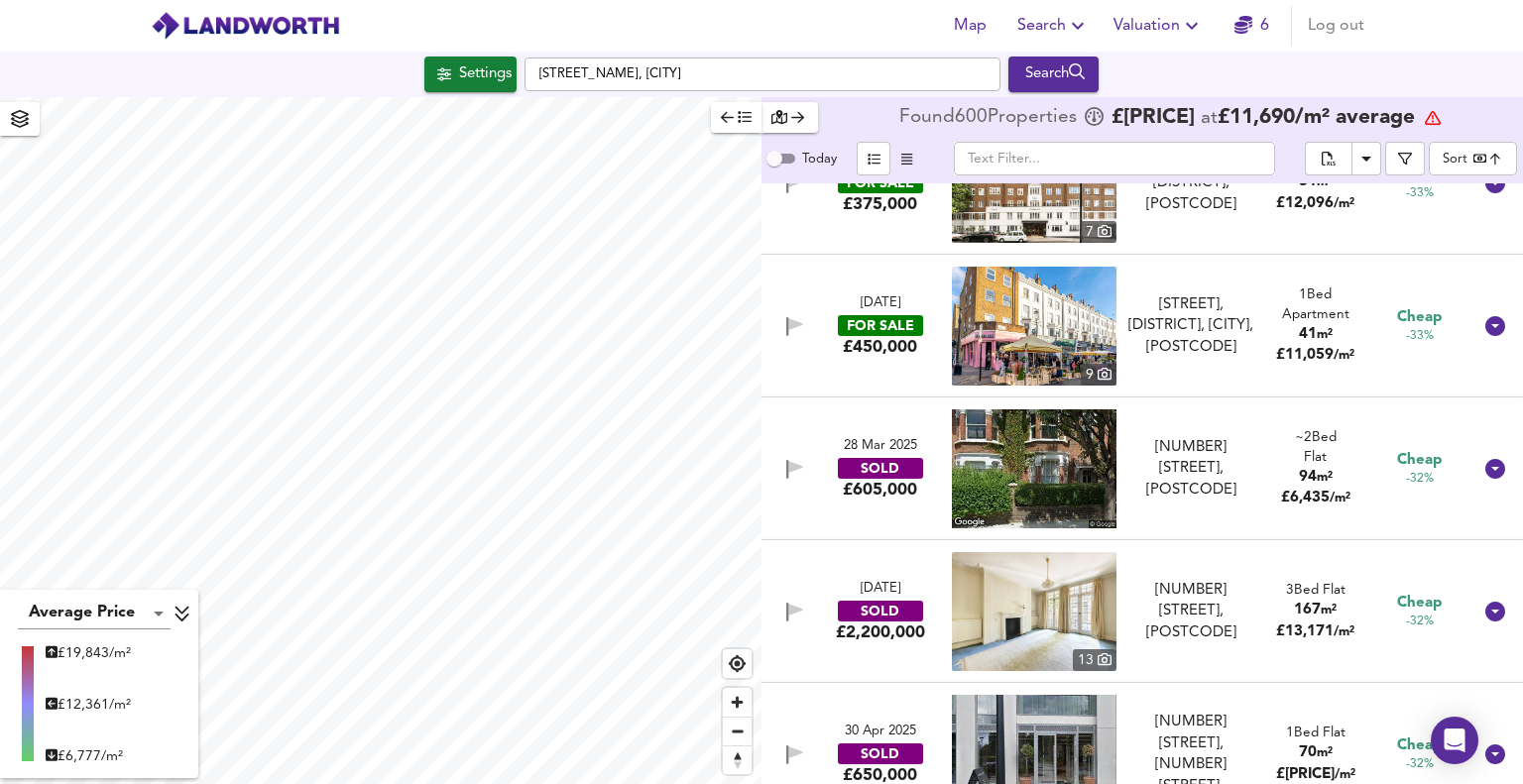 scroll, scrollTop: 16949, scrollLeft: 0, axis: vertical 